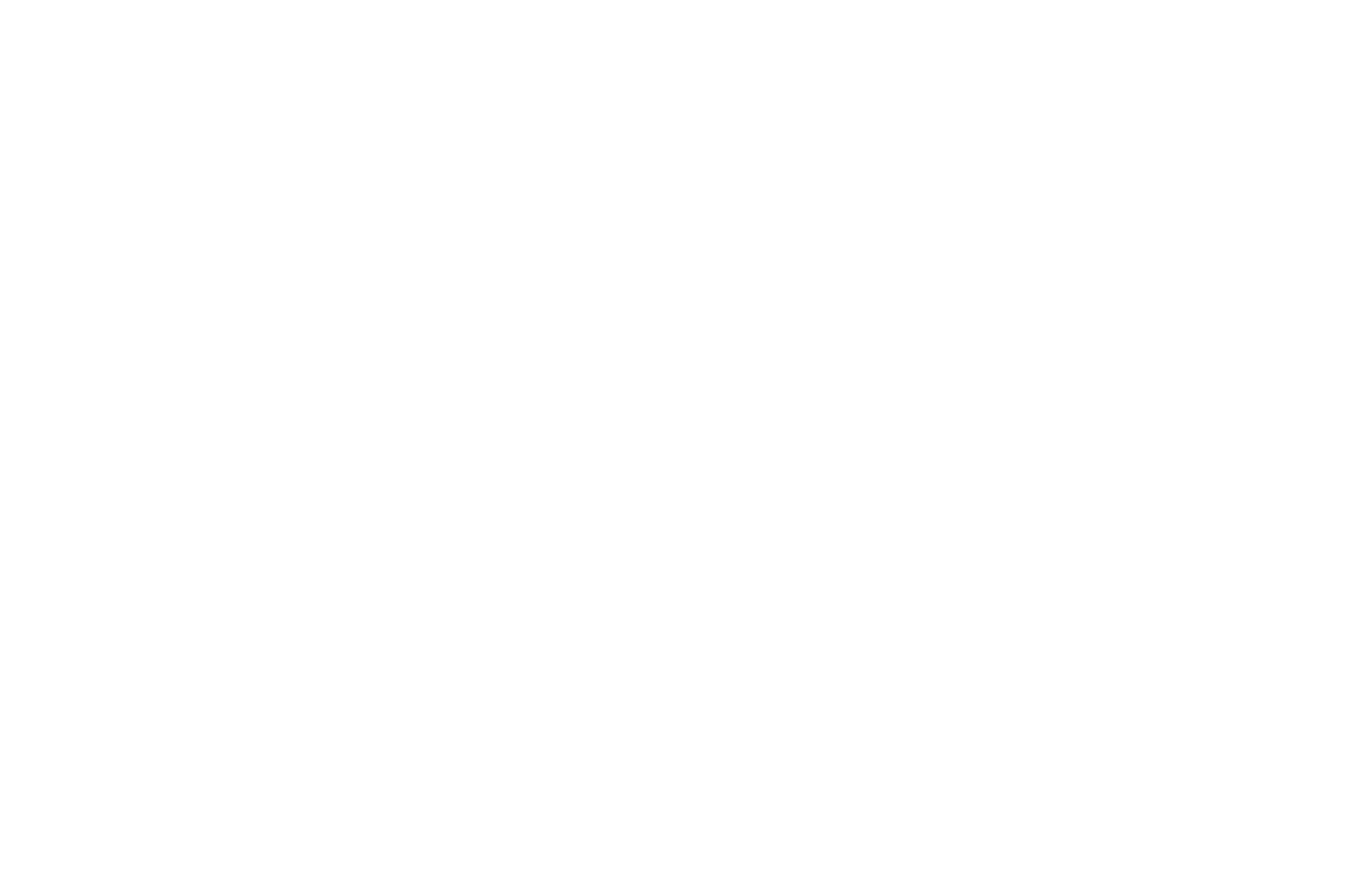 scroll, scrollTop: 0, scrollLeft: 0, axis: both 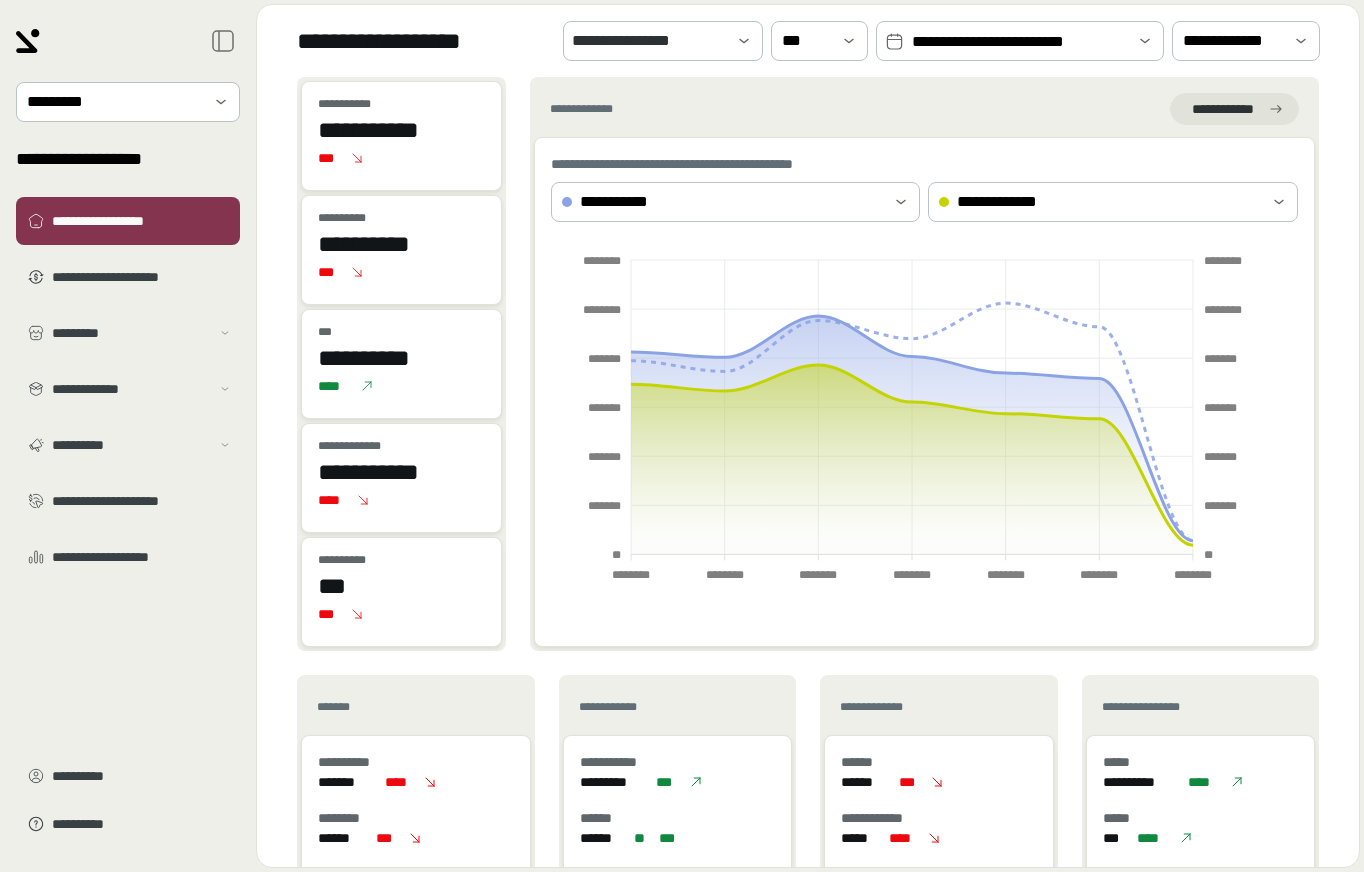 click on "**********" at bounding box center (1020, 41) 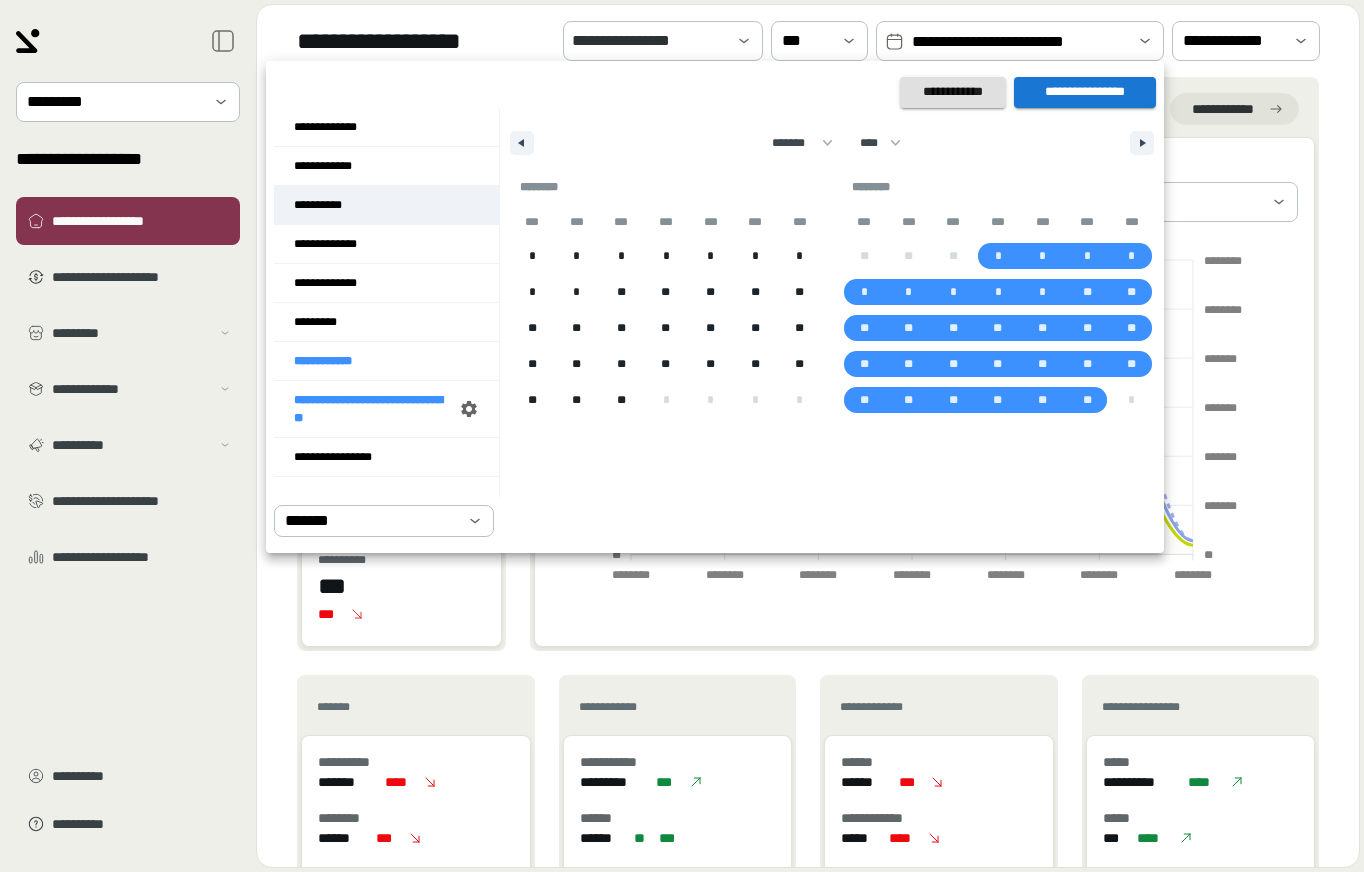 click on "**********" at bounding box center (386, 205) 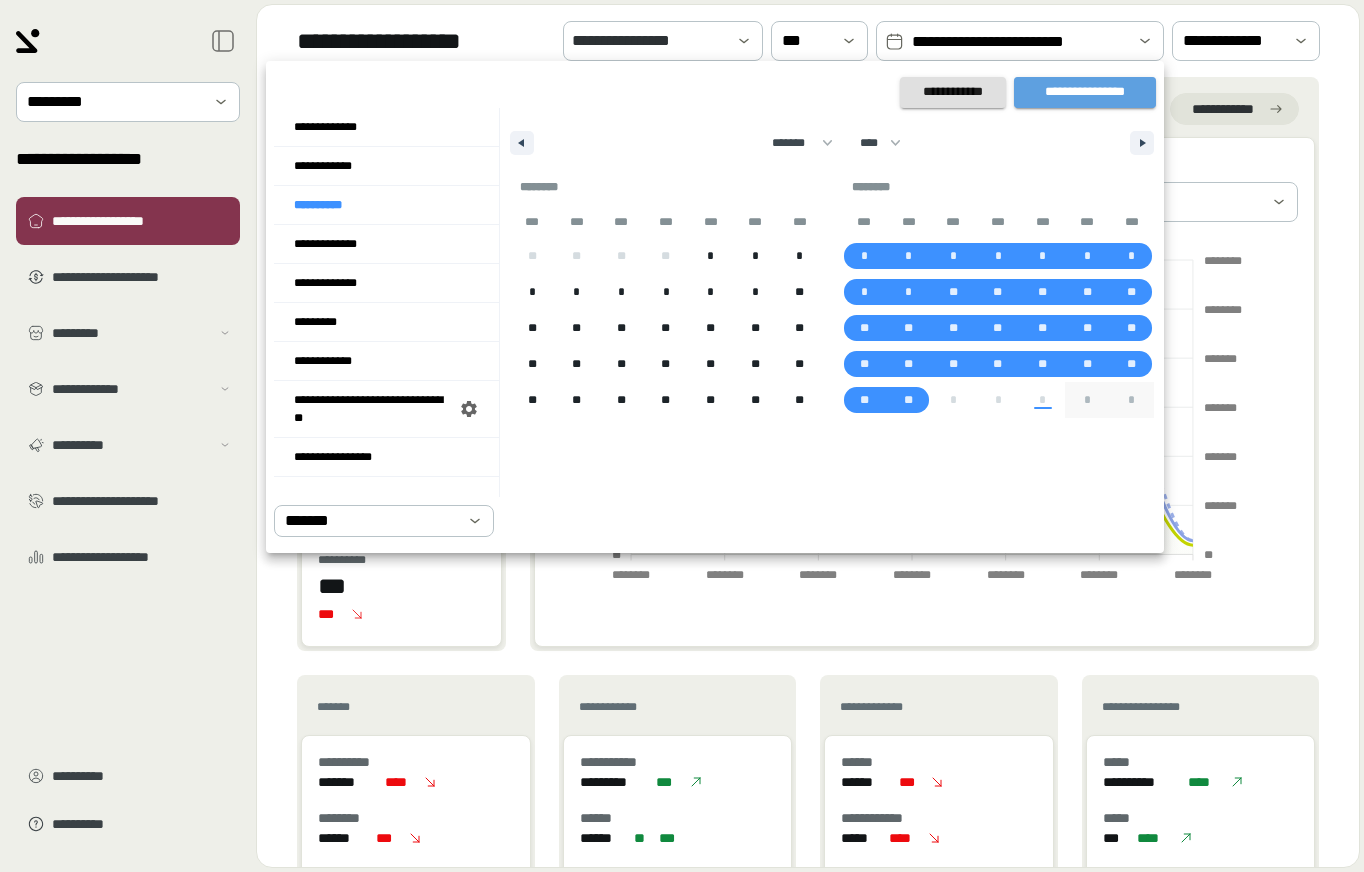 click on "**********" at bounding box center (1085, 92) 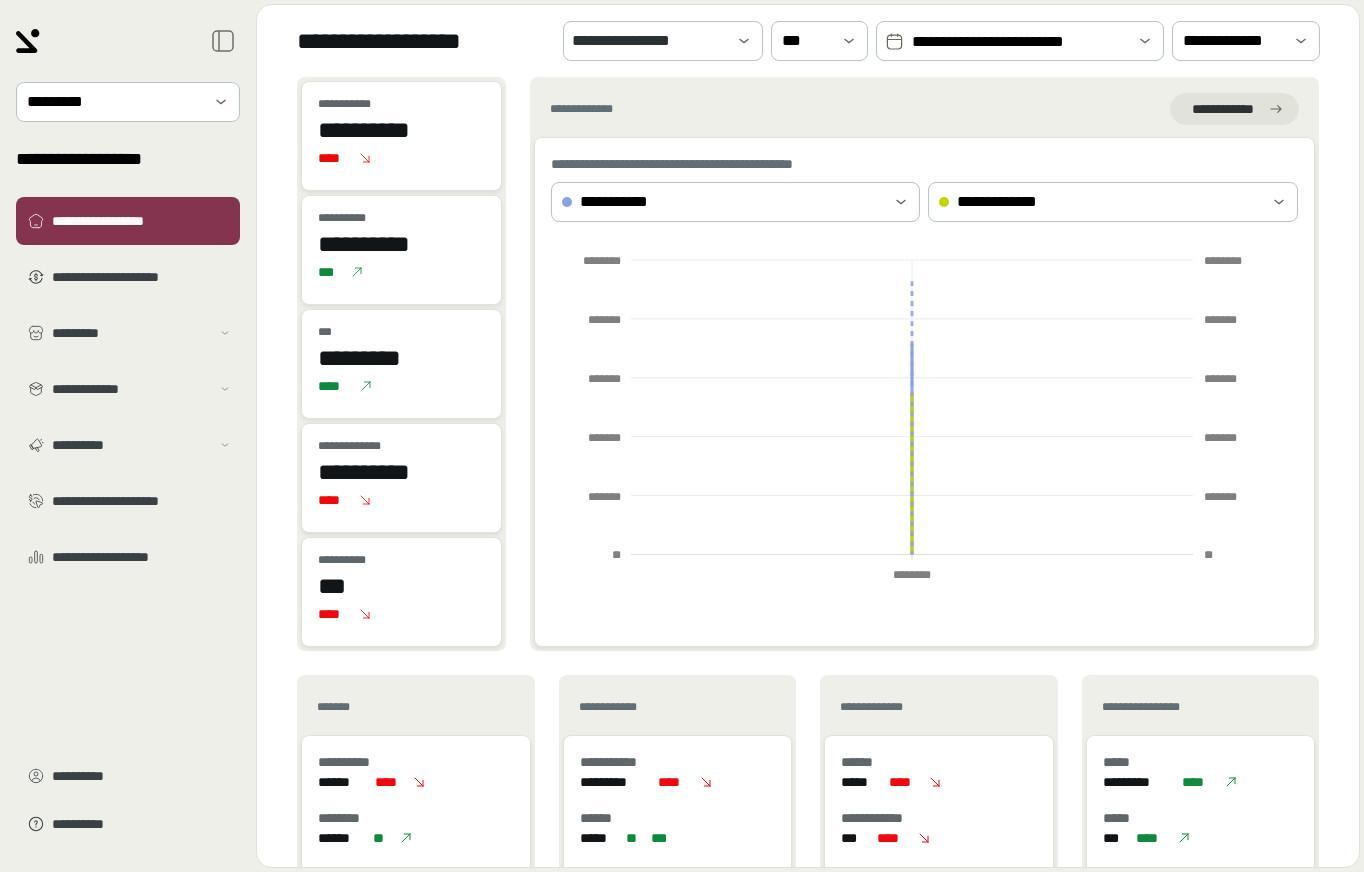 click on "**********" at bounding box center [128, 436] 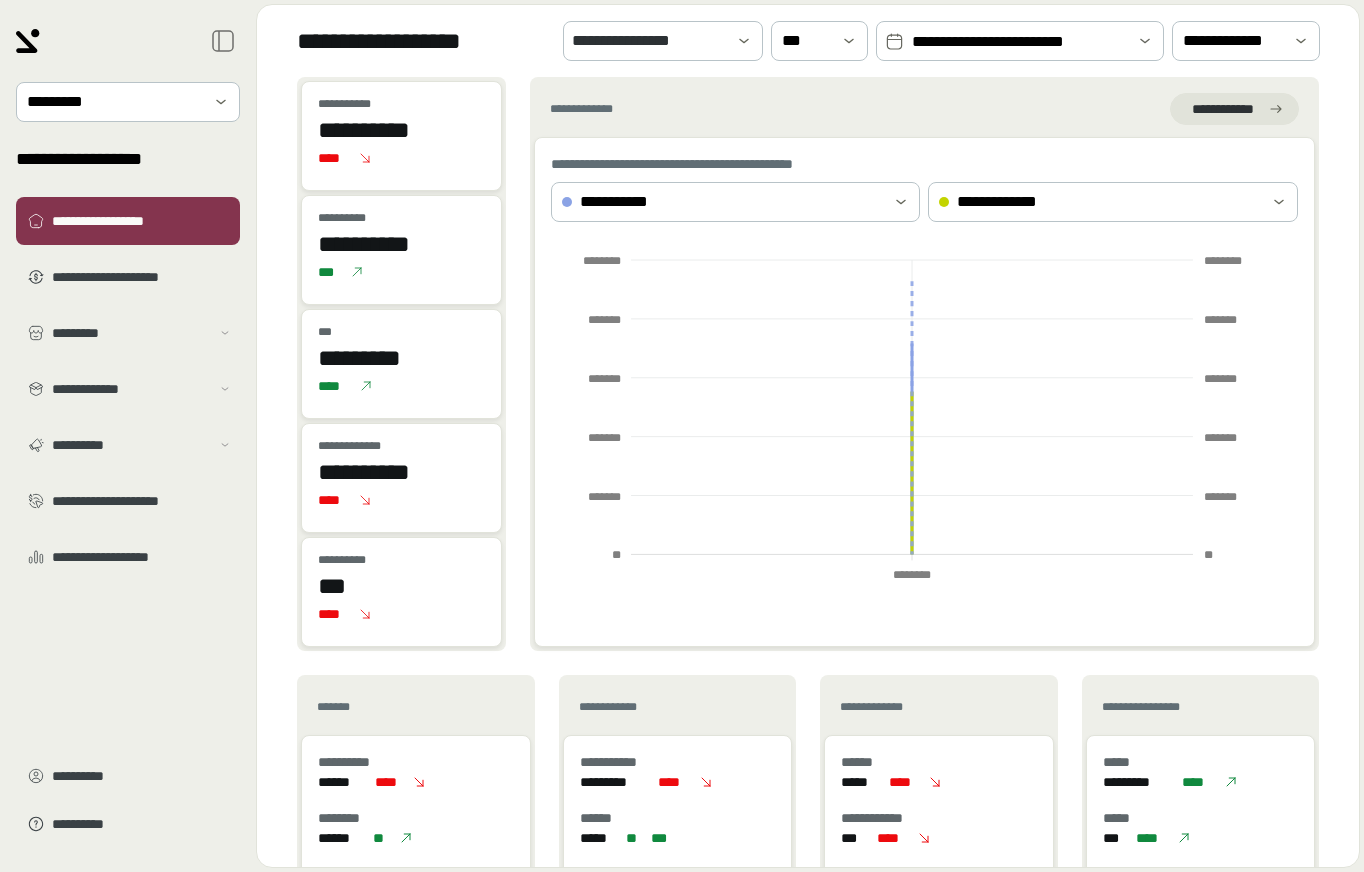 click on "**********" at bounding box center (808, 472) 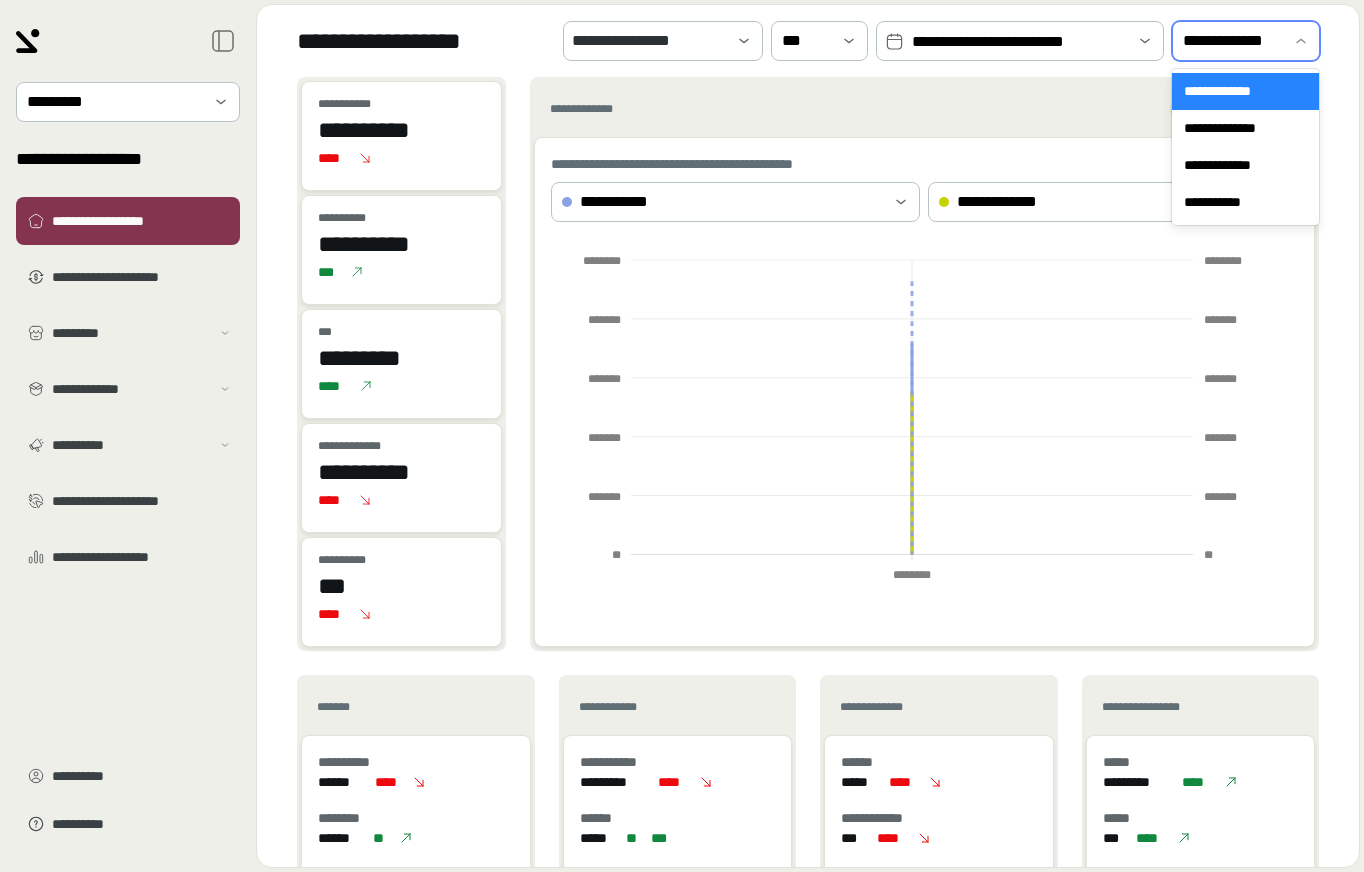 click on "**********" at bounding box center (1232, 41) 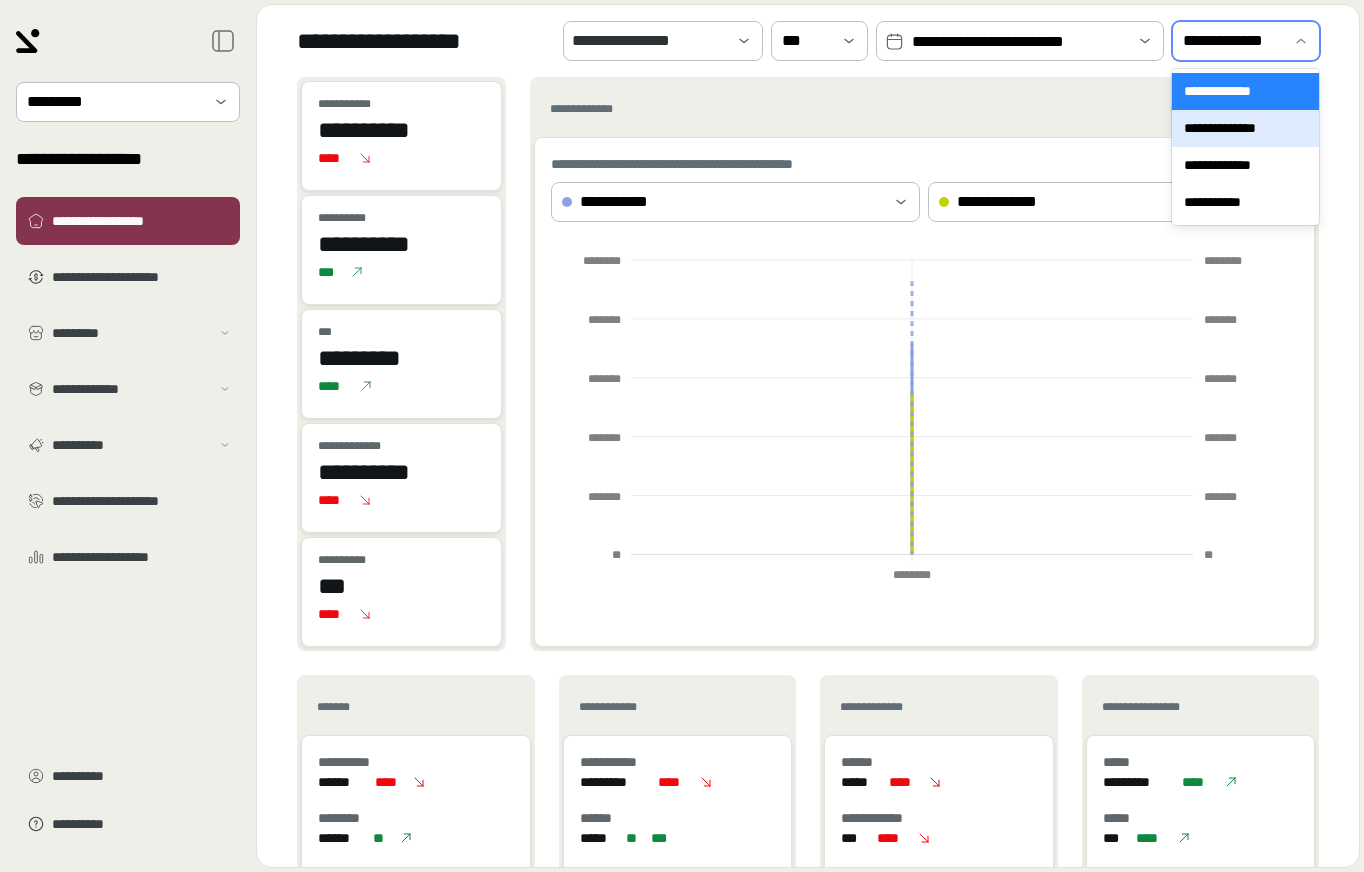 click on "**********" at bounding box center [1245, 128] 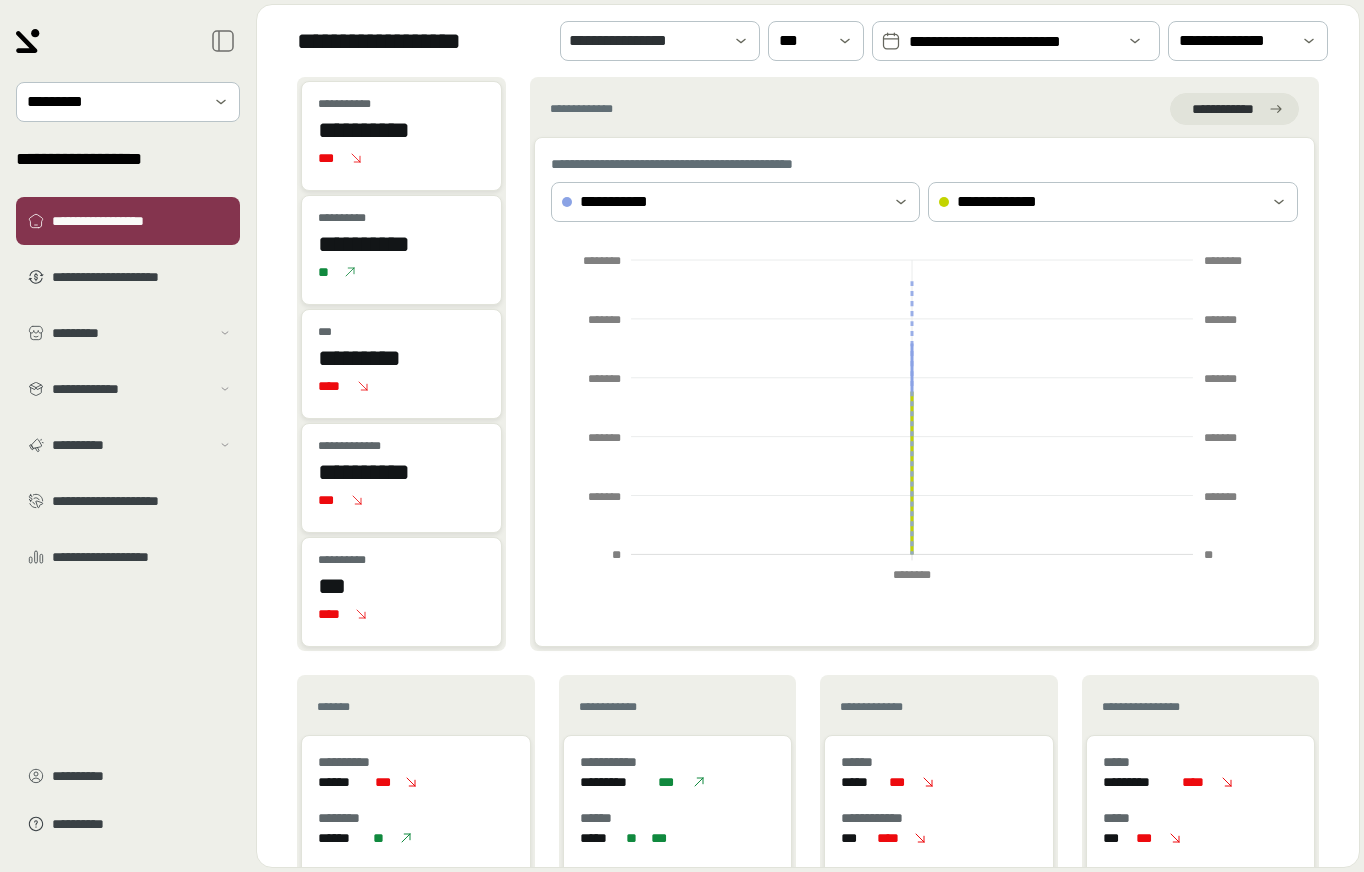 click on "**********" at bounding box center [128, 436] 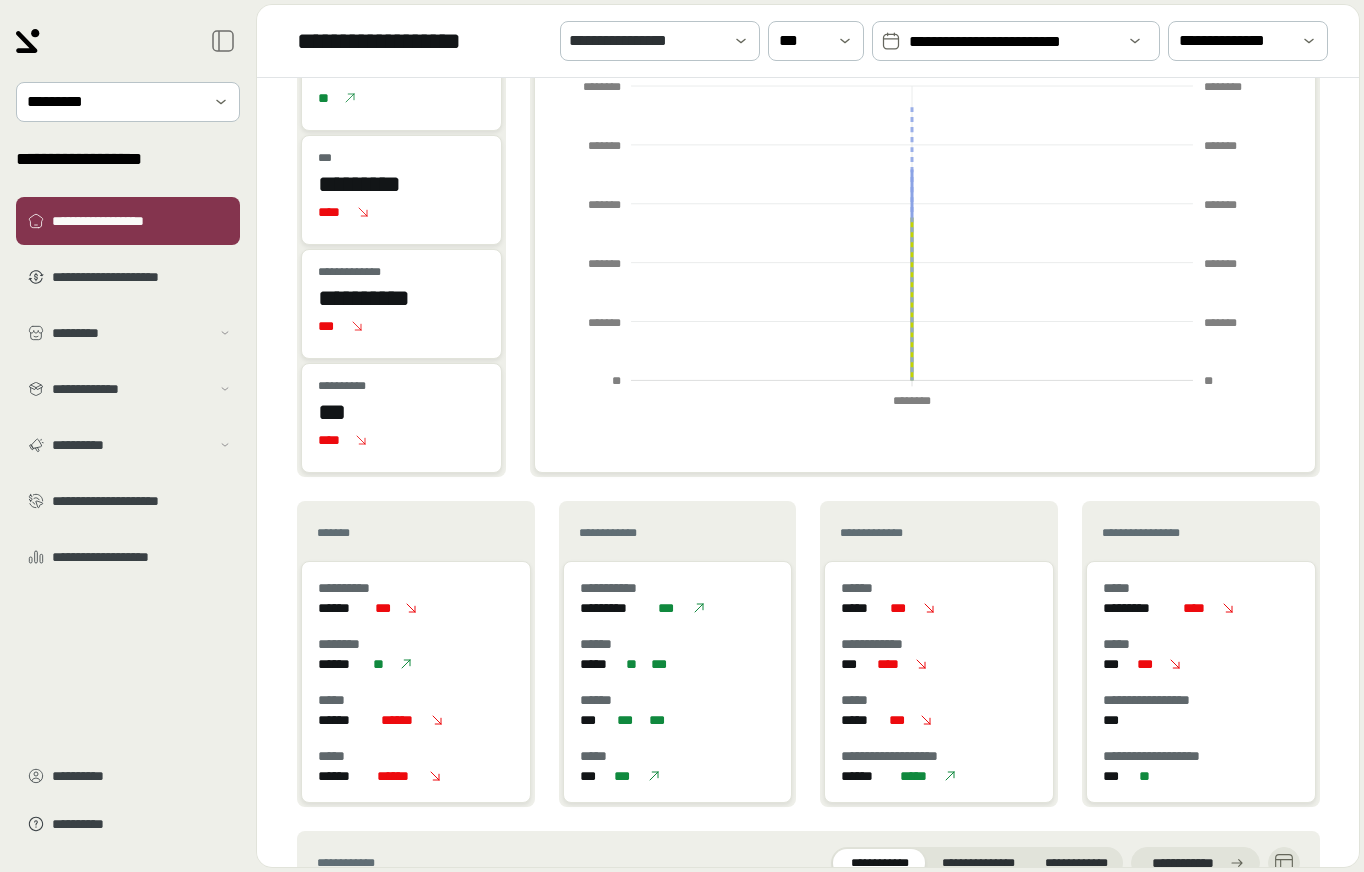 scroll, scrollTop: 200, scrollLeft: 0, axis: vertical 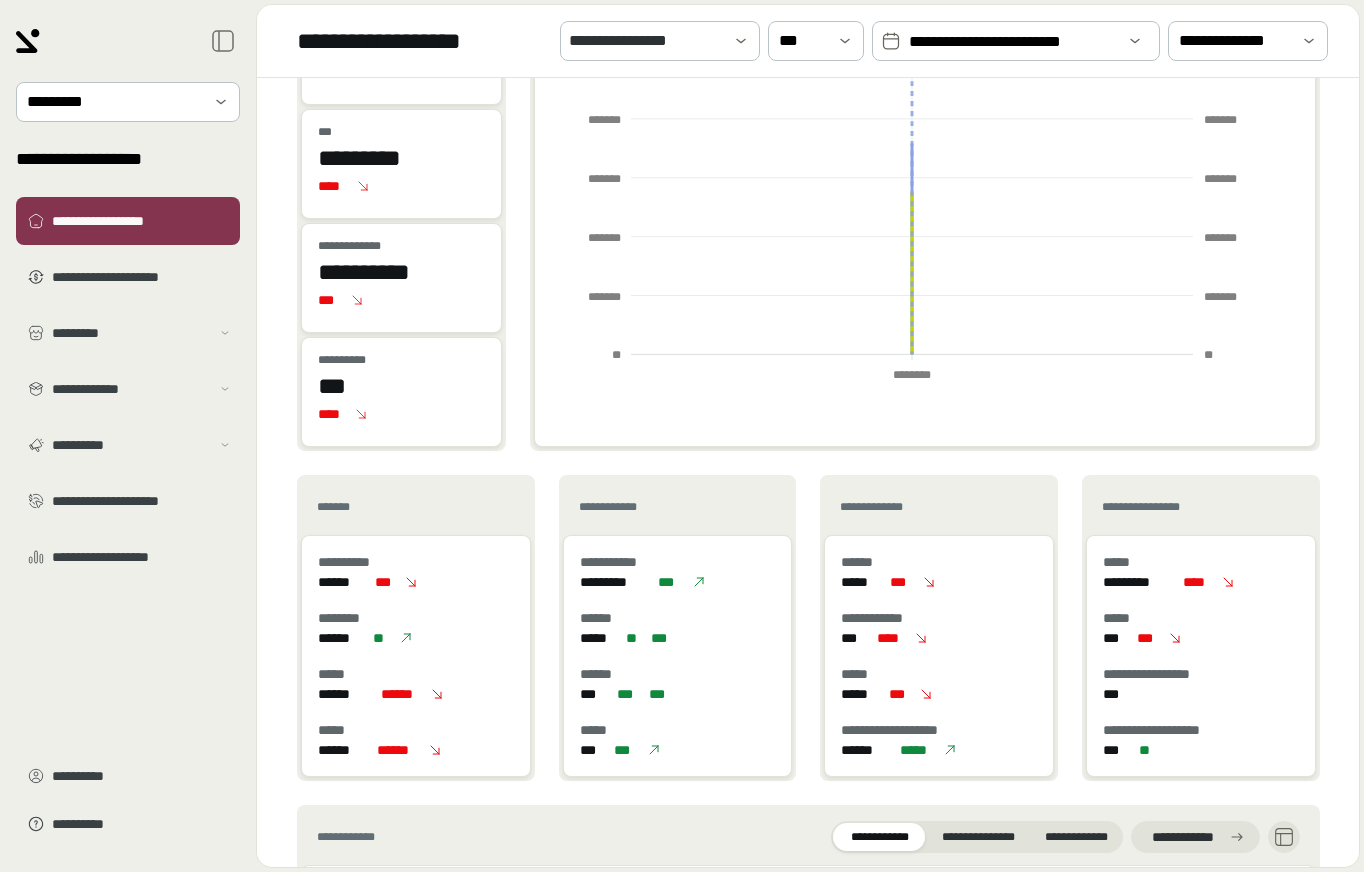 click on "**********" at bounding box center [128, 436] 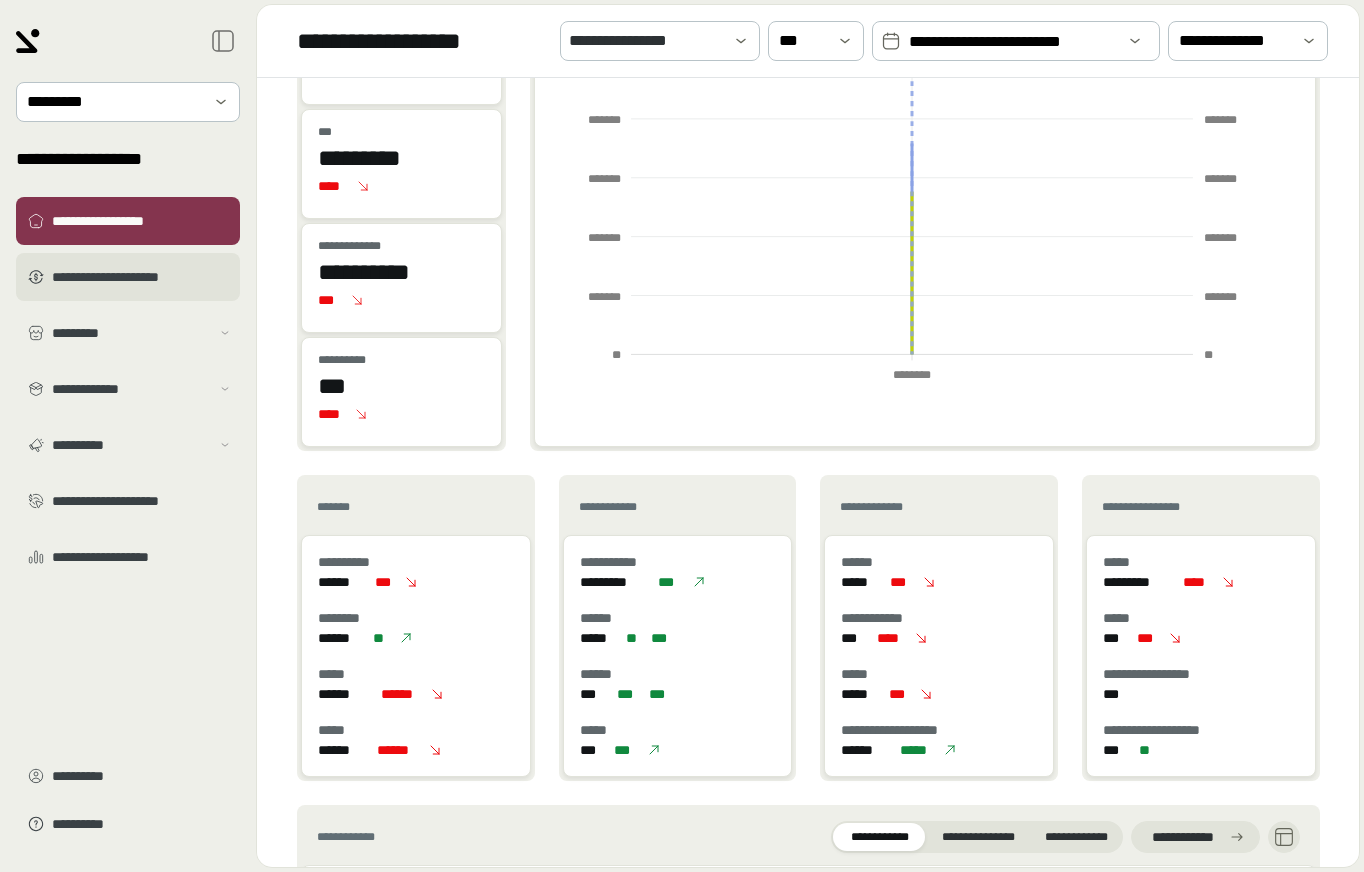 click on "**********" at bounding box center (128, 277) 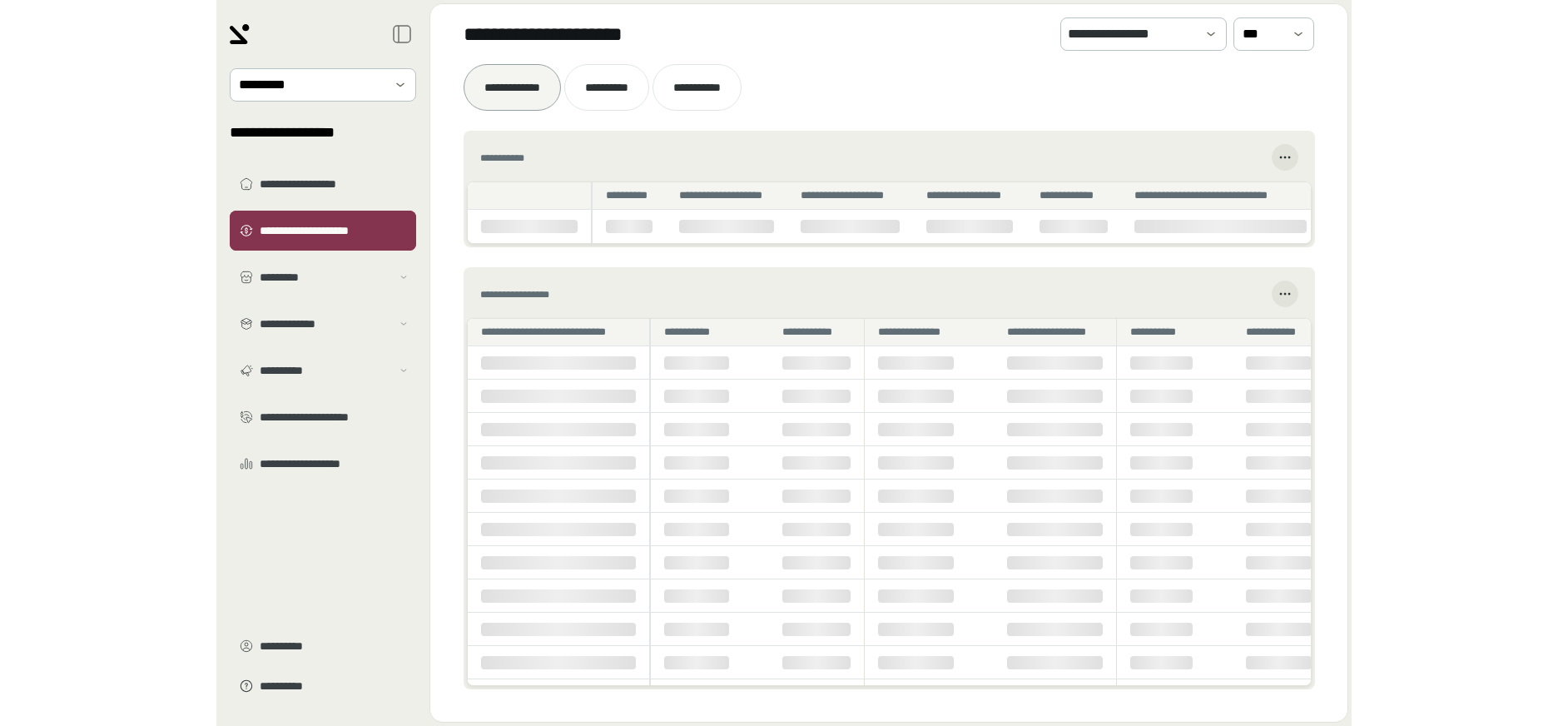 scroll, scrollTop: 0, scrollLeft: 0, axis: both 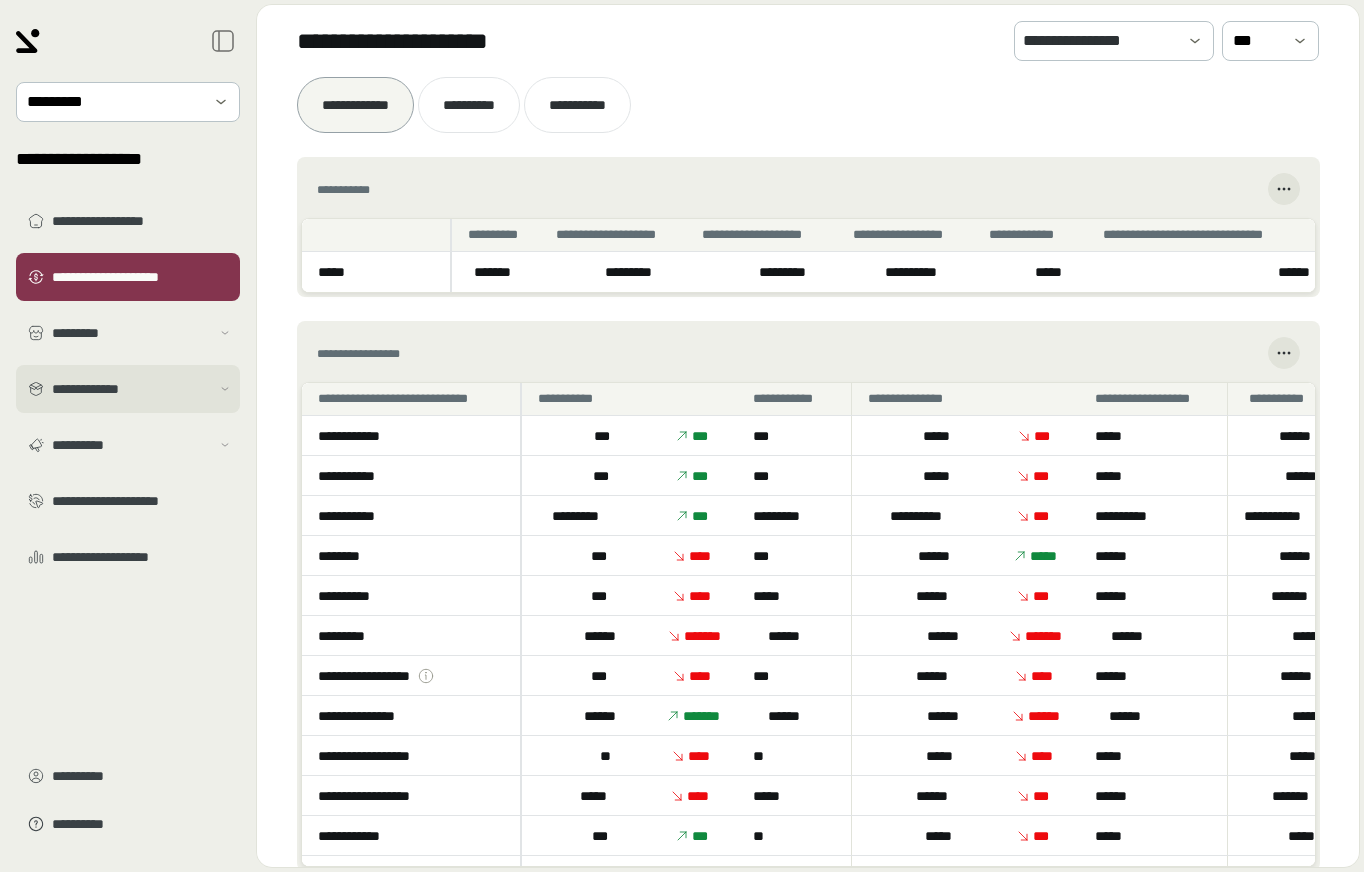click on "**********" at bounding box center (131, 389) 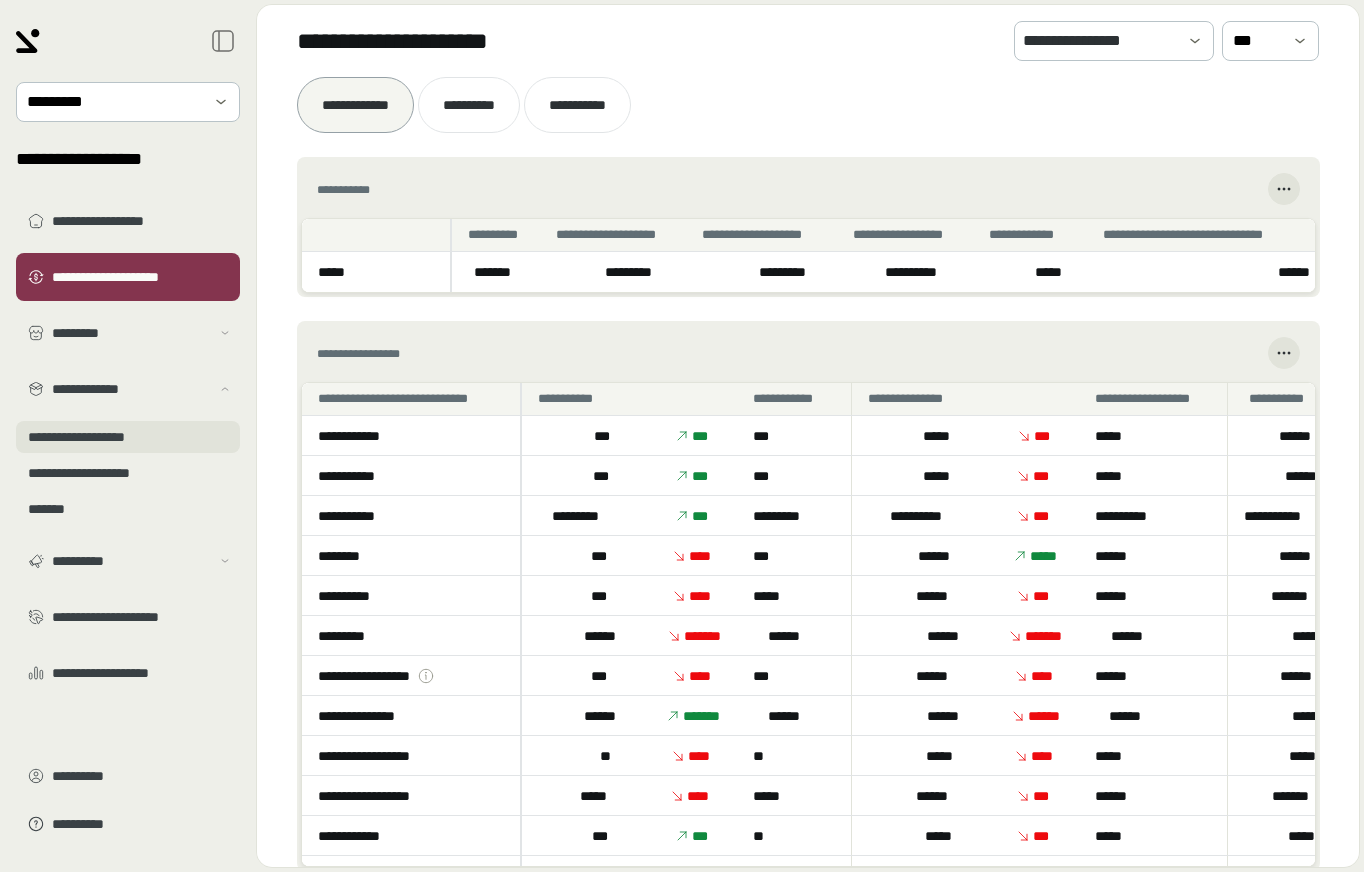 click on "**********" at bounding box center (128, 437) 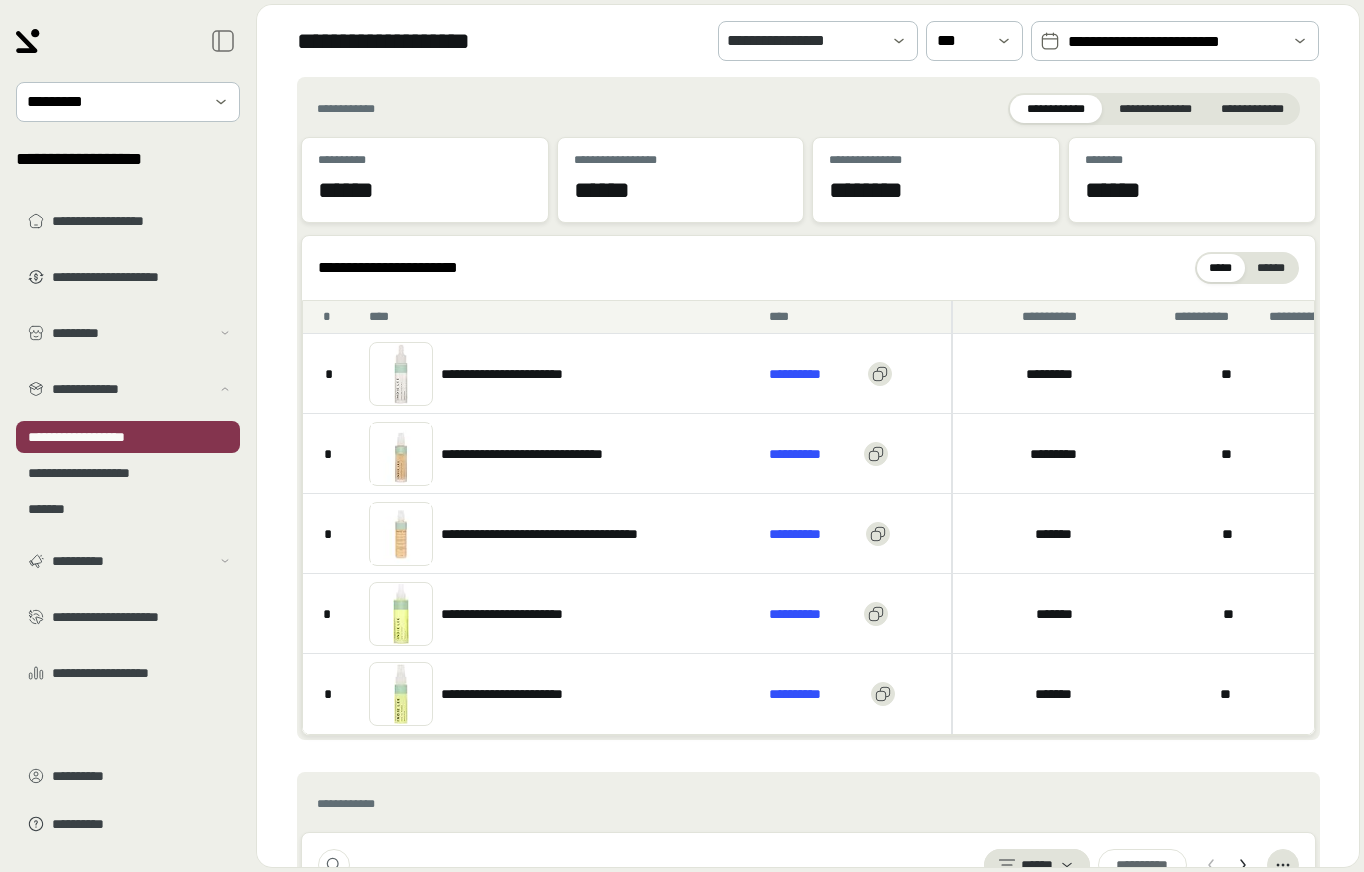 click on "**********" at bounding box center [1175, 42] 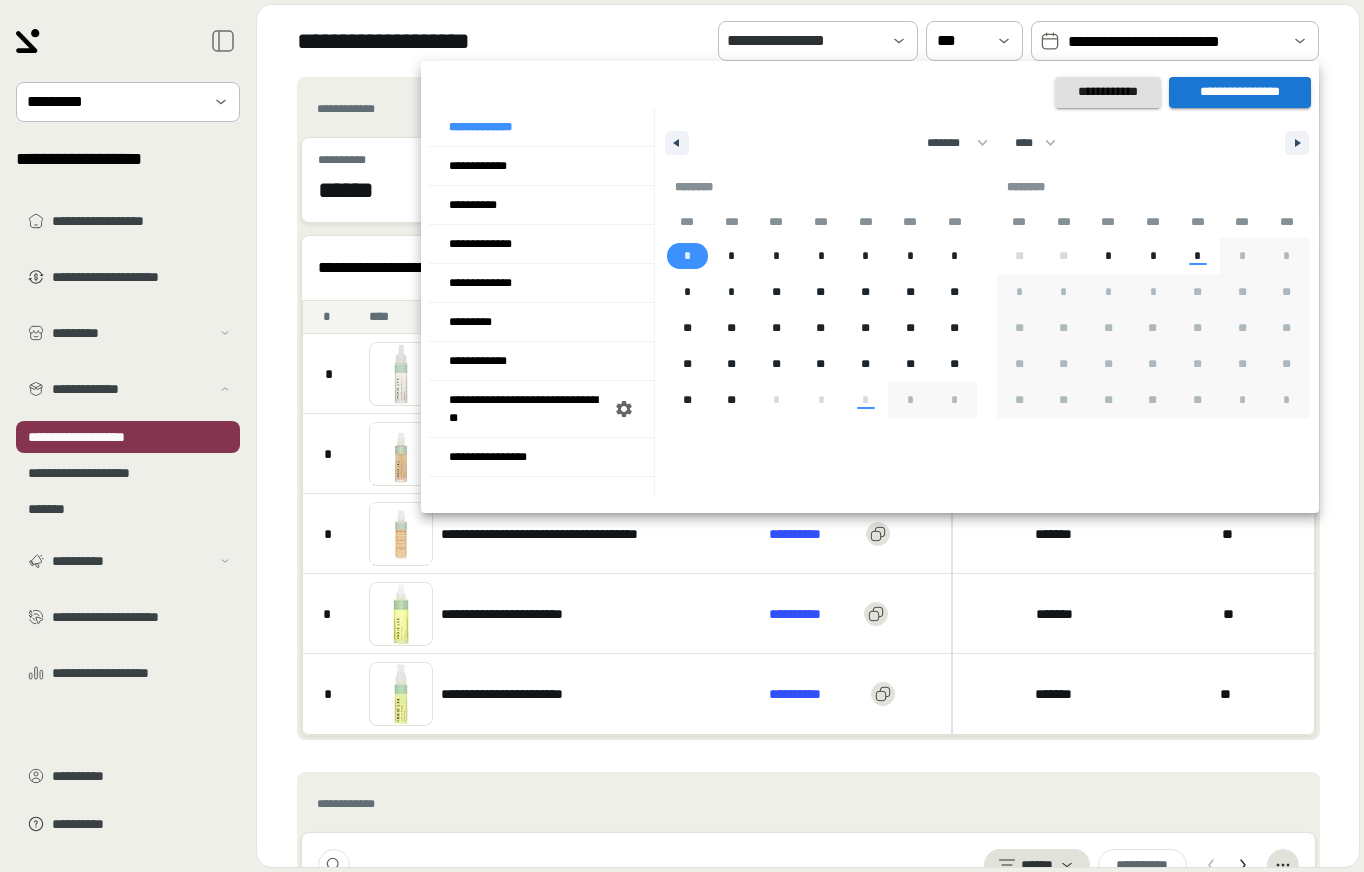 click on "*" at bounding box center [687, 256] 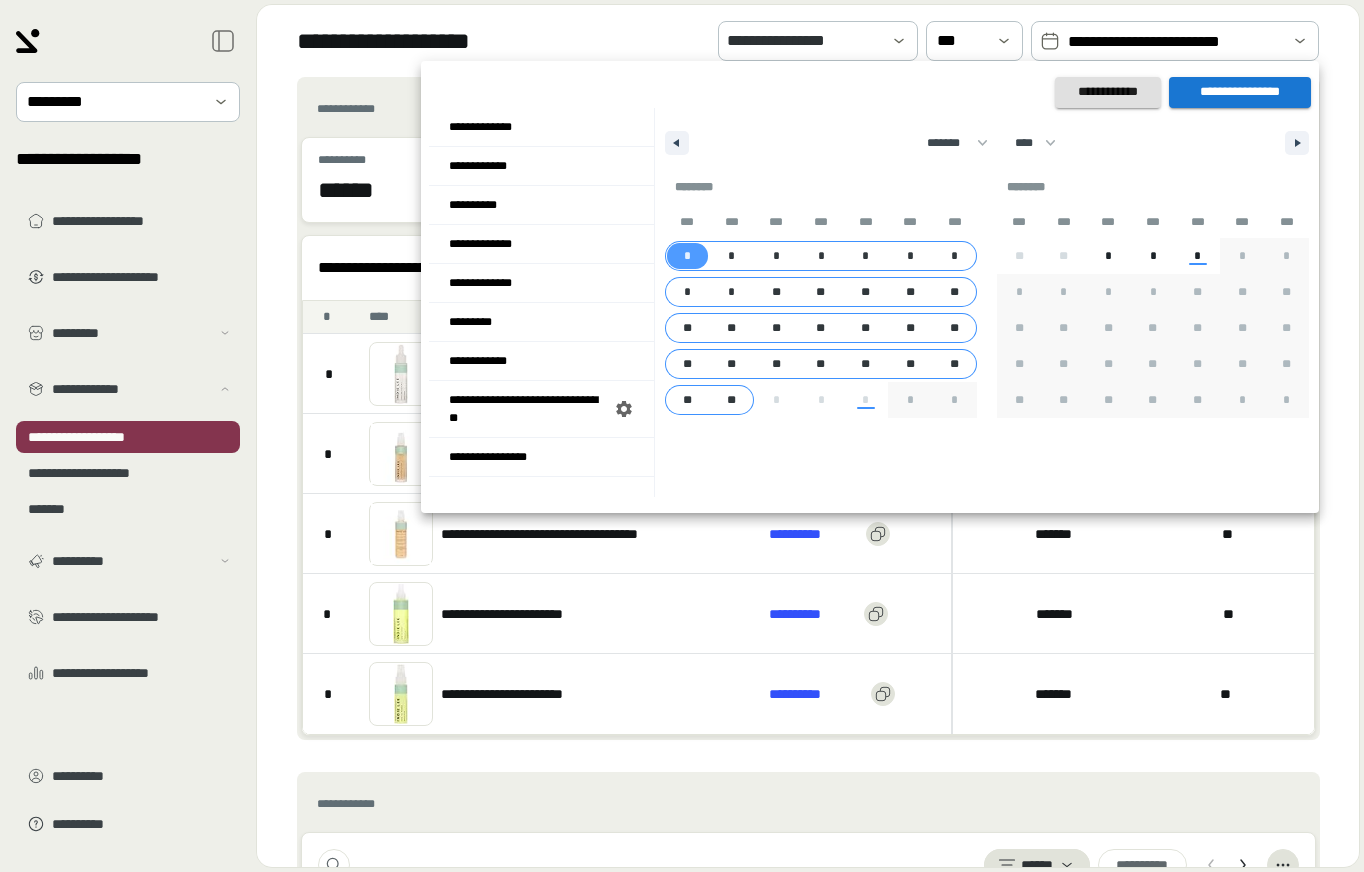 click on "**" at bounding box center [732, 400] 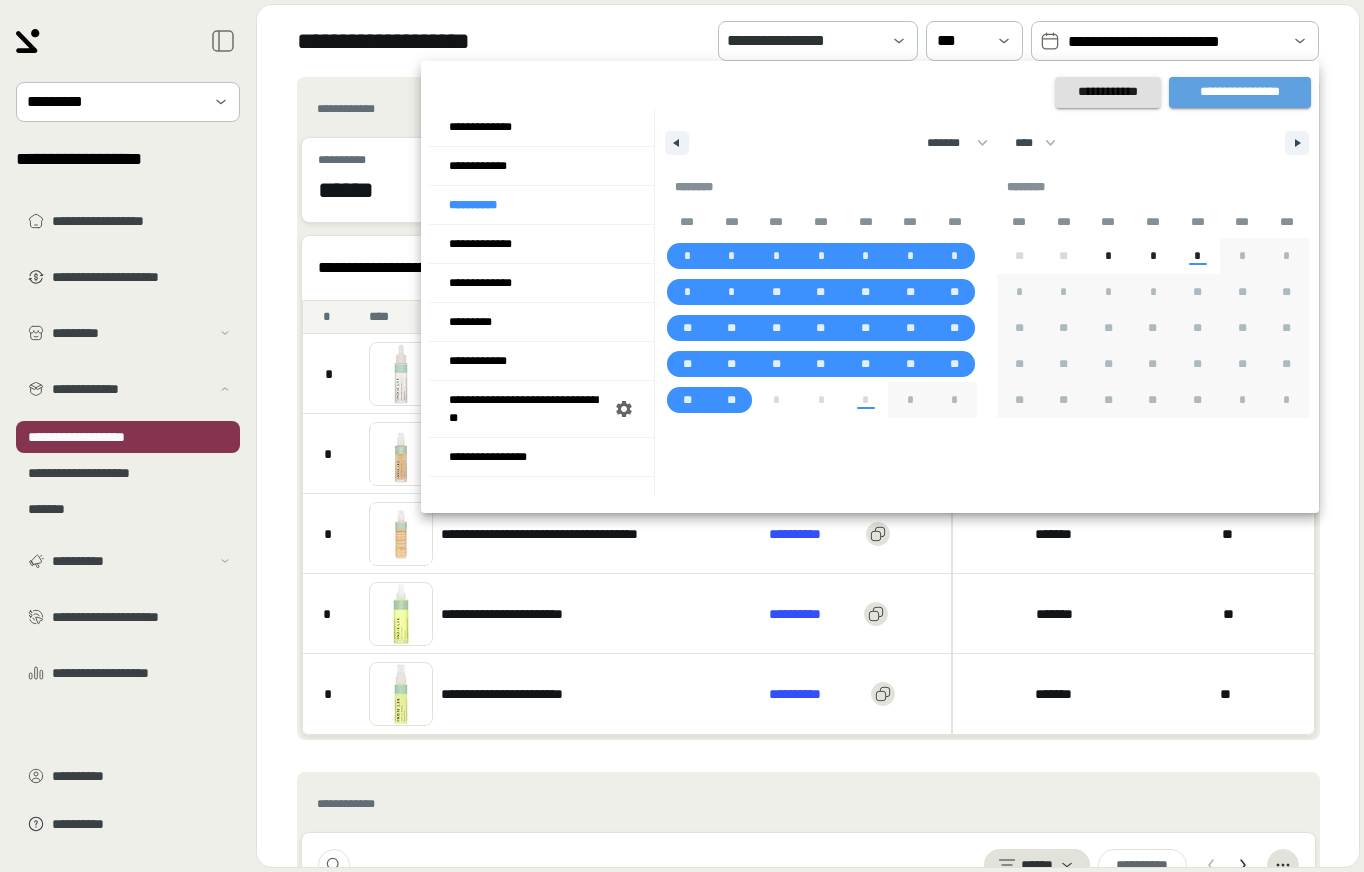 click on "**********" at bounding box center (1240, 92) 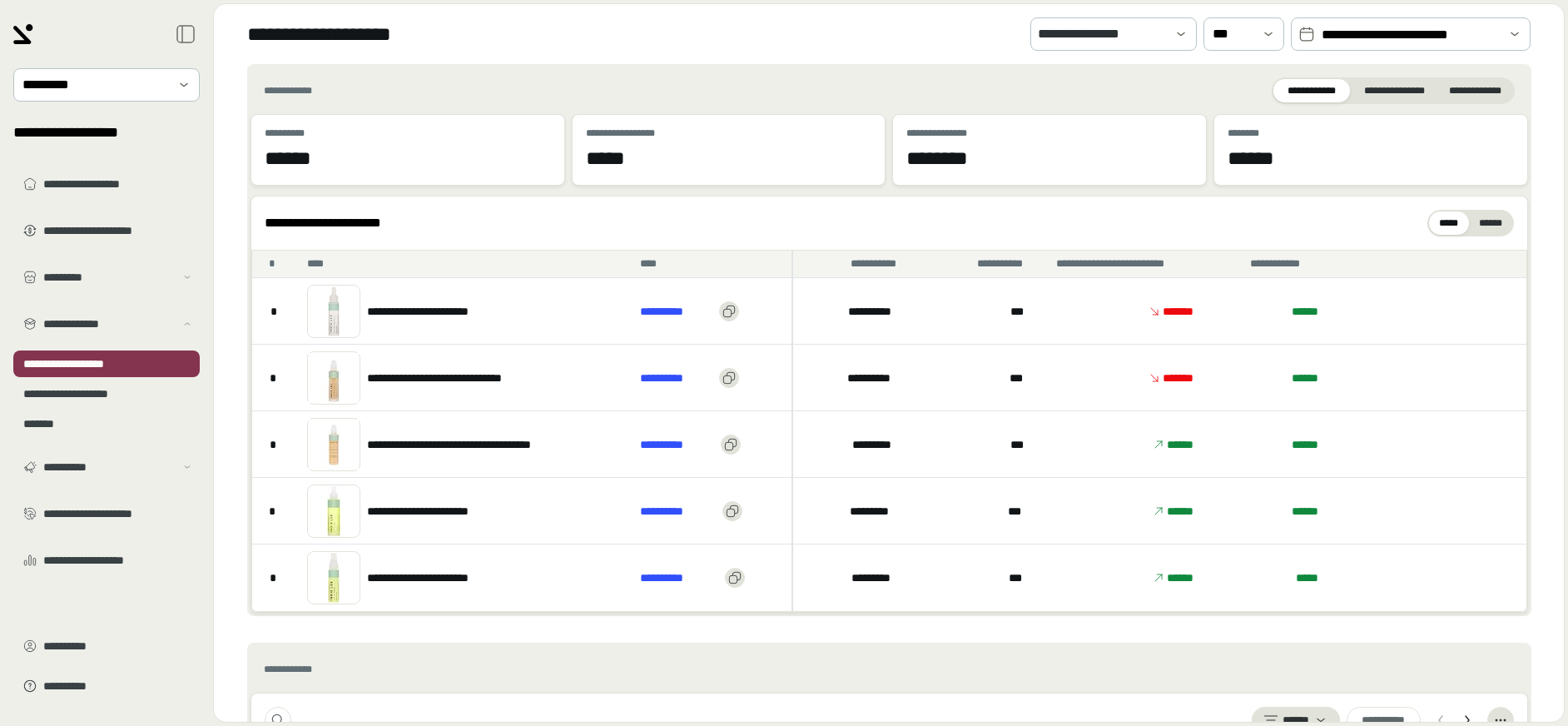 click on "**********" at bounding box center (889, 654) 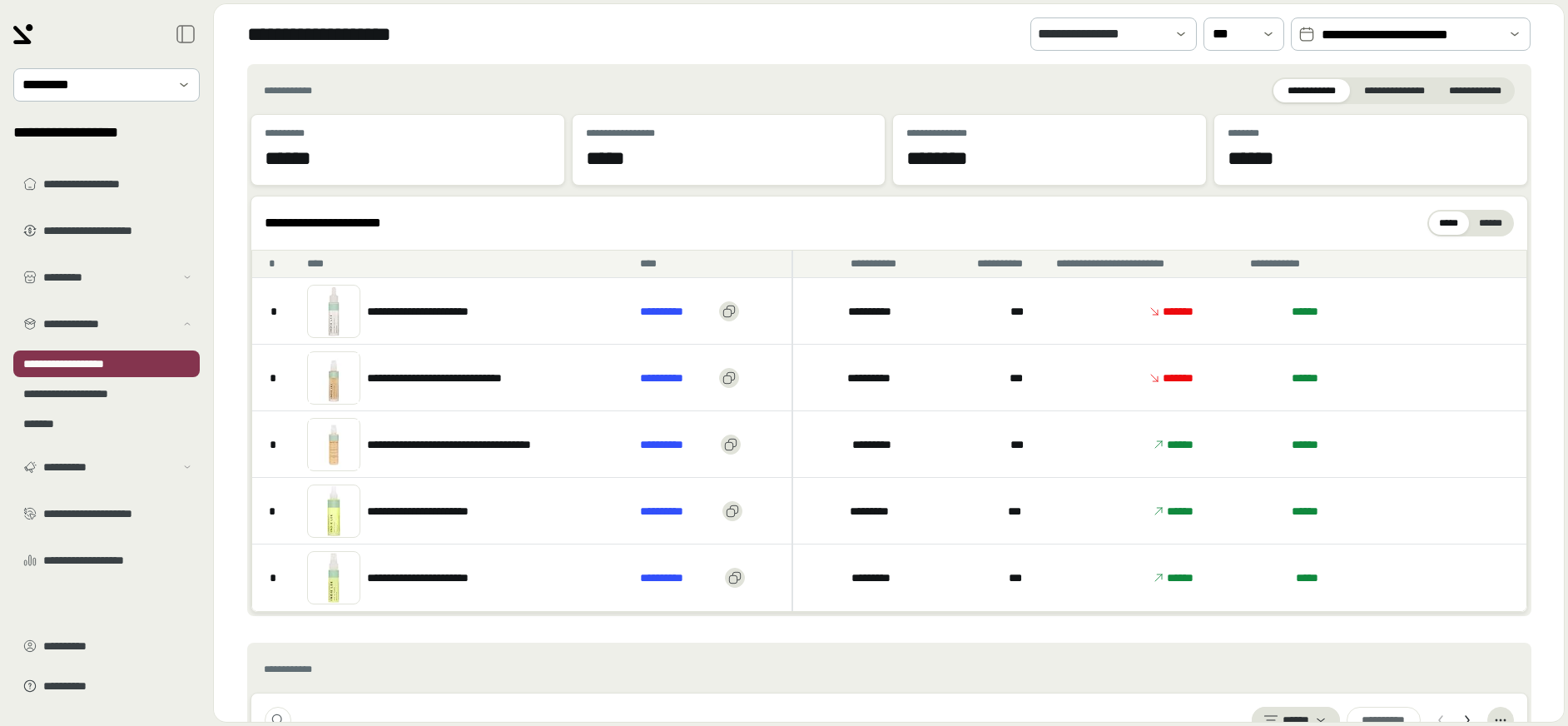 click on "**********" at bounding box center [889, 654] 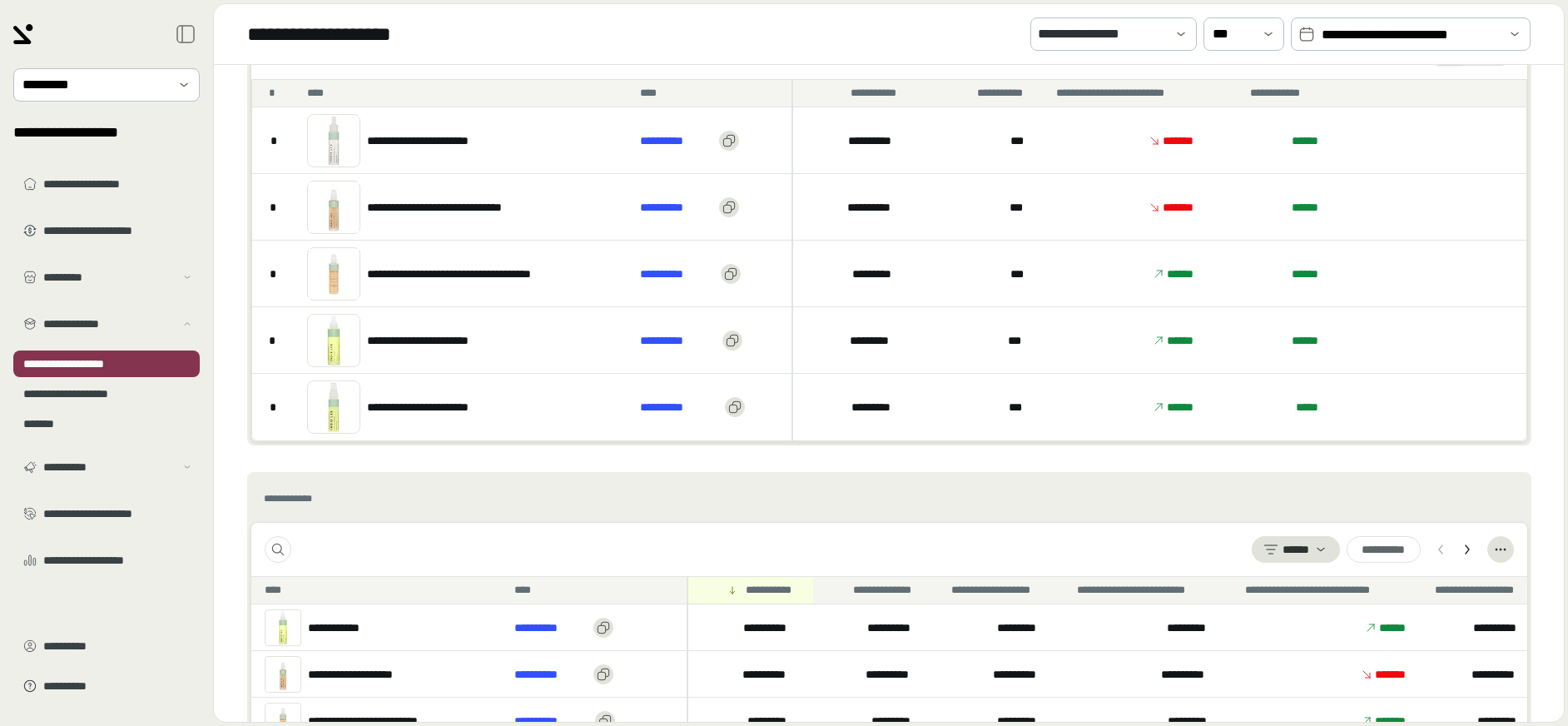 scroll, scrollTop: 566, scrollLeft: 0, axis: vertical 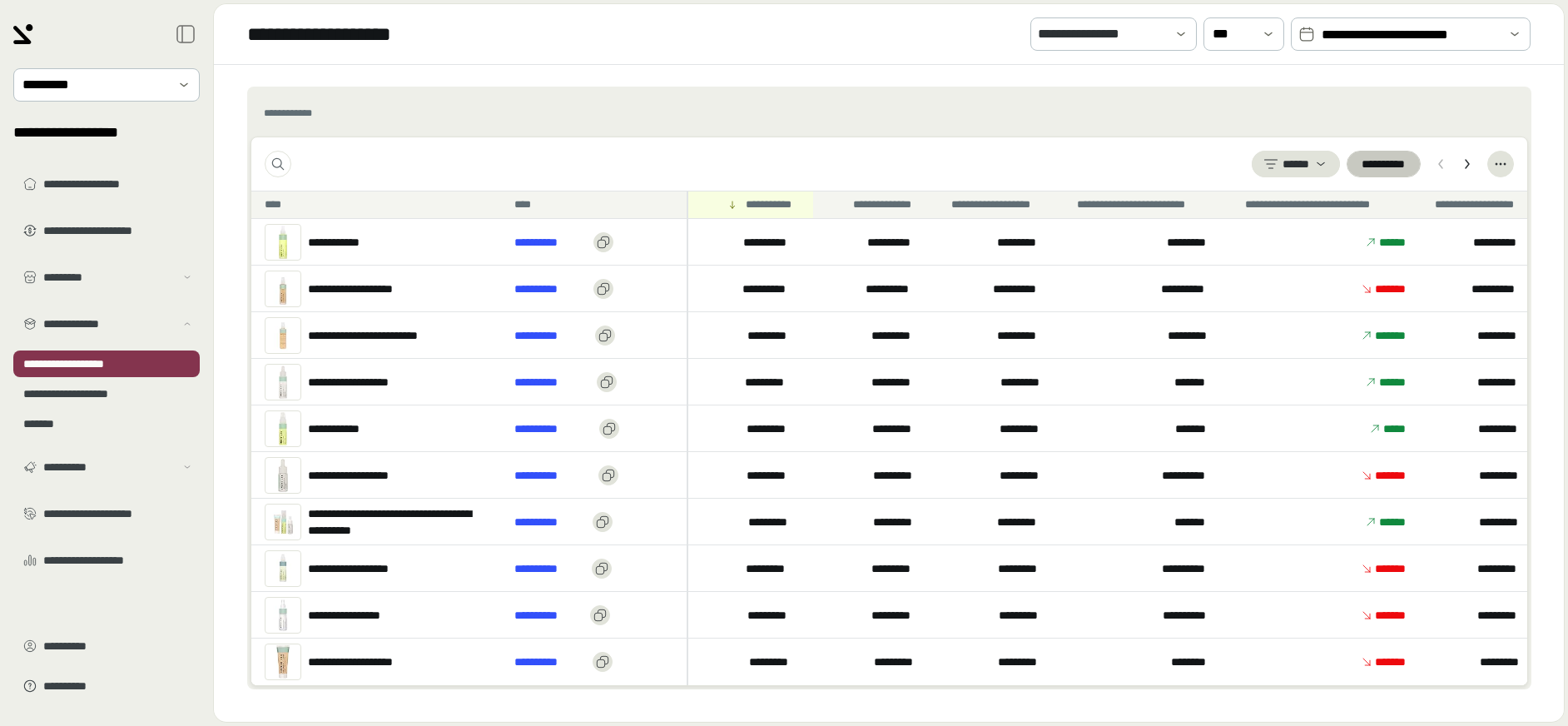 click on "* * ** ** **" at bounding box center [1383, 164] 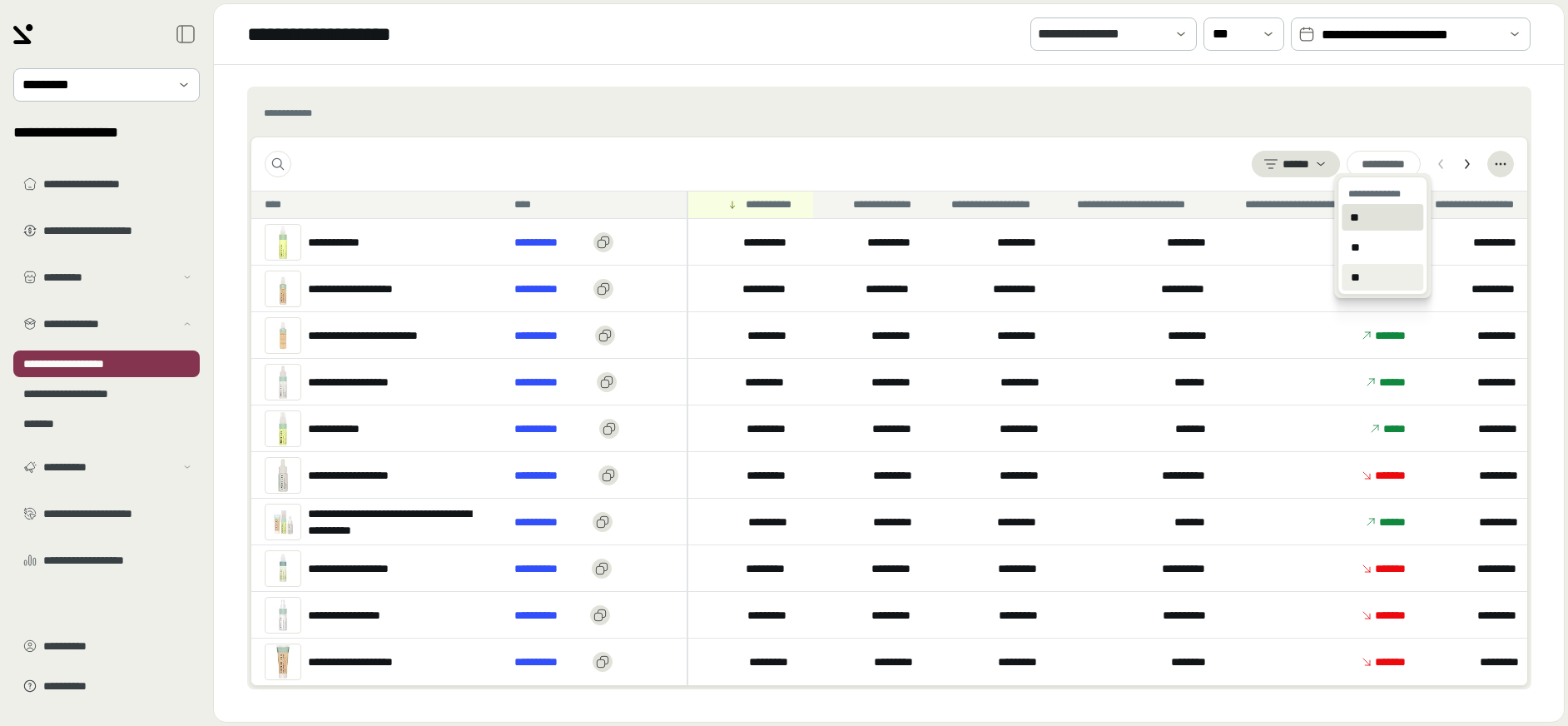 click on "**" at bounding box center [1382, 277] 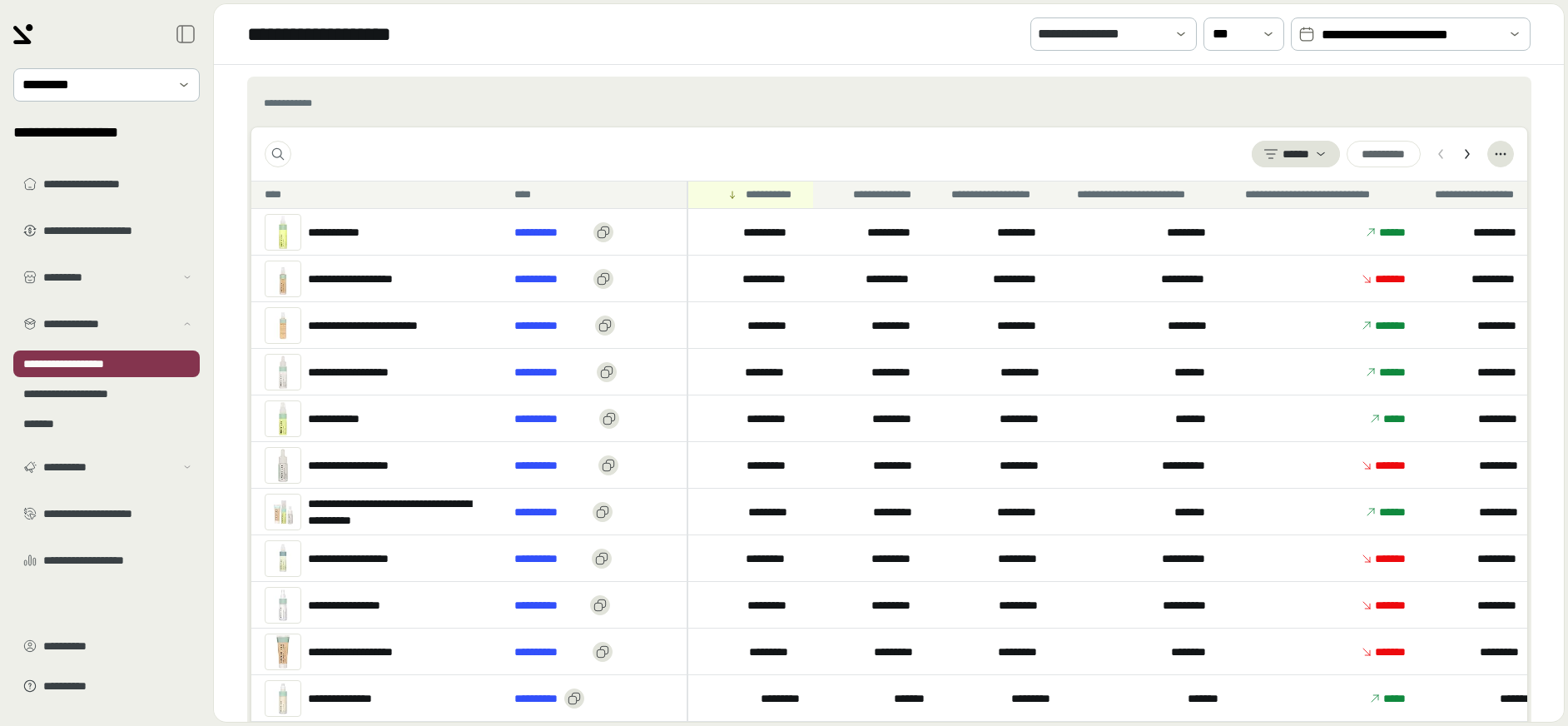 click 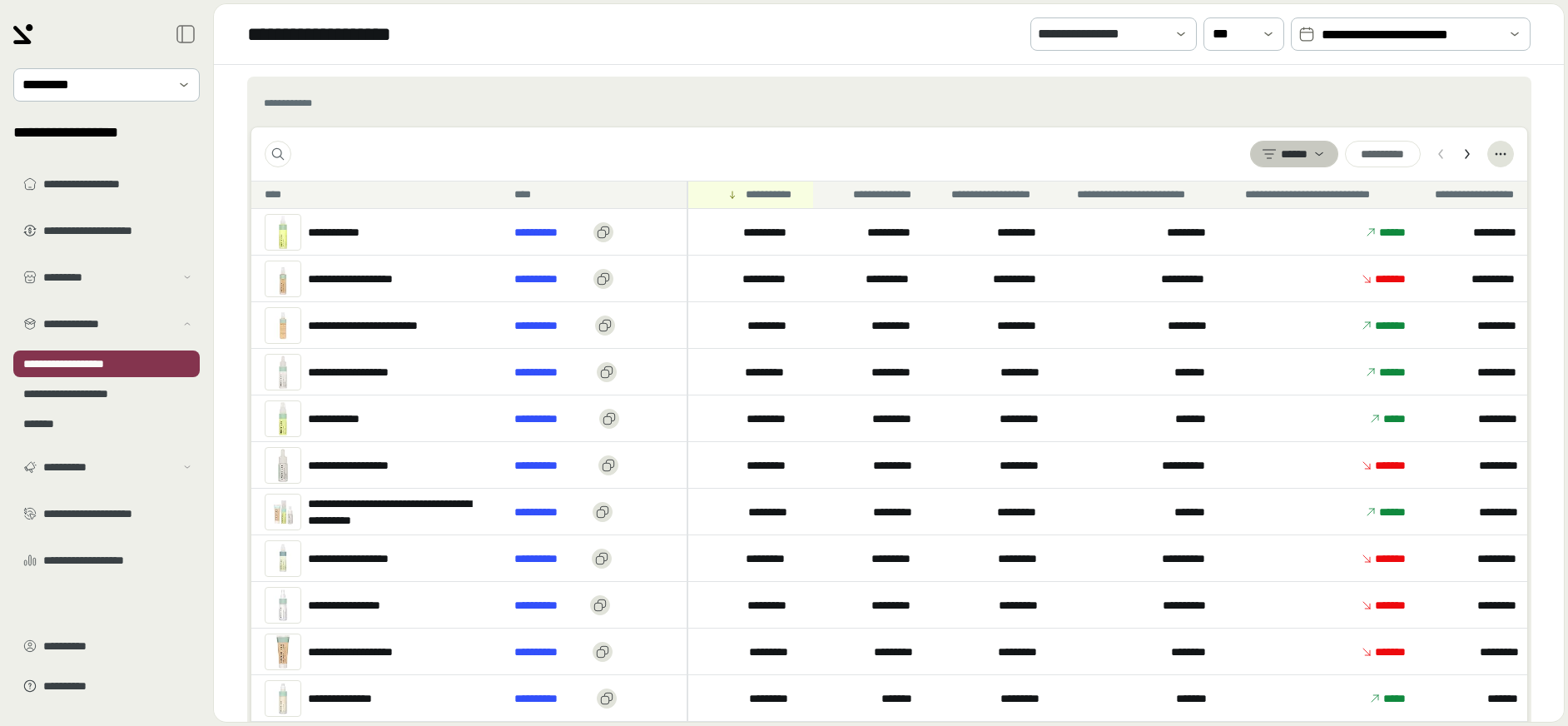 click on "******" at bounding box center [1294, 154] 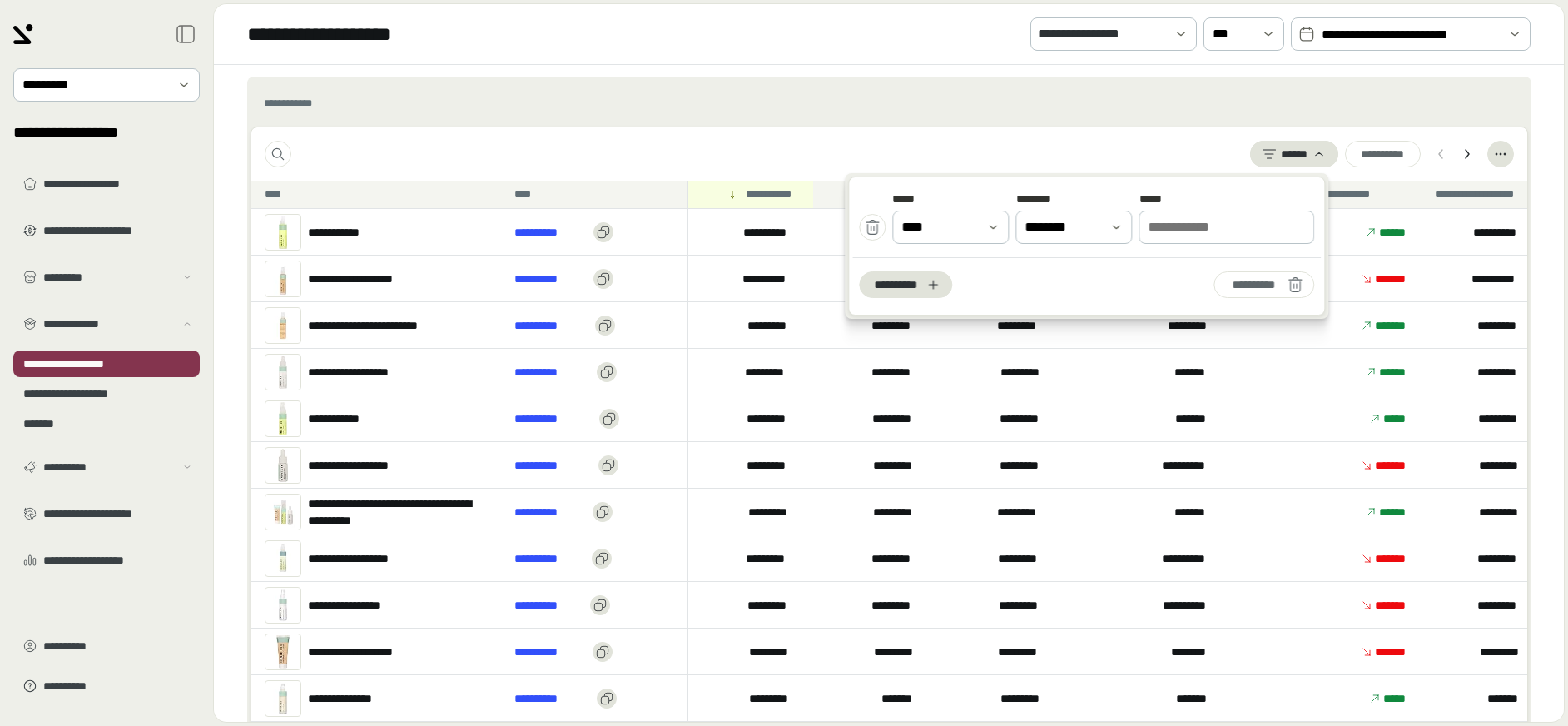 click on "**********" at bounding box center (889, 154) 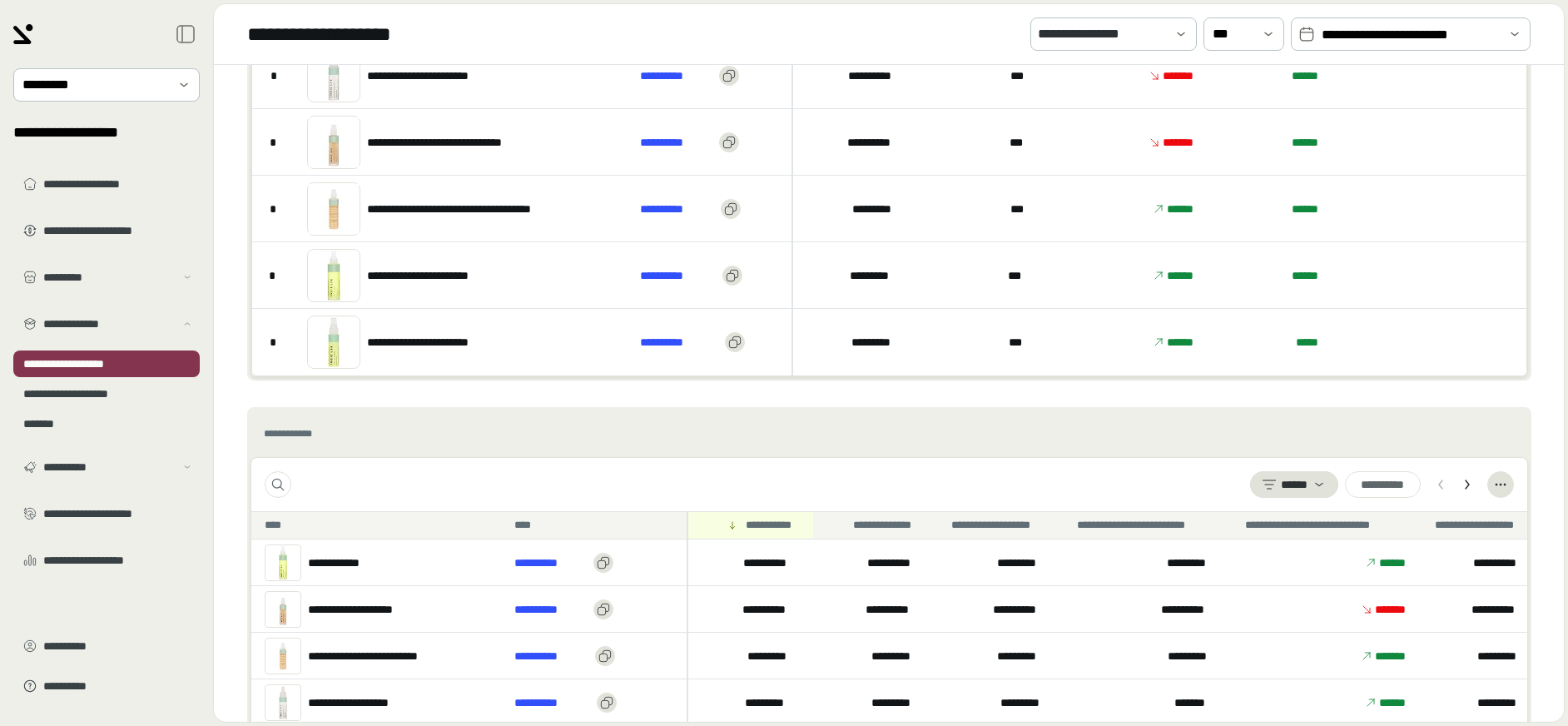 scroll, scrollTop: 233, scrollLeft: 0, axis: vertical 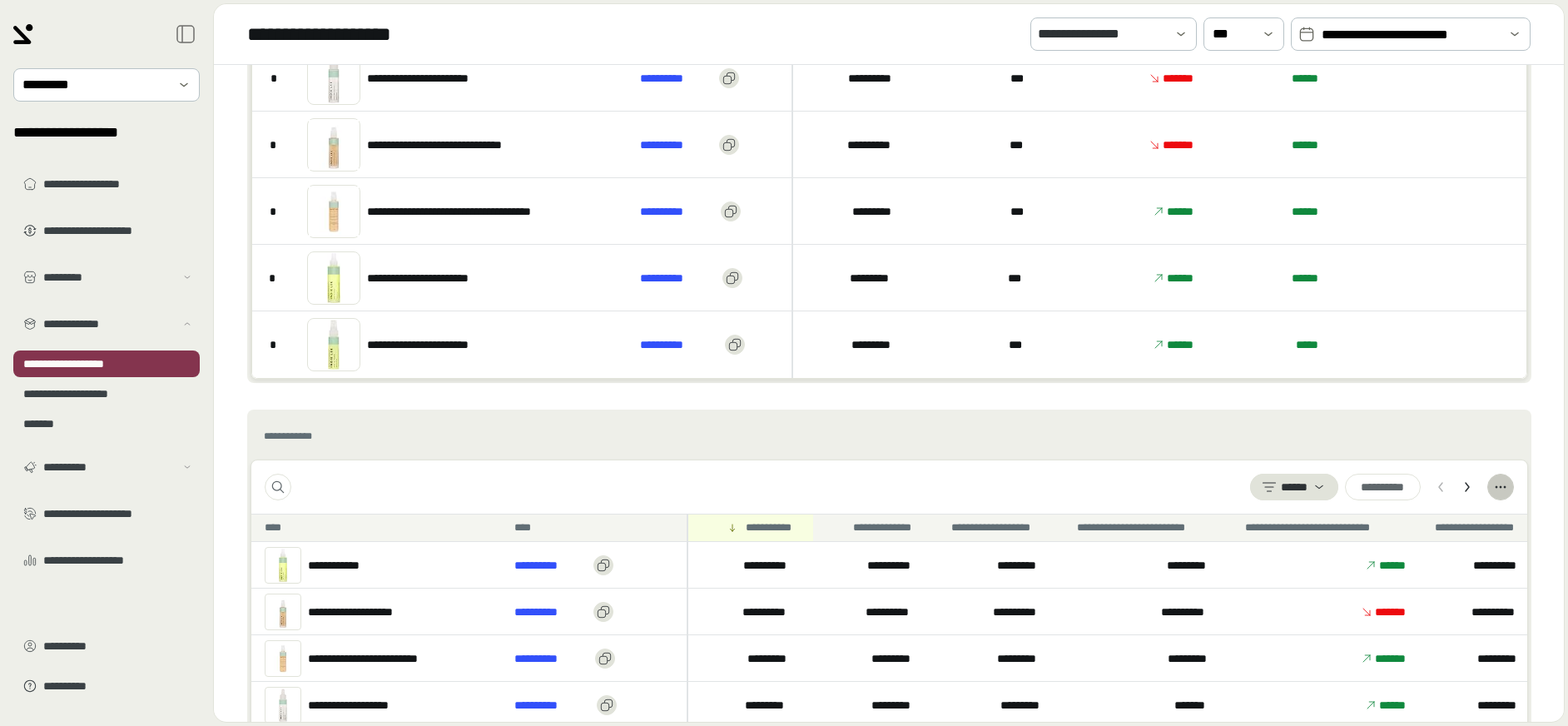 click 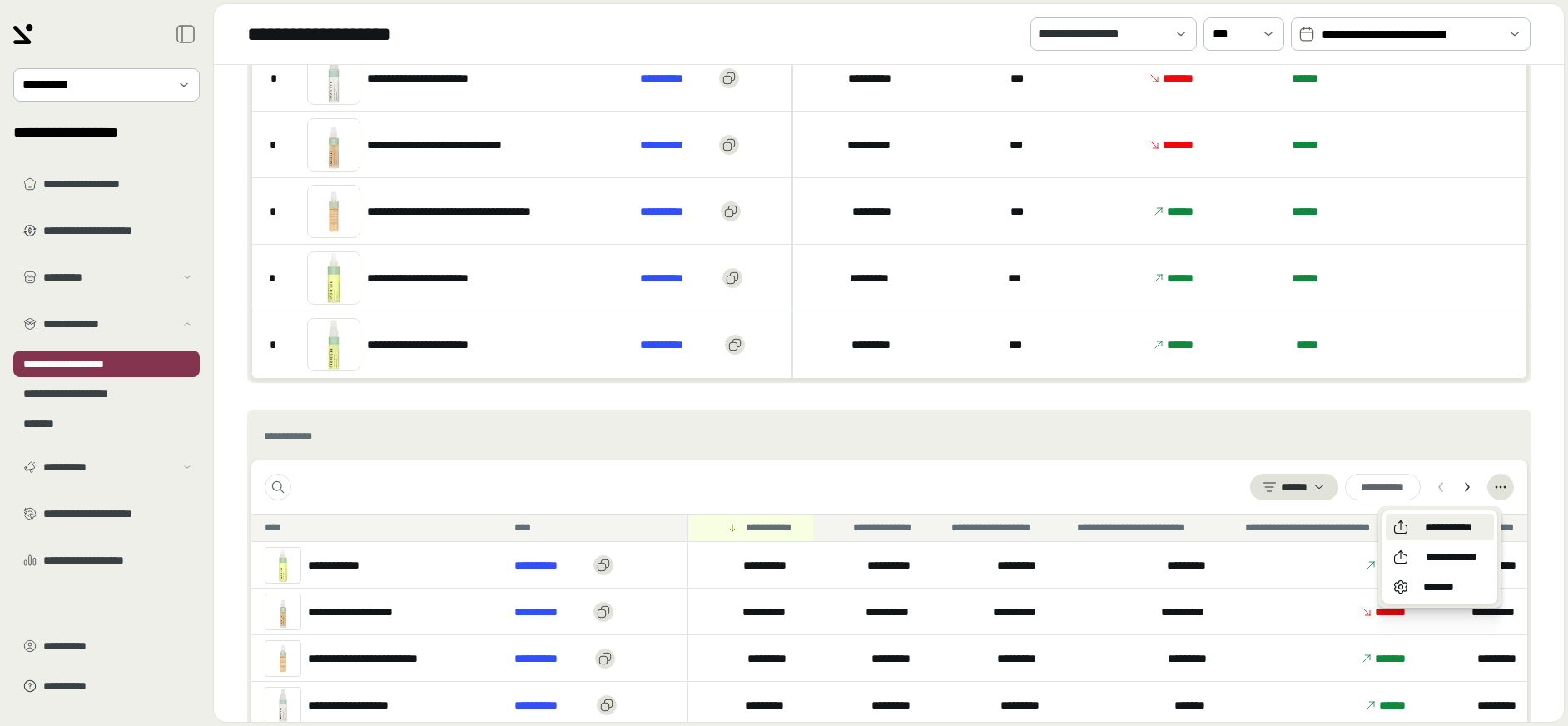 click on "**********" at bounding box center (1448, 527) 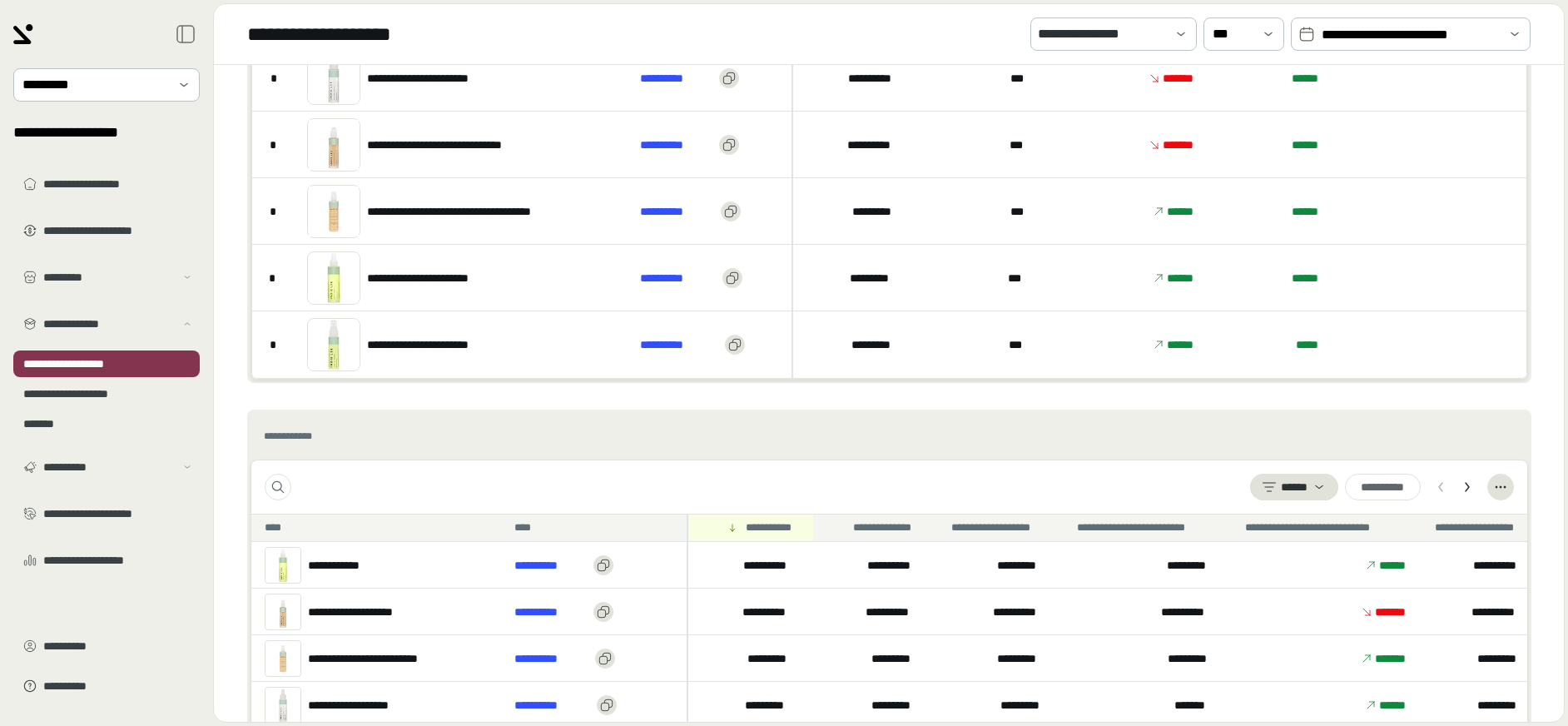 scroll, scrollTop: 0, scrollLeft: 0, axis: both 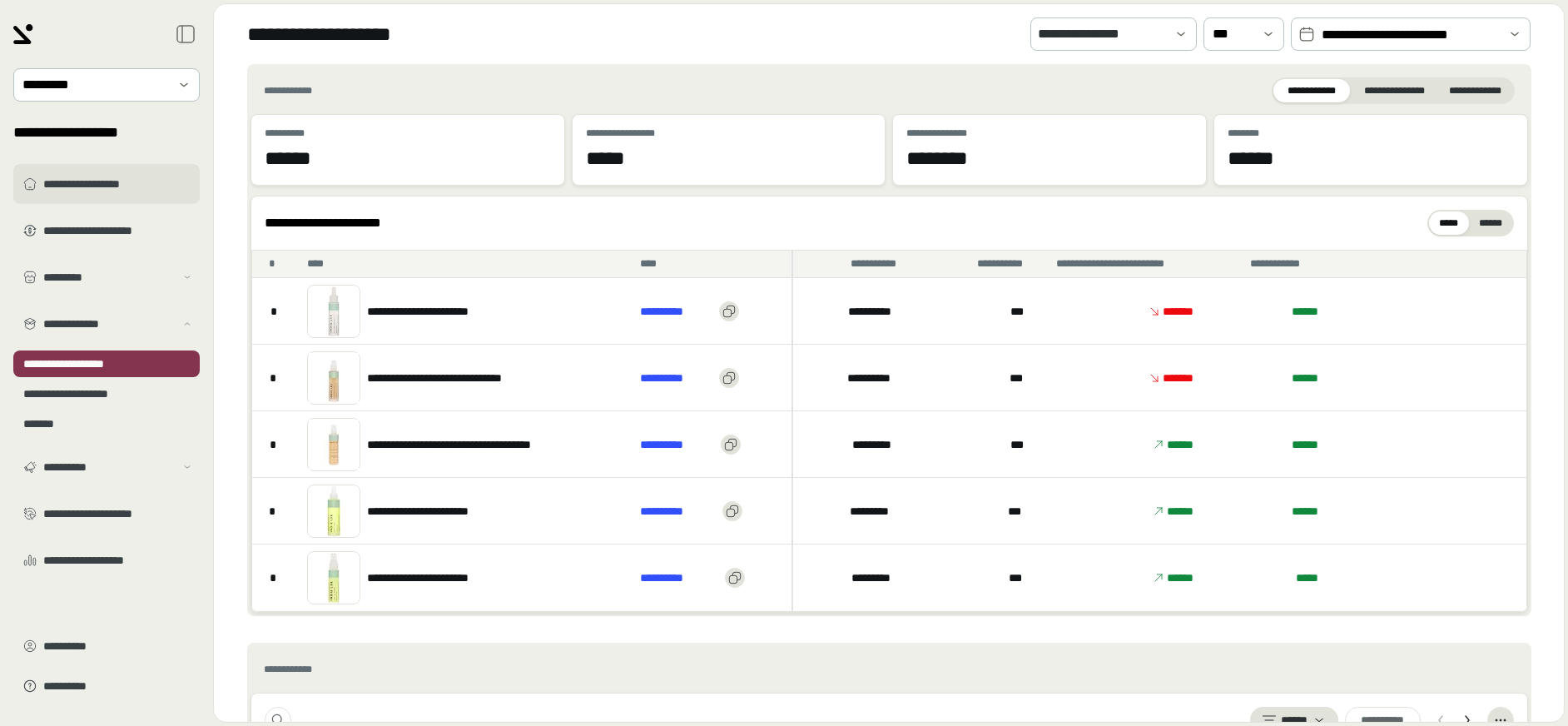 click on "**********" at bounding box center [118, 184] 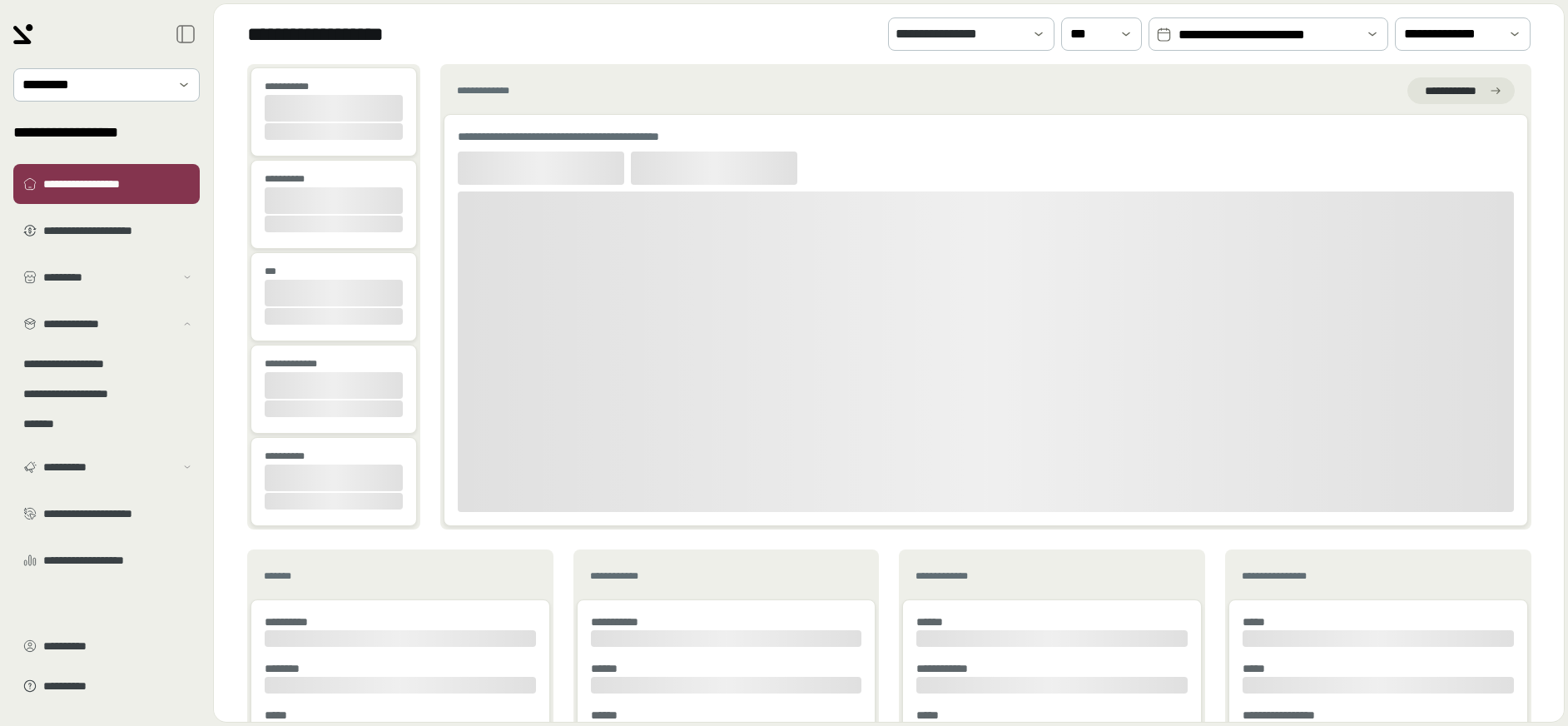 click on "**********" at bounding box center [1268, 35] 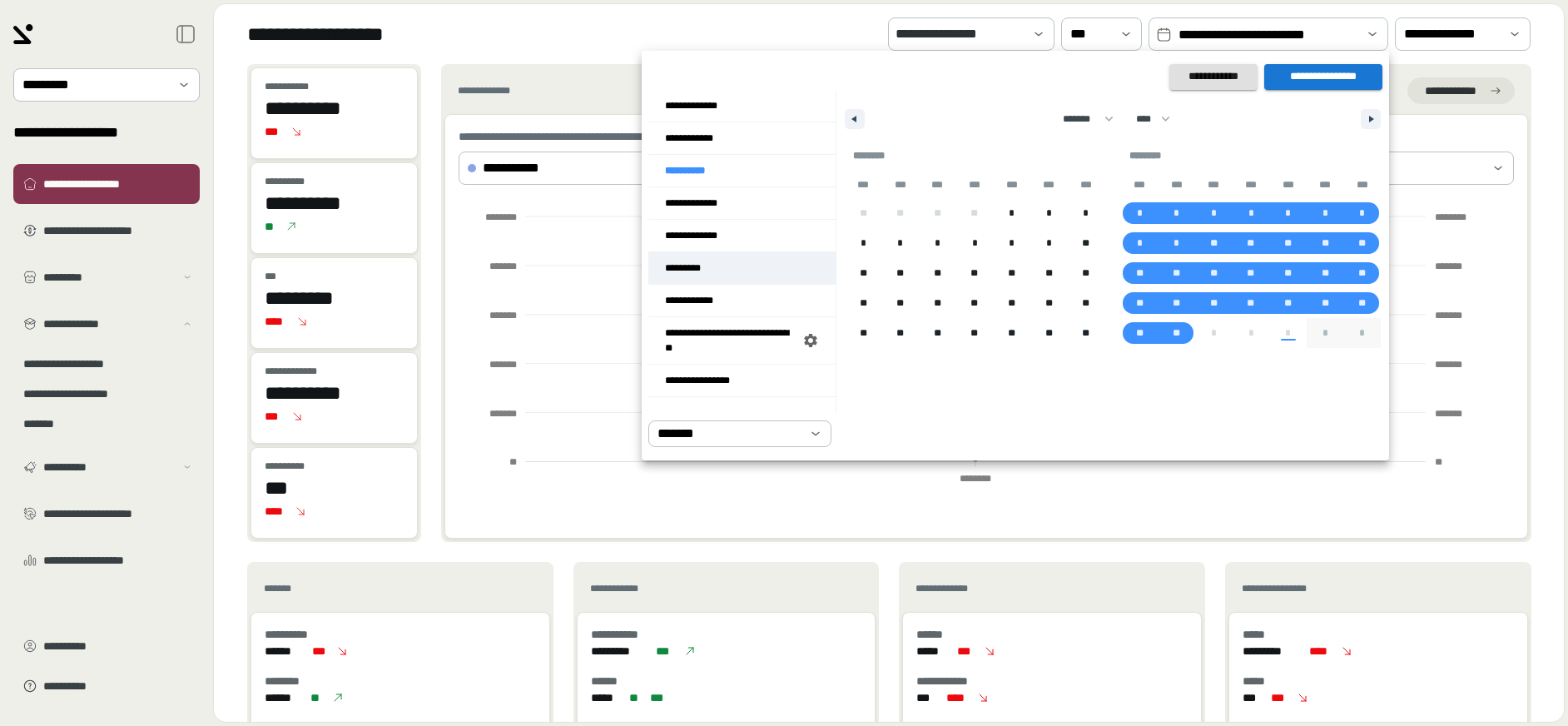 click on "*********" at bounding box center [742, 268] 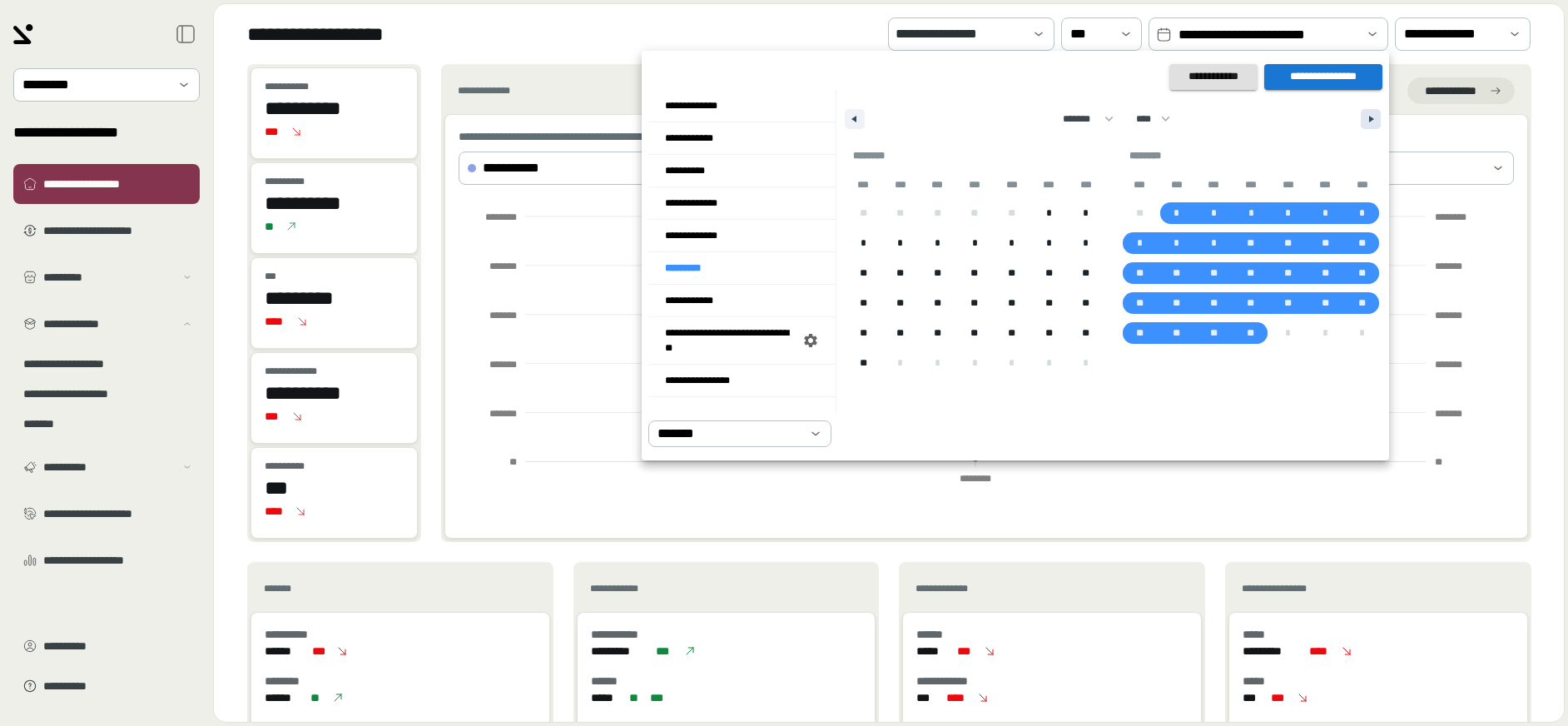 click at bounding box center [1371, 119] 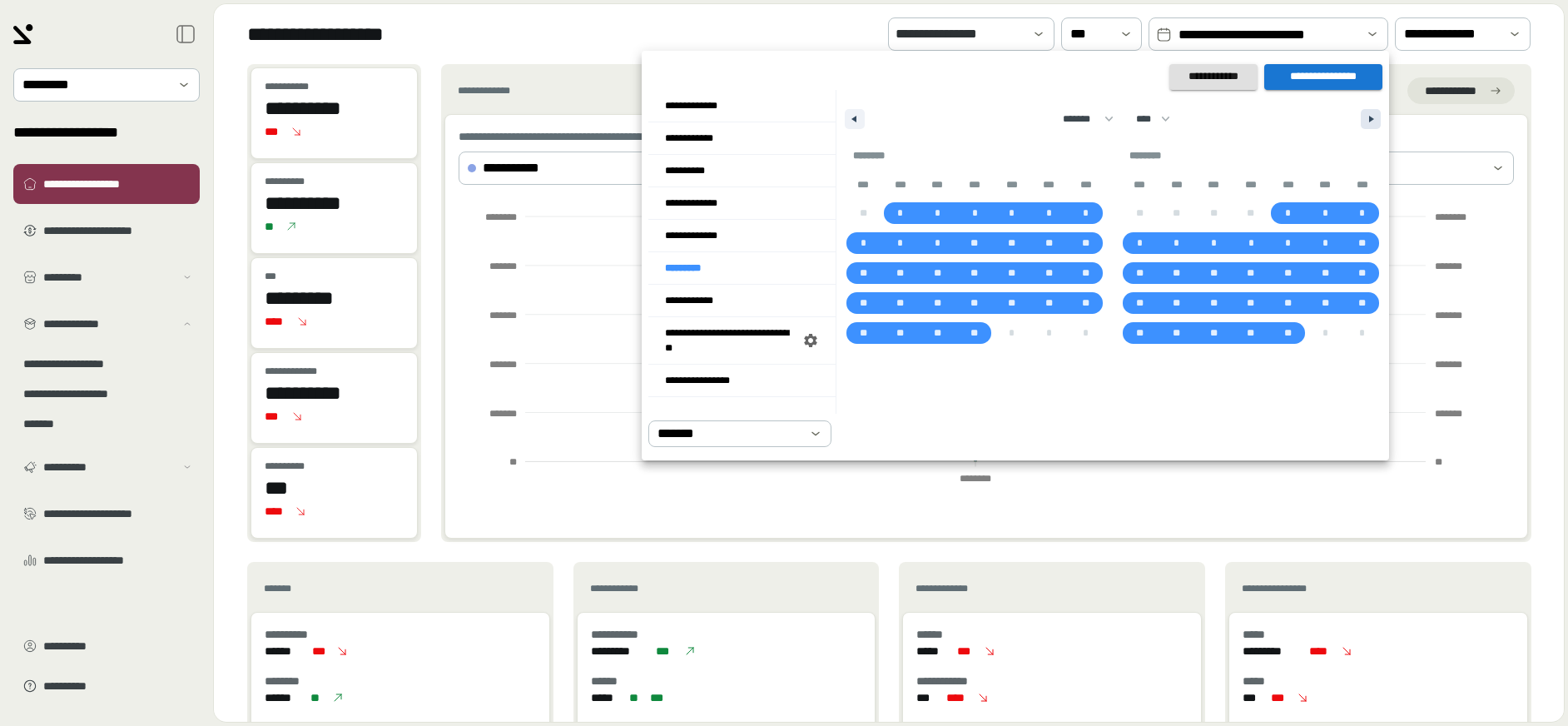 click at bounding box center (1371, 119) 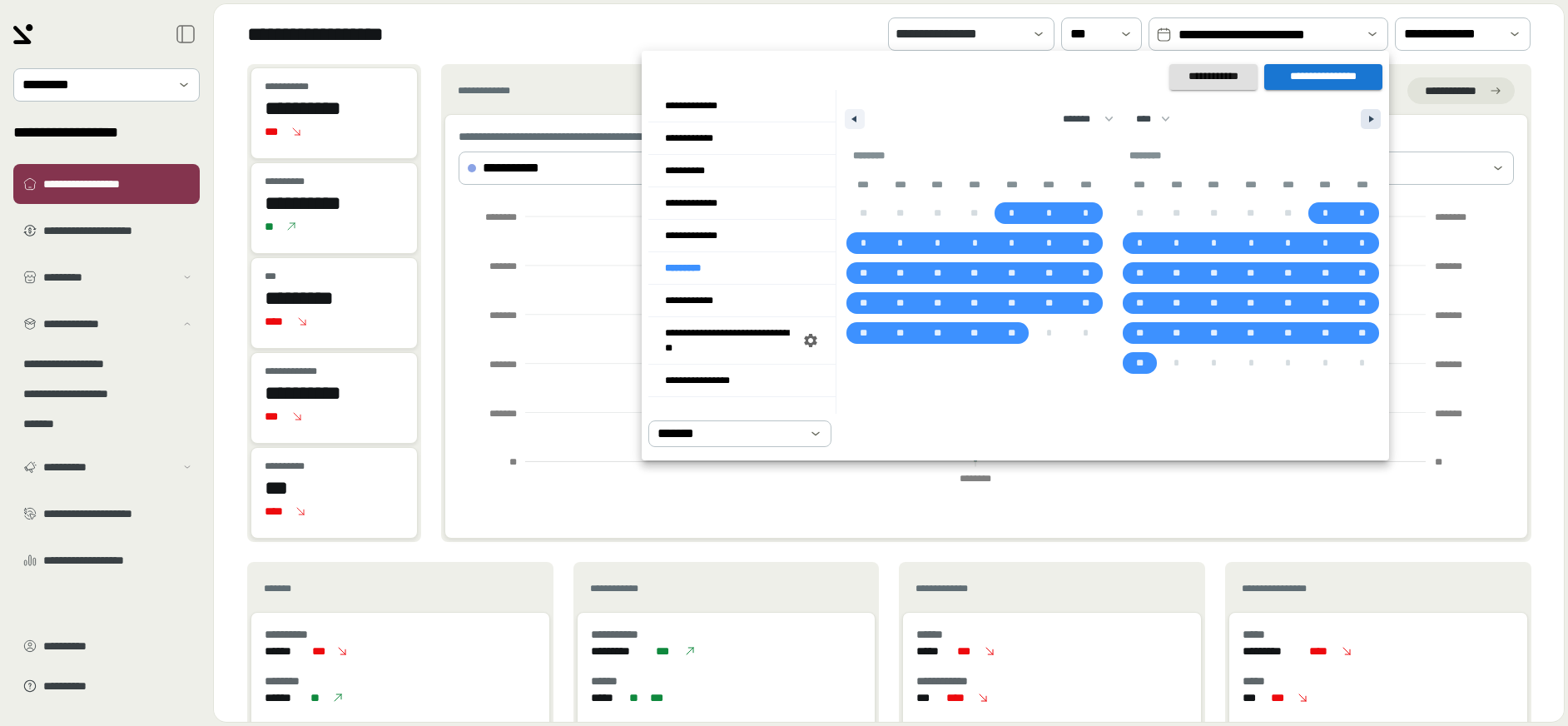 click at bounding box center [1371, 119] 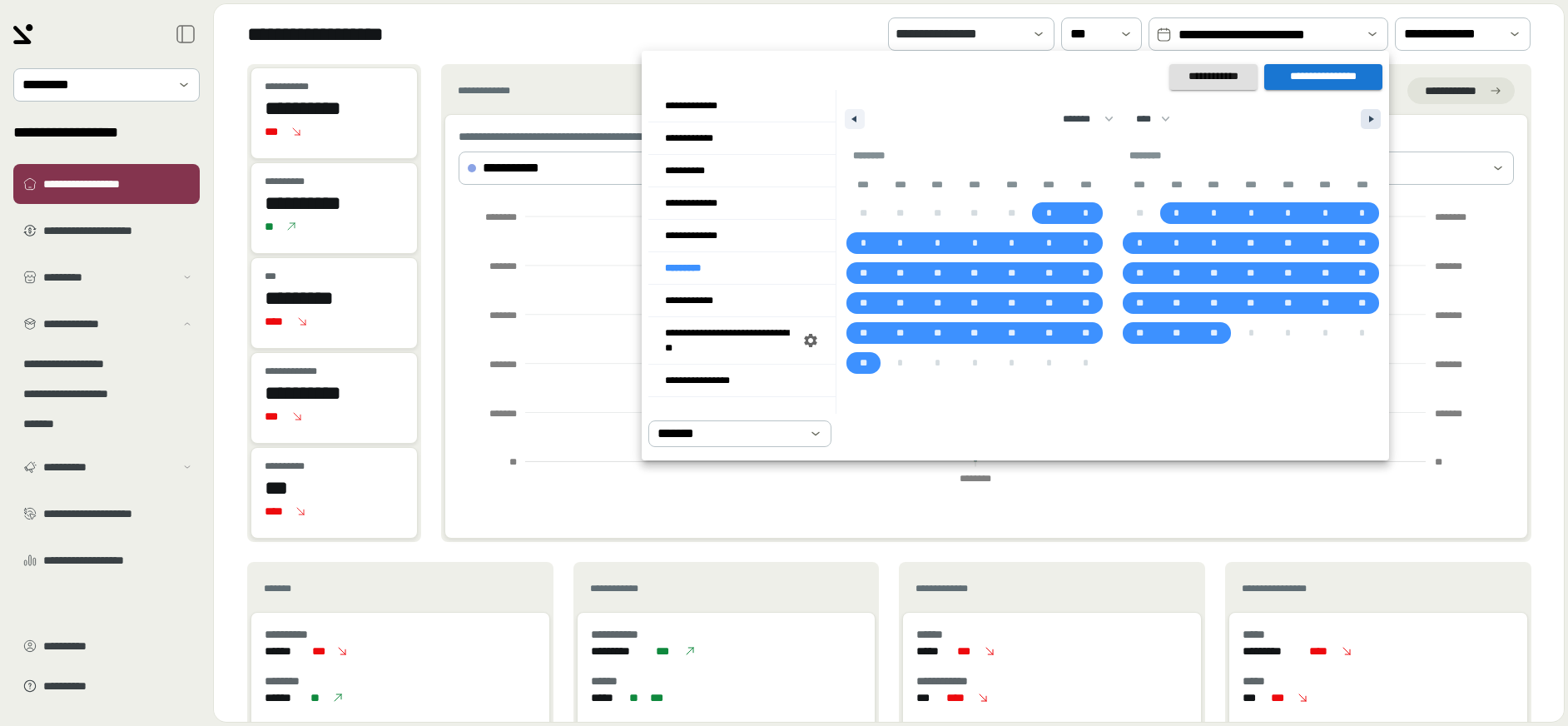 click at bounding box center (1371, 119) 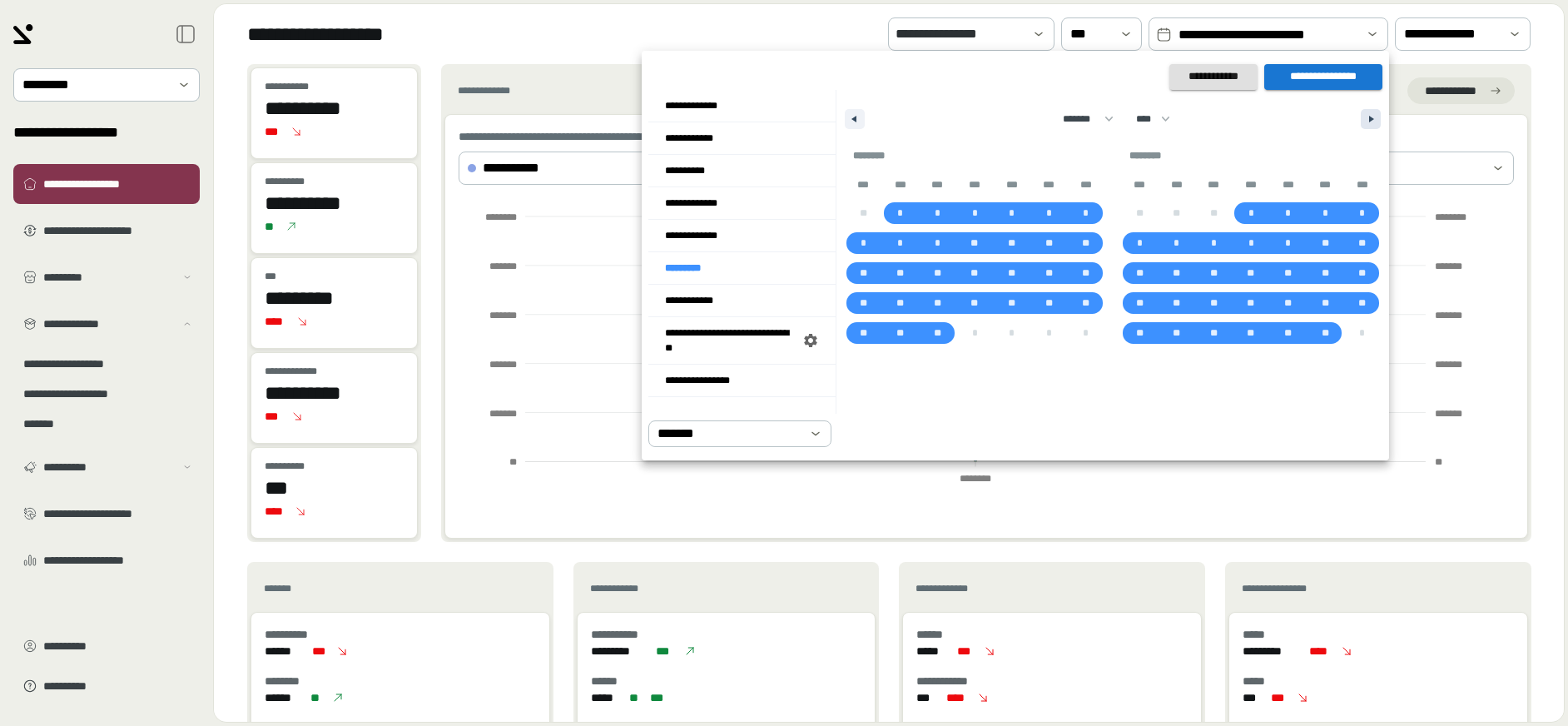 click at bounding box center (1371, 119) 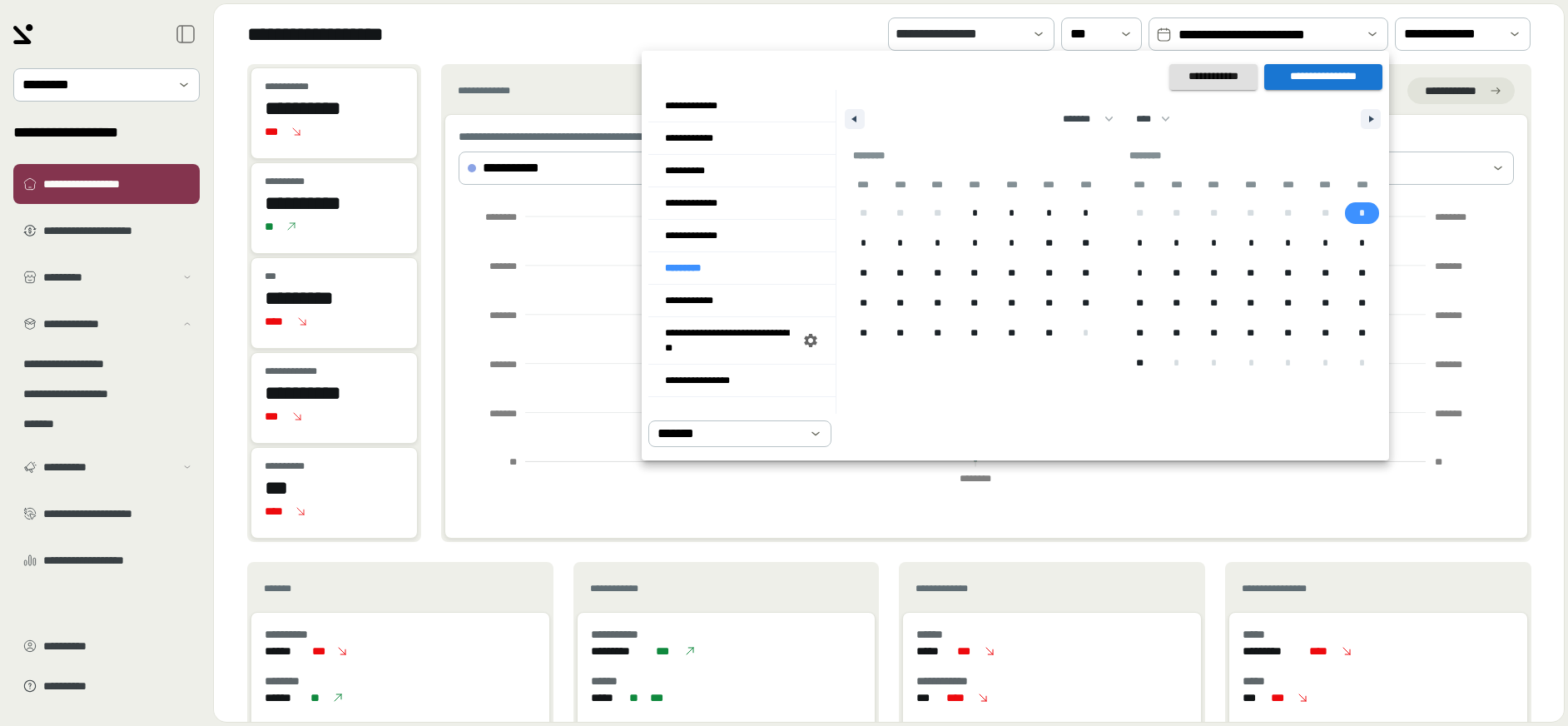 click on "*" at bounding box center (1362, 213) 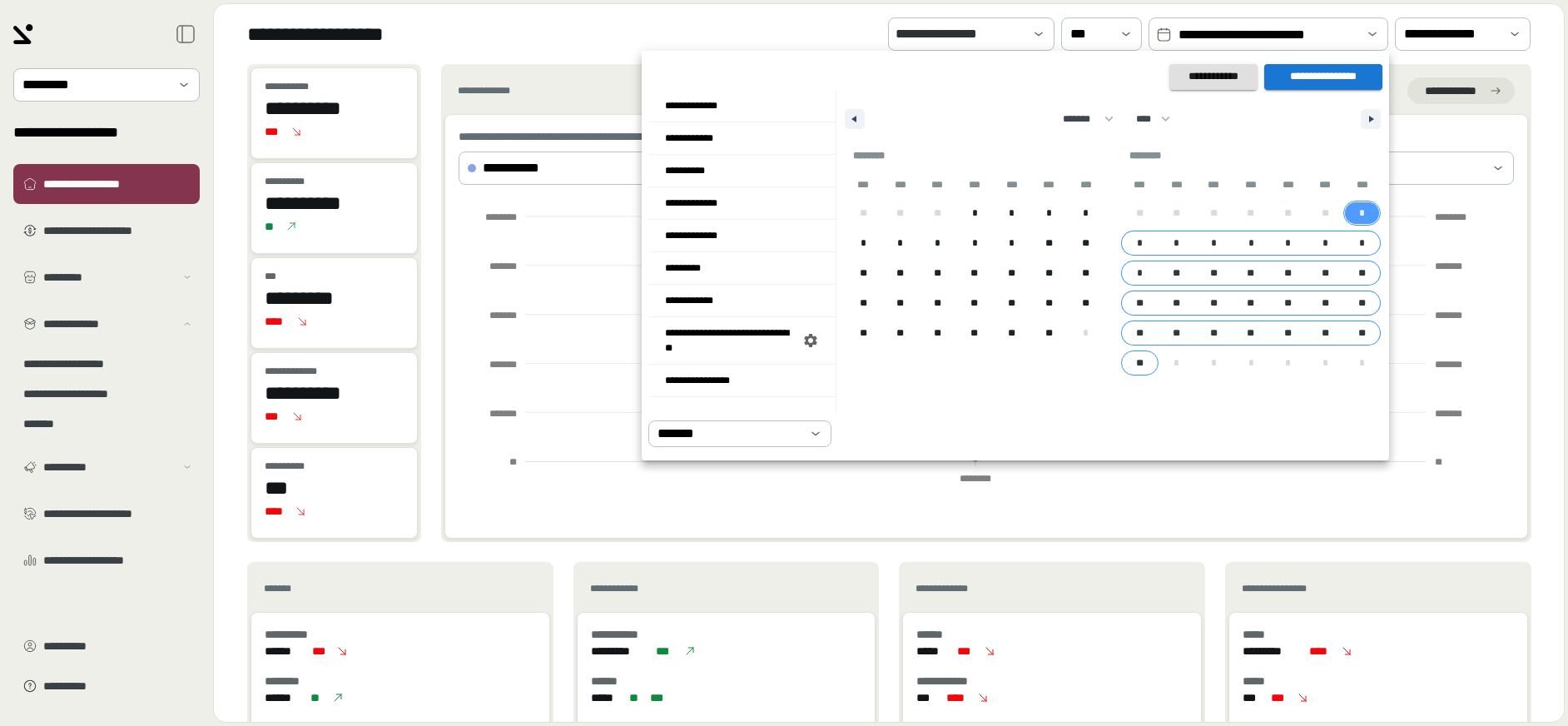 click on "**" at bounding box center [1139, 363] 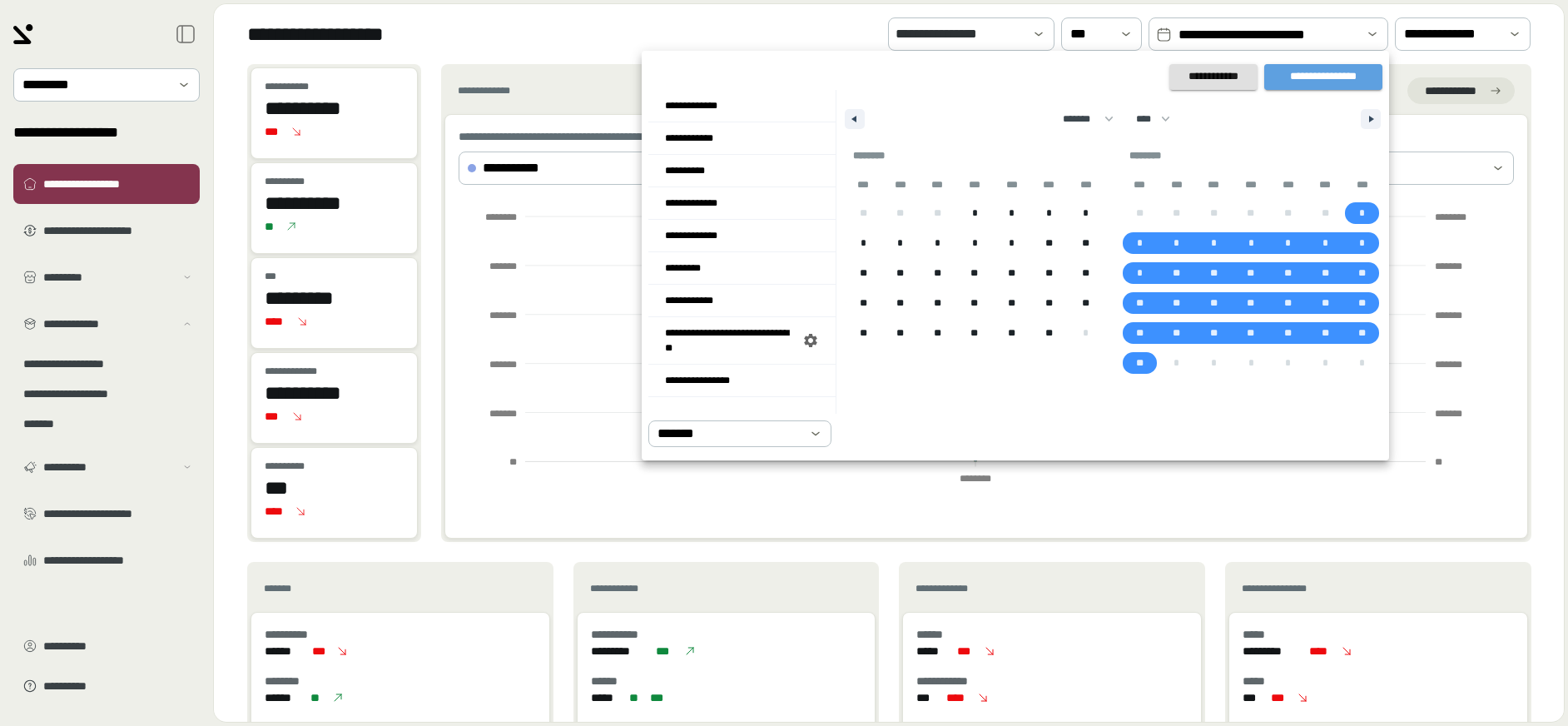 click on "**********" at bounding box center (1323, 77) 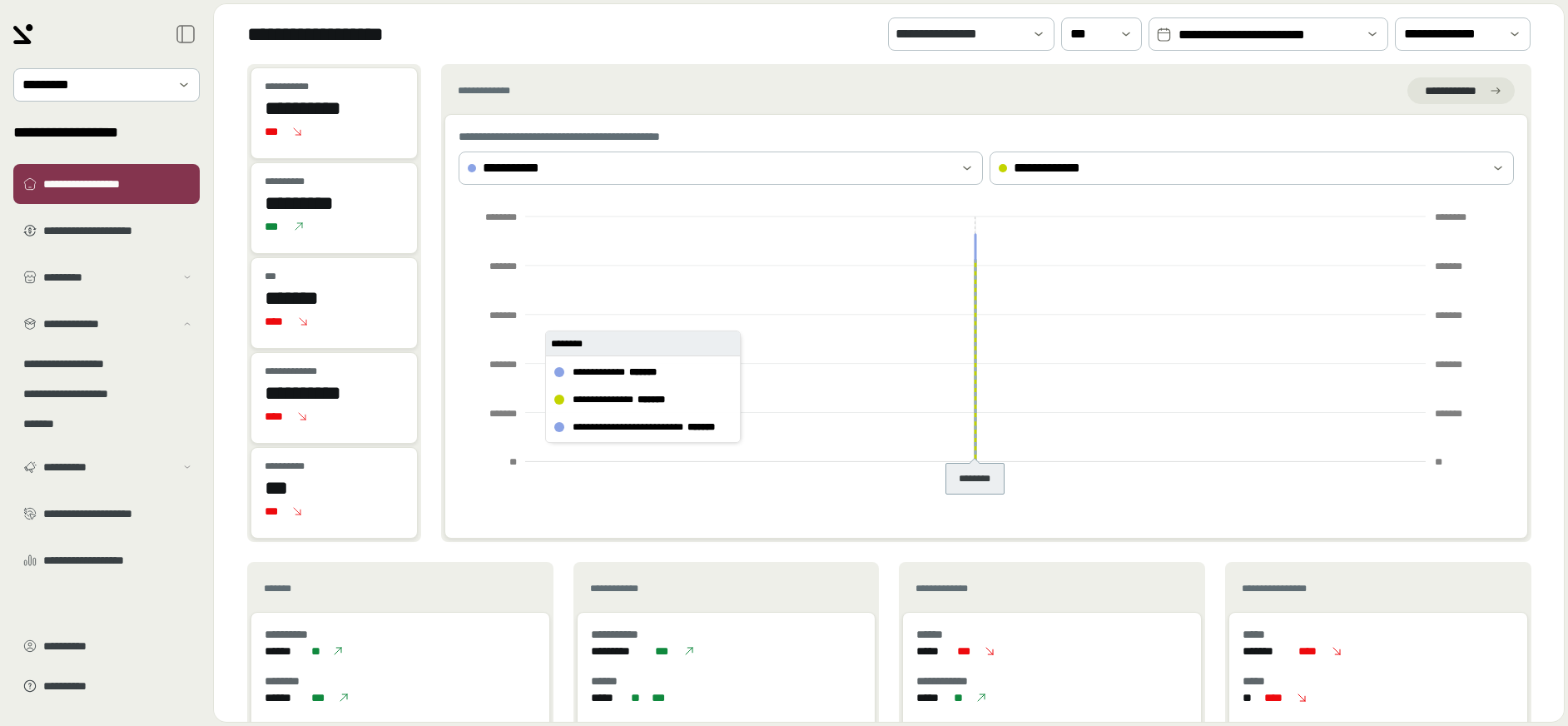 drag, startPoint x: 545, startPoint y: 442, endPoint x: 573, endPoint y: 439, distance: 28.16026 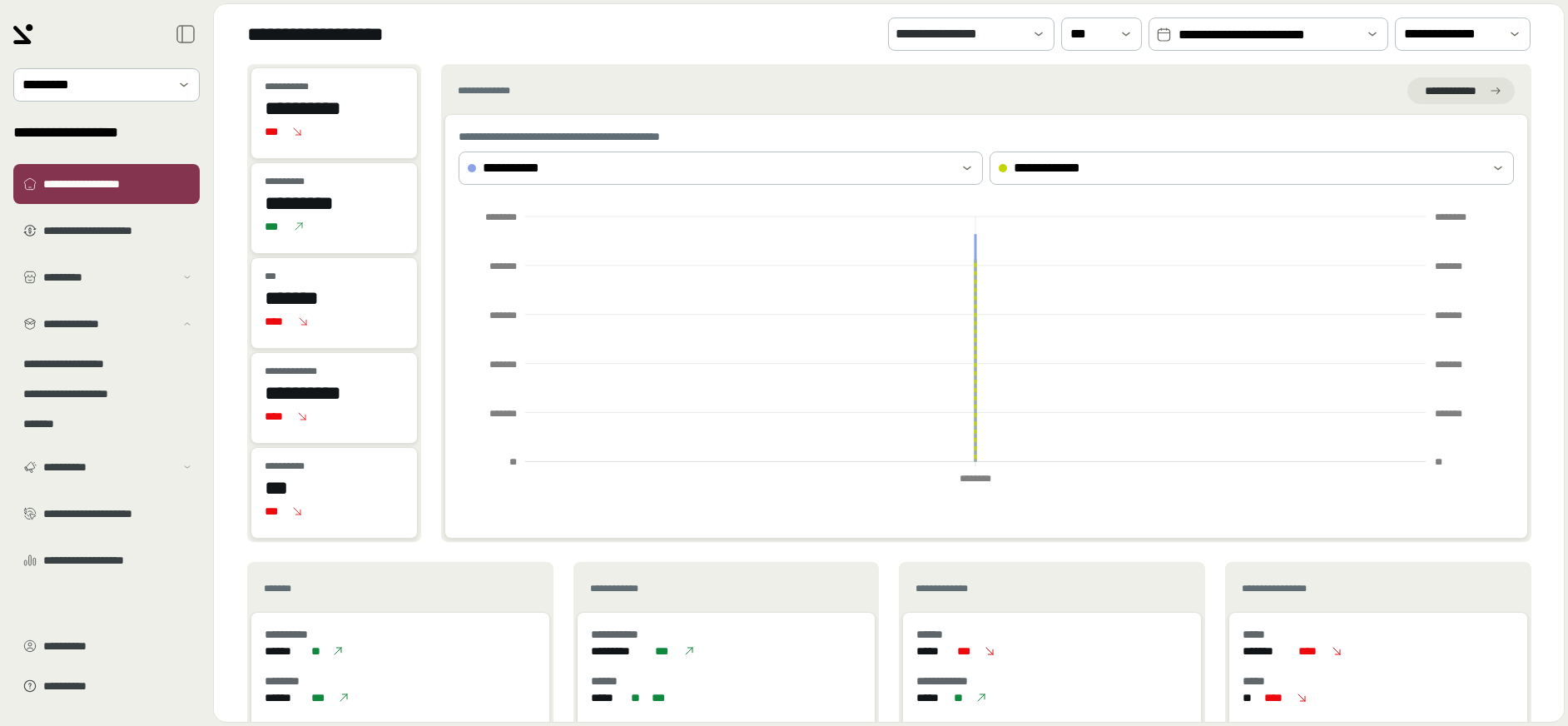 click on "**********" at bounding box center (1268, 35) 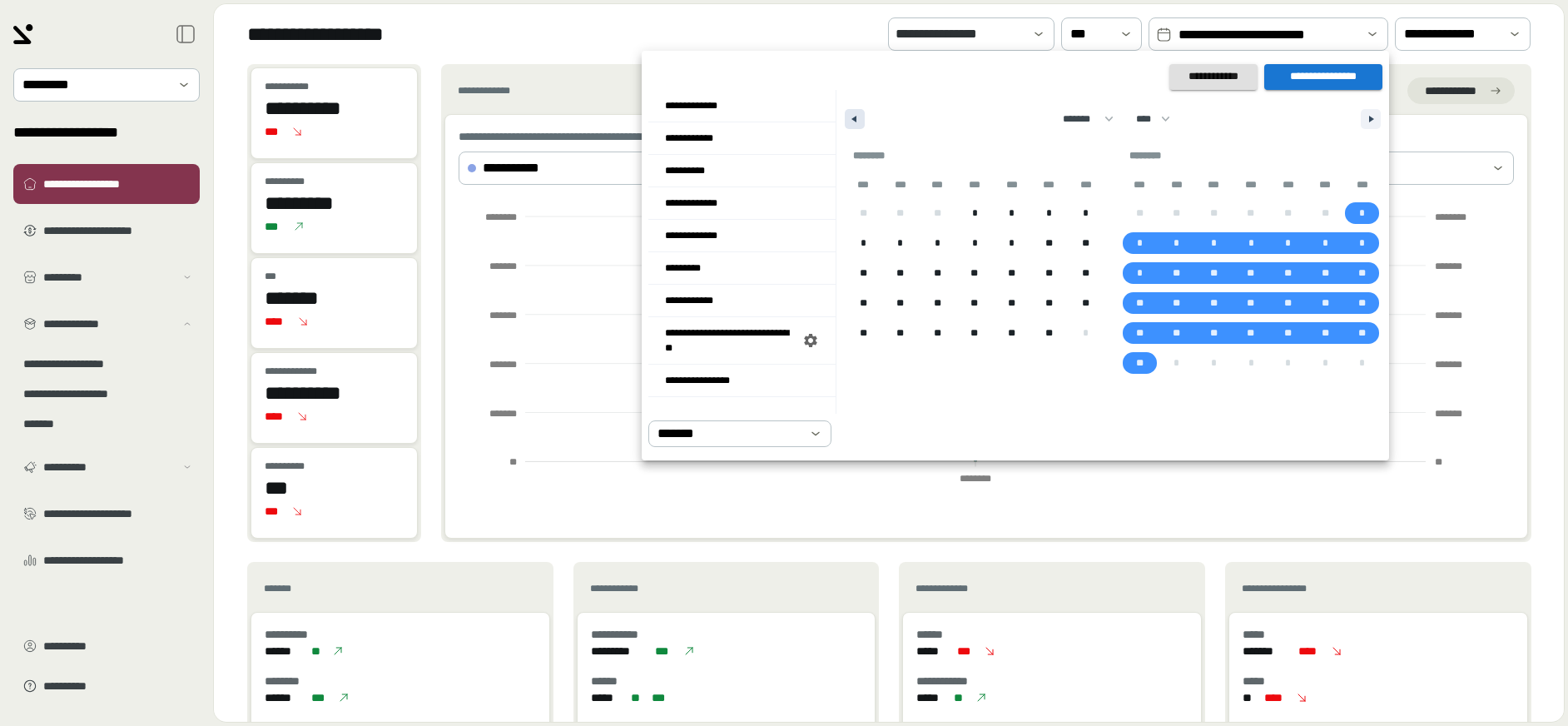click at bounding box center [855, 119] 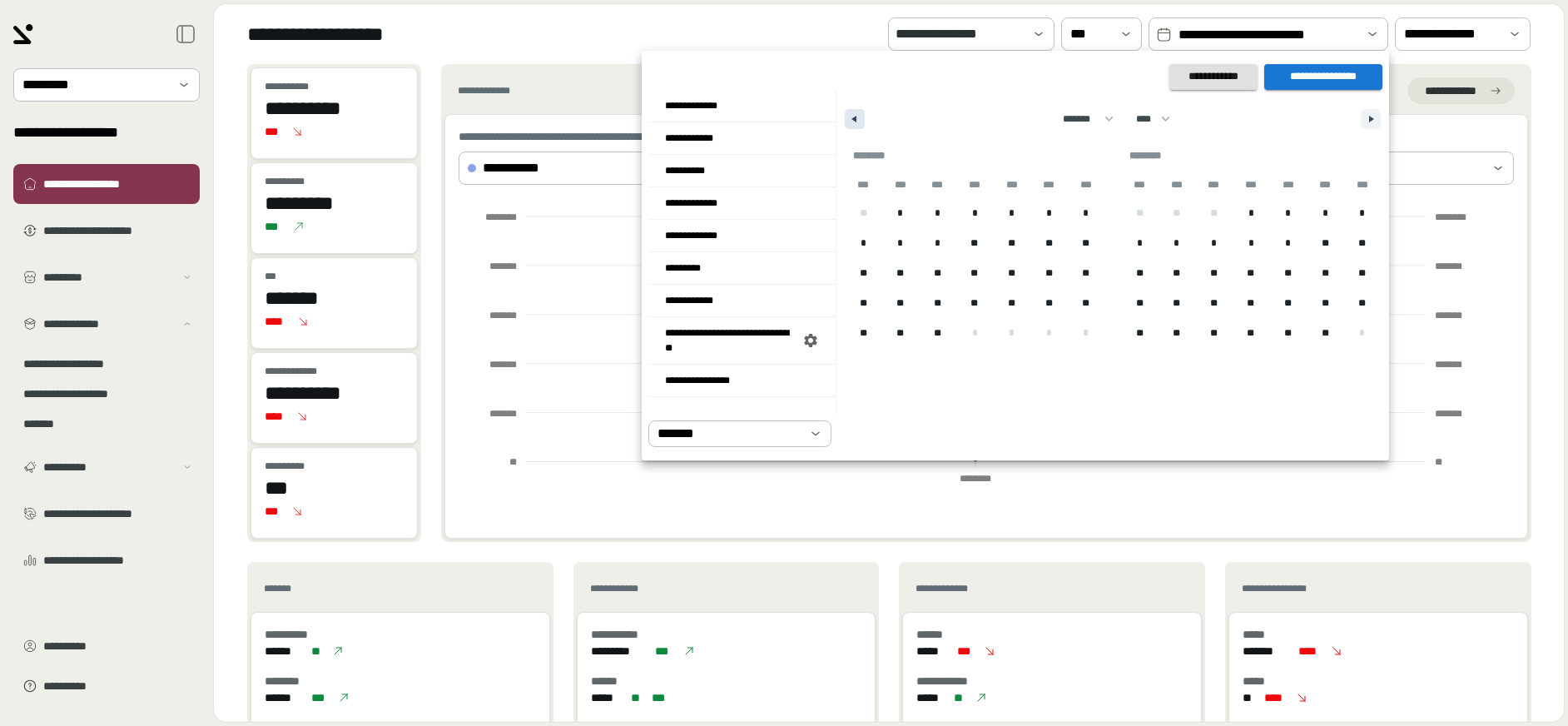 click at bounding box center [855, 119] 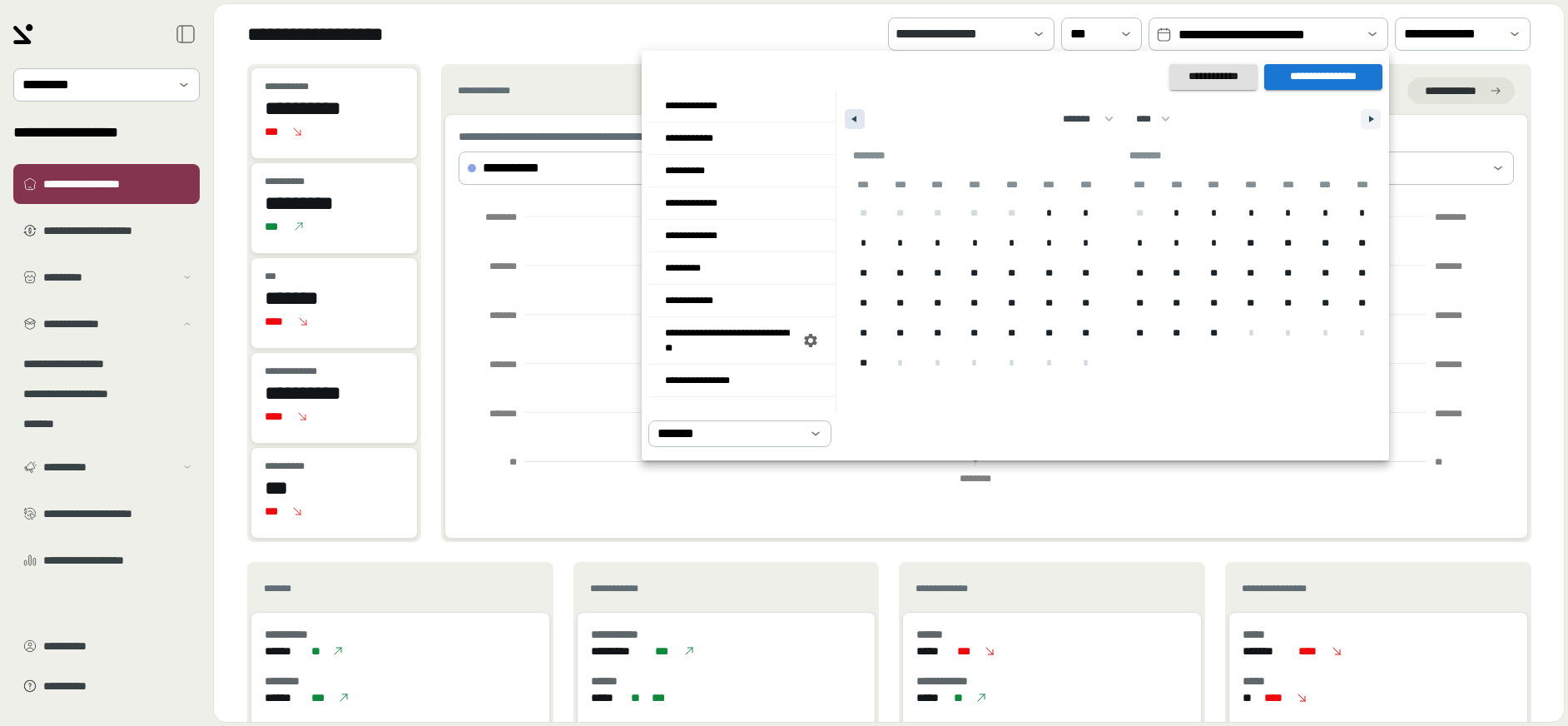 click at bounding box center (855, 119) 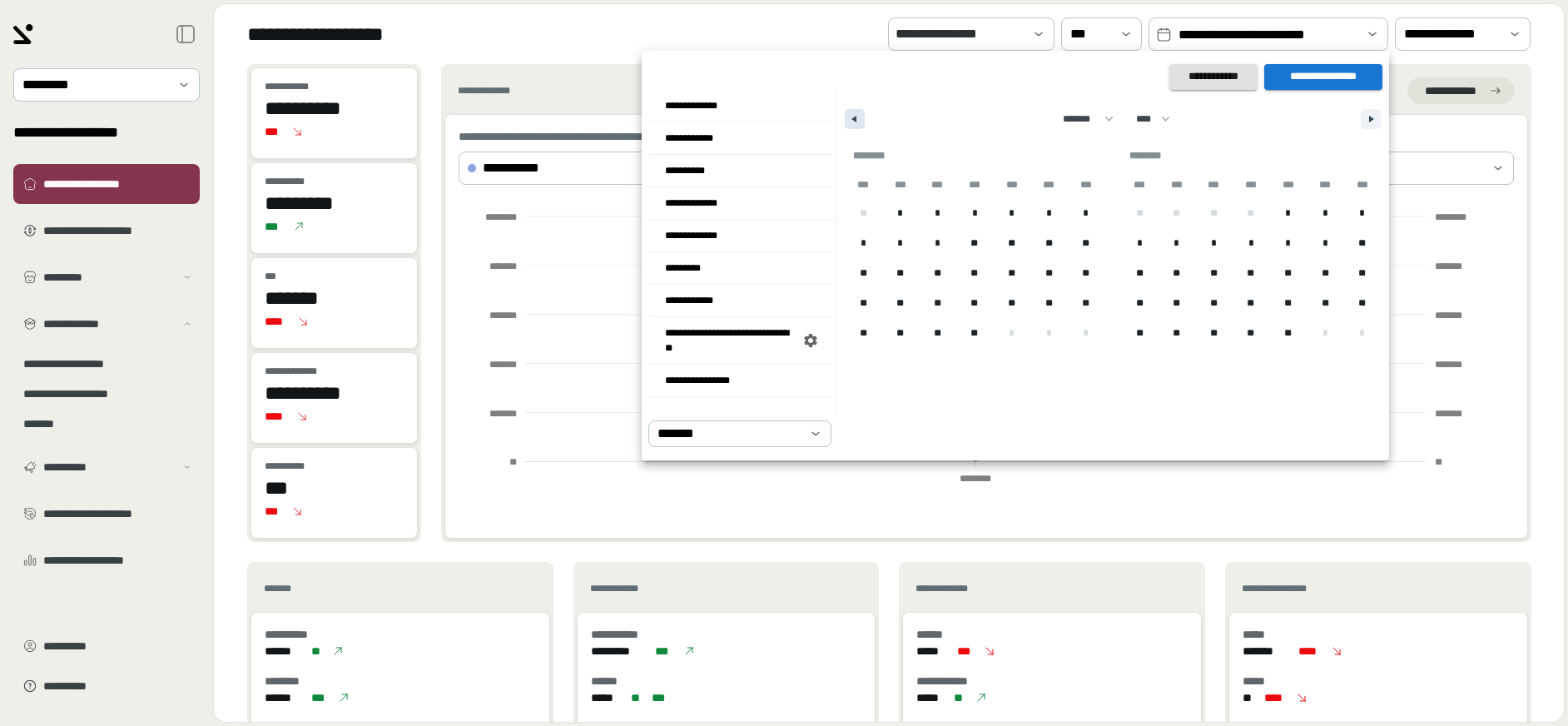 click at bounding box center [855, 119] 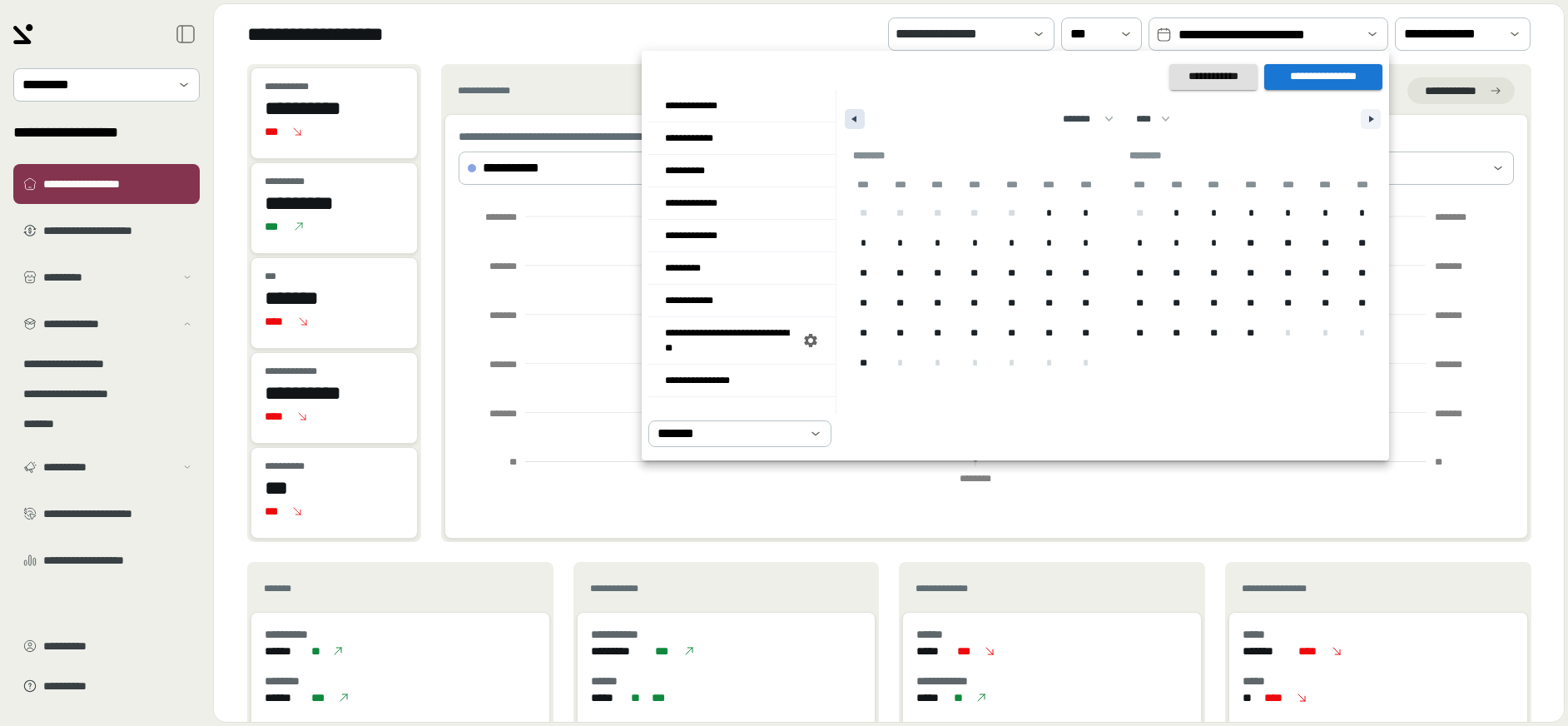 click at bounding box center [855, 119] 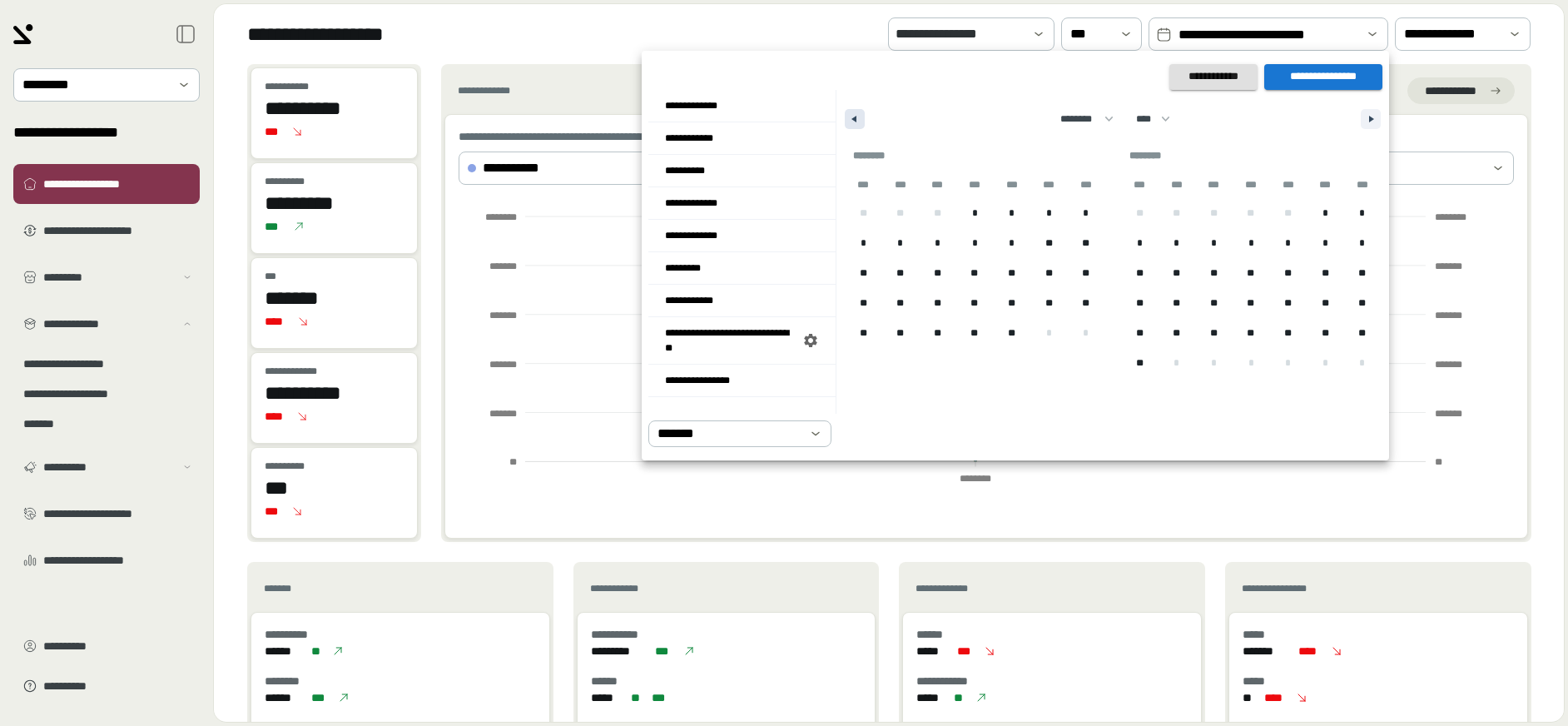 click at bounding box center (855, 119) 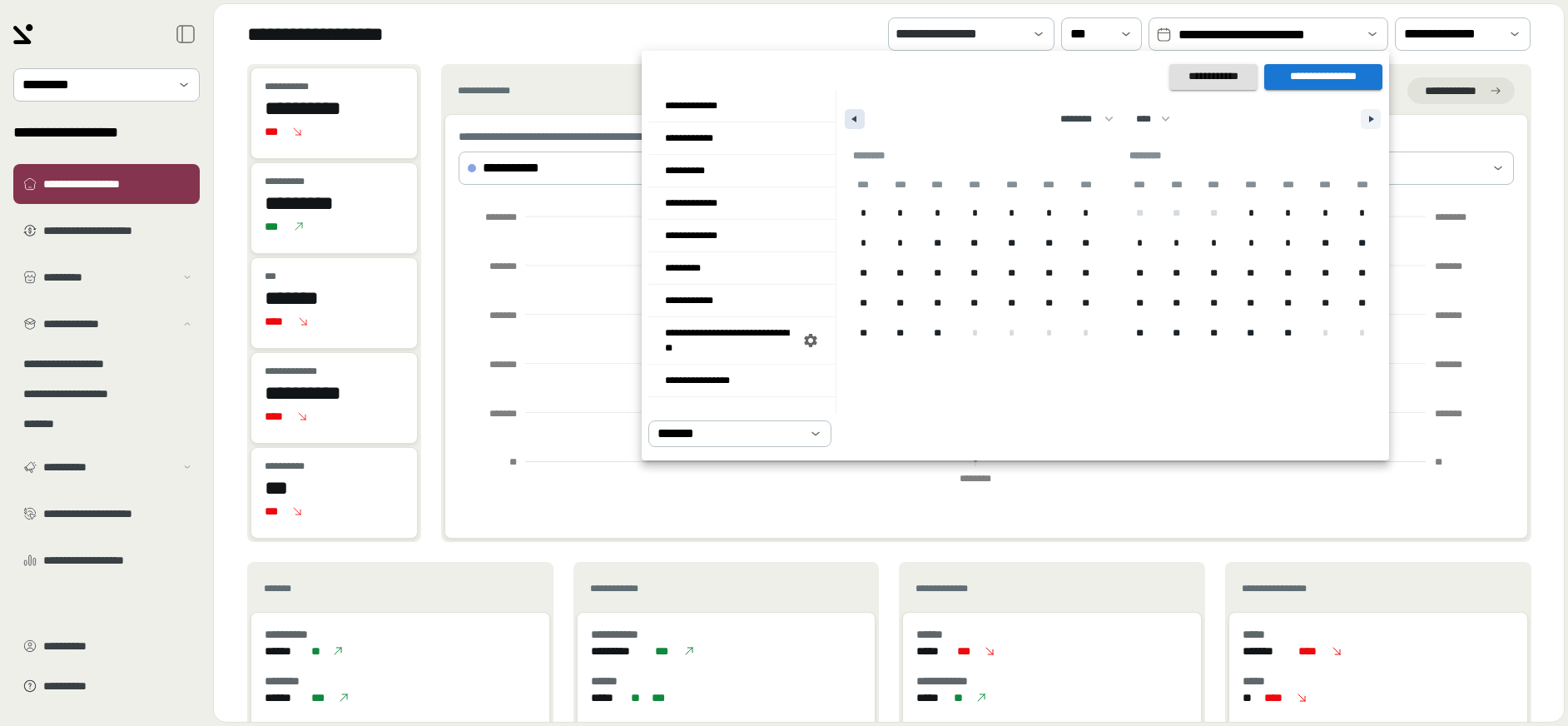 click at bounding box center [855, 119] 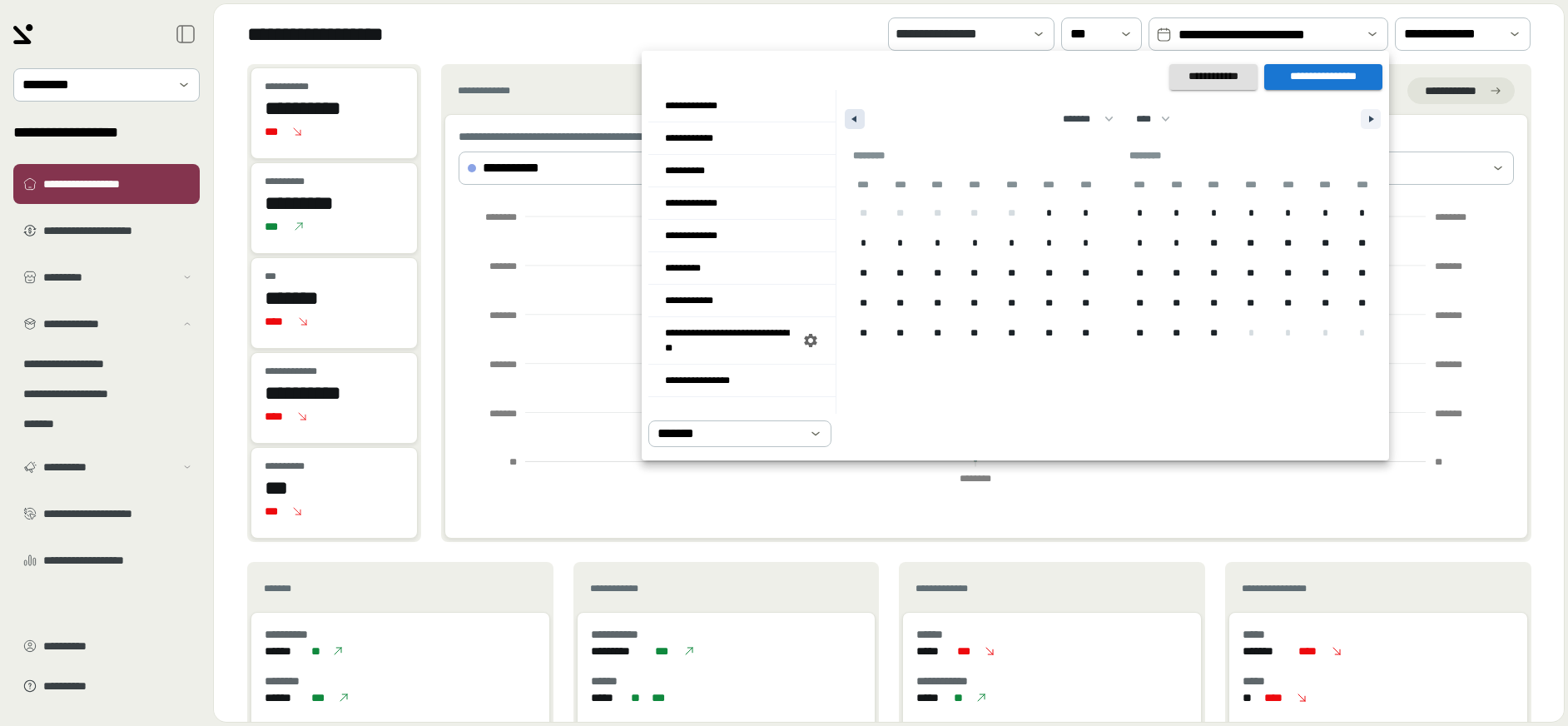 click at bounding box center (855, 119) 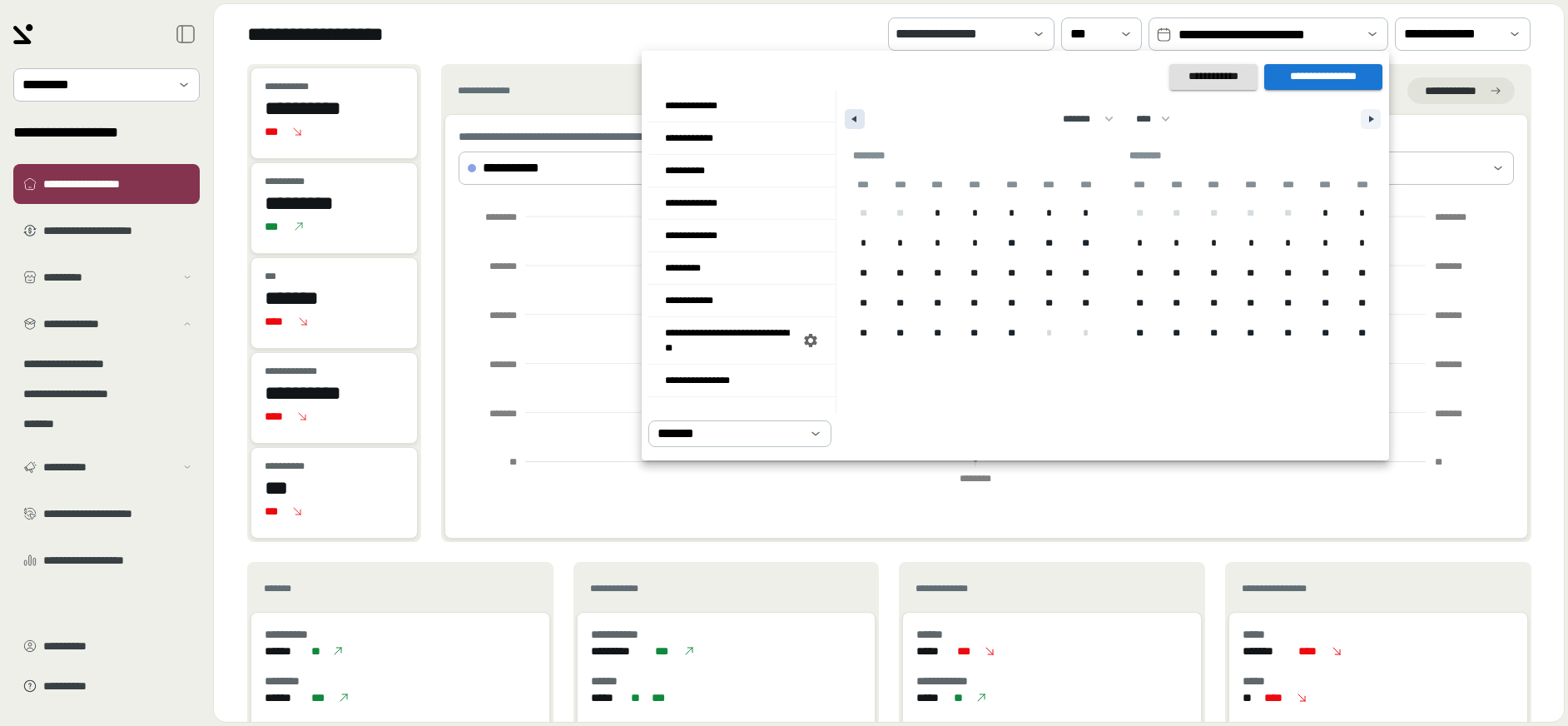 click at bounding box center (855, 119) 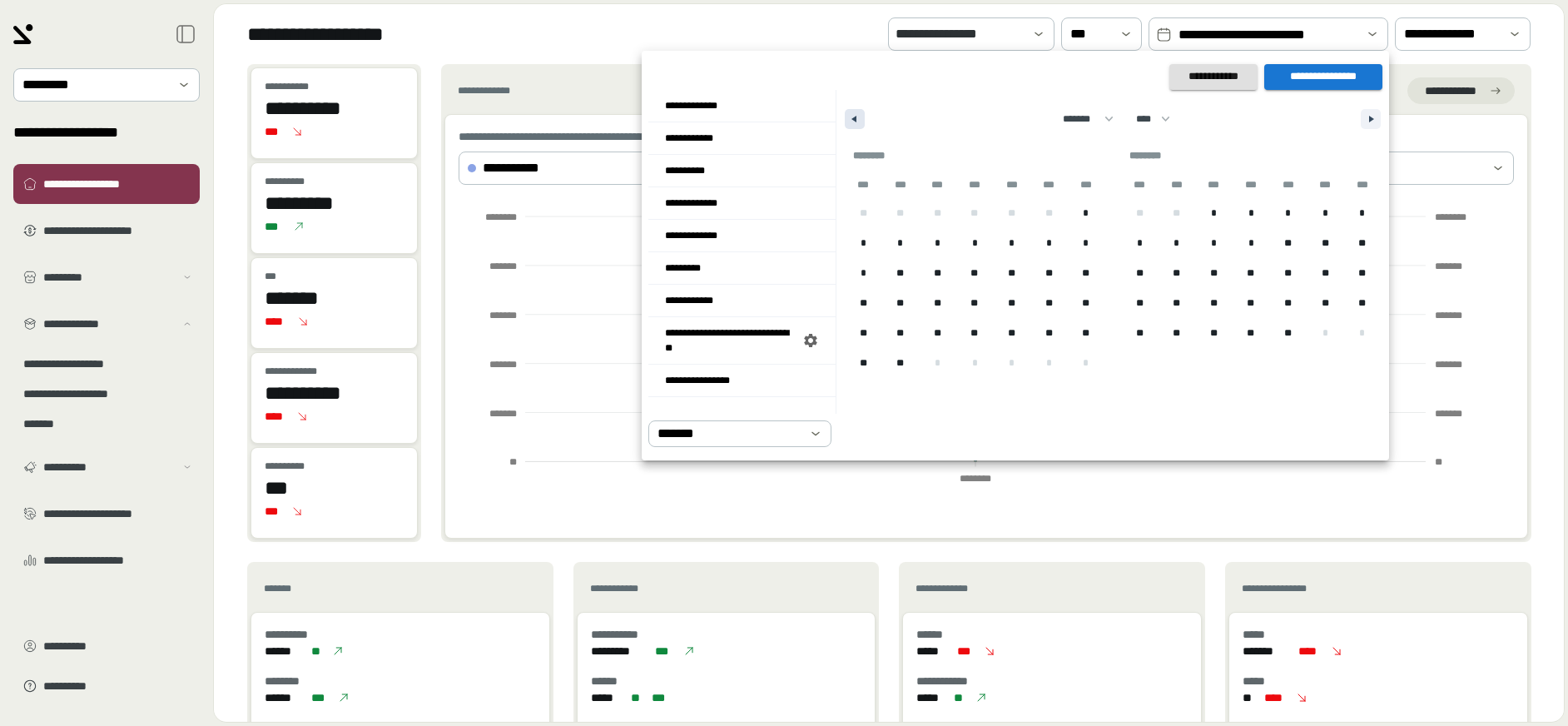 click at bounding box center (855, 119) 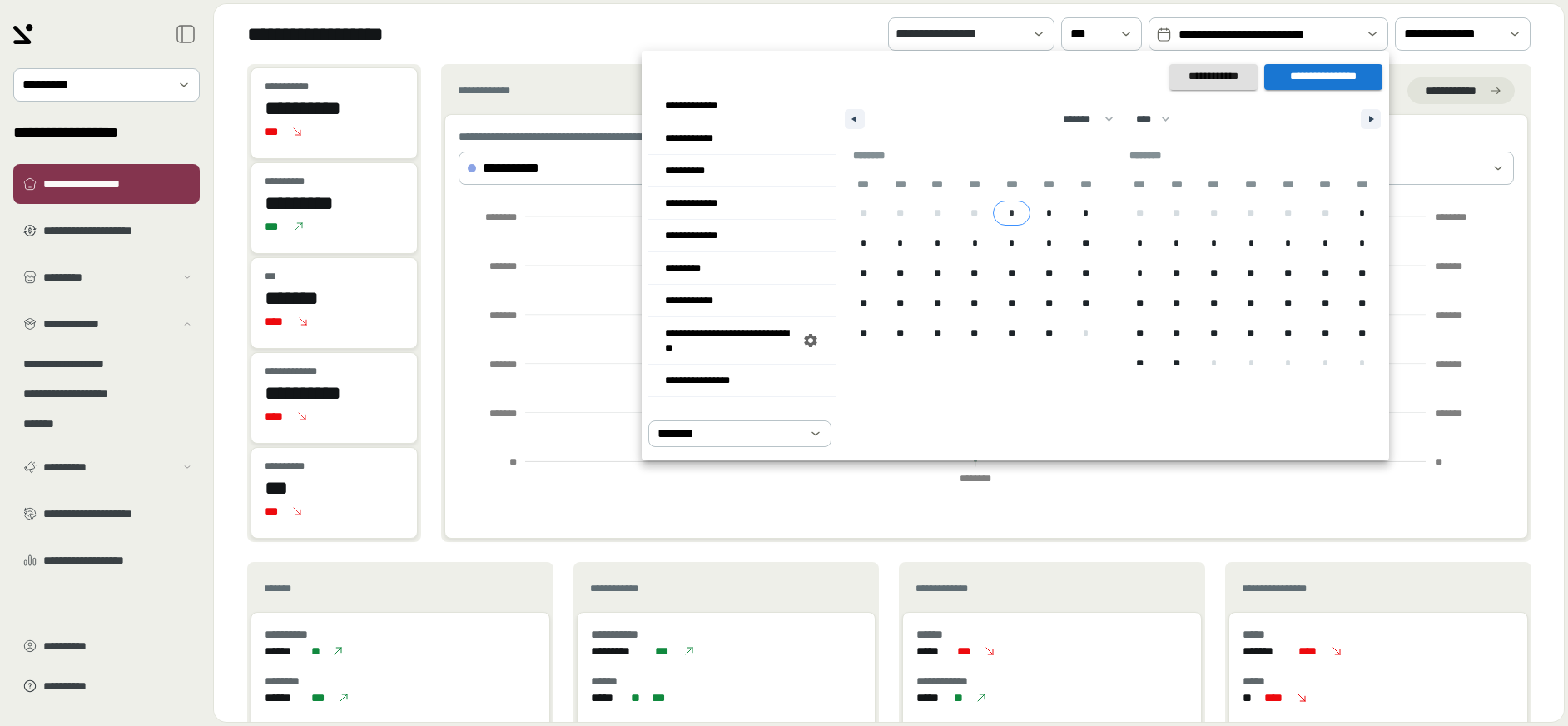 click on "*" at bounding box center (1011, 213) 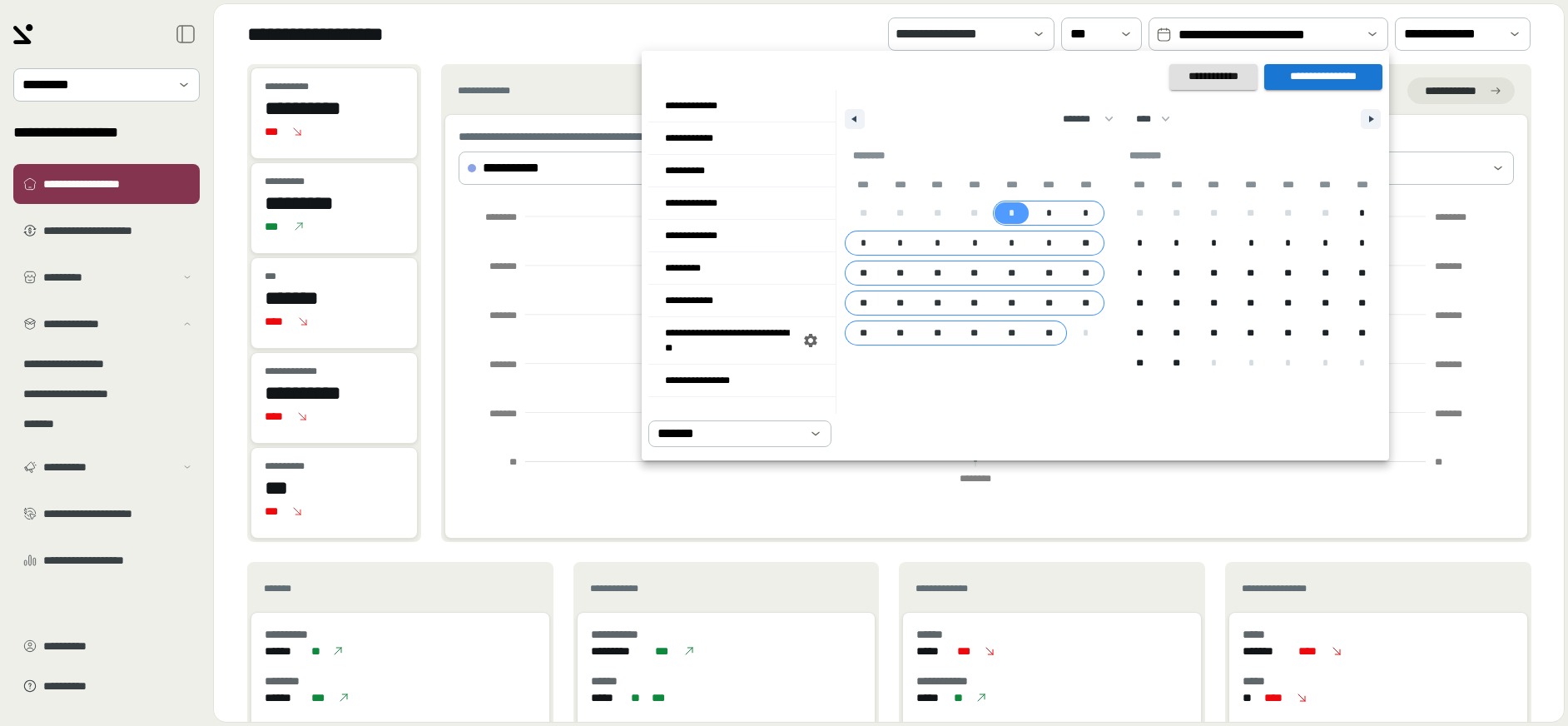 click on "**" at bounding box center [1048, 333] 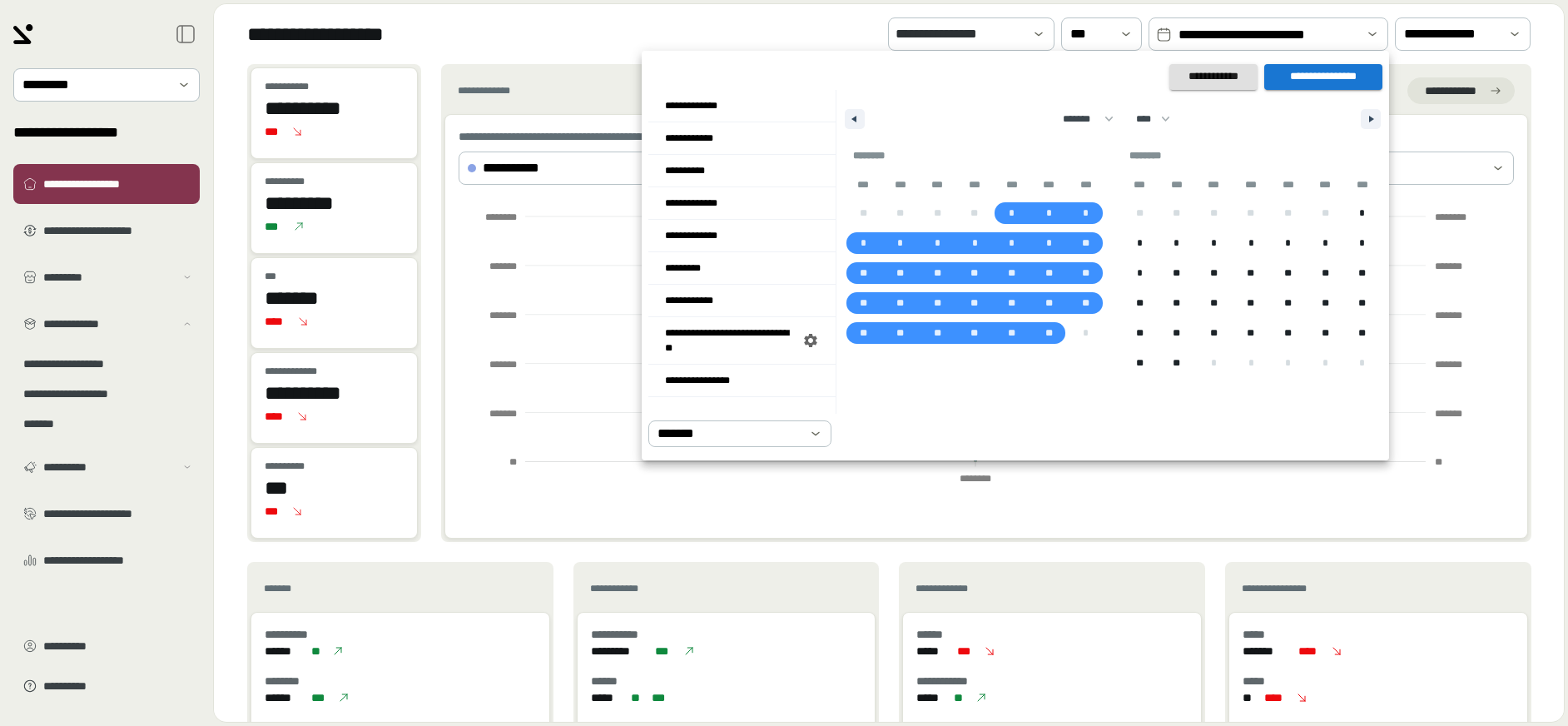 click on "**********" at bounding box center (1323, 77) 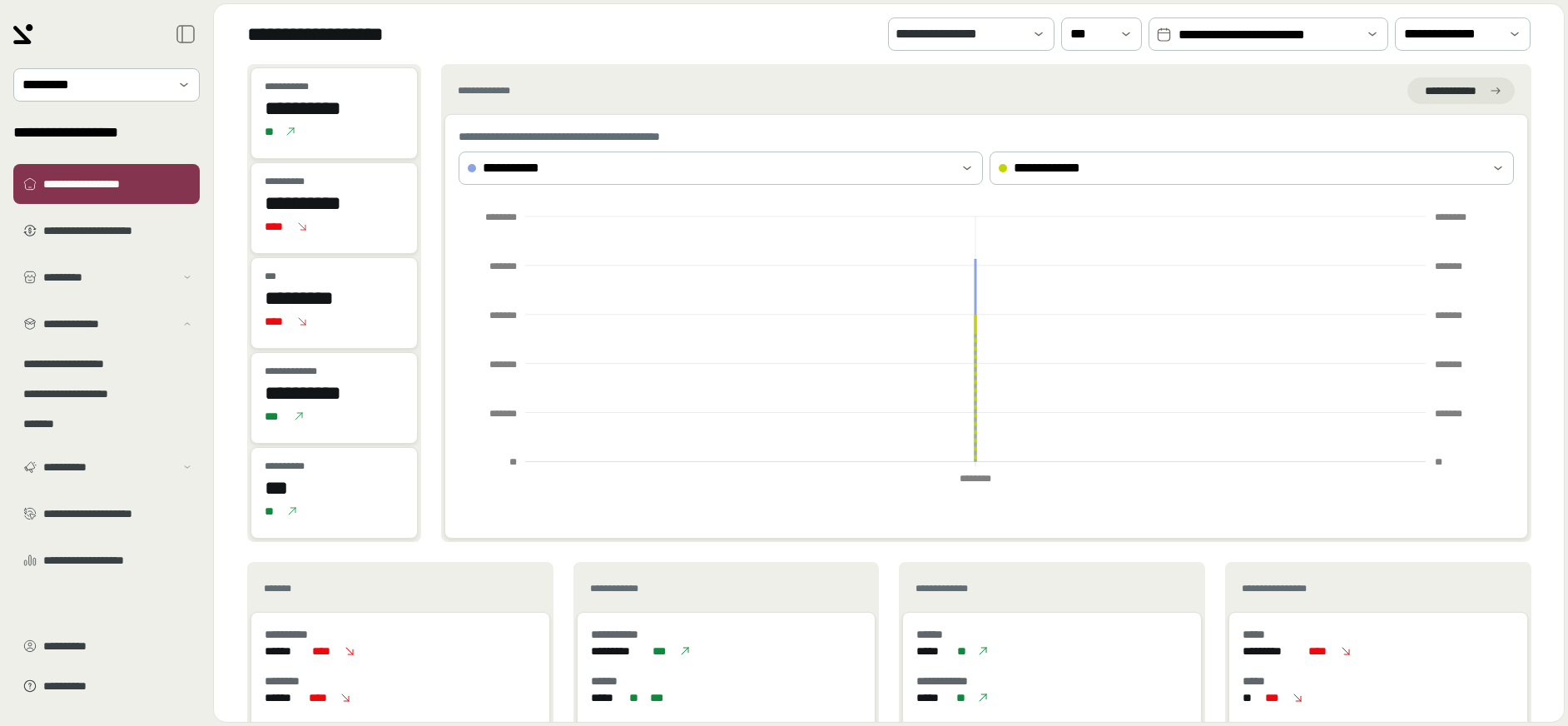 click on "**********" at bounding box center (889, 34) 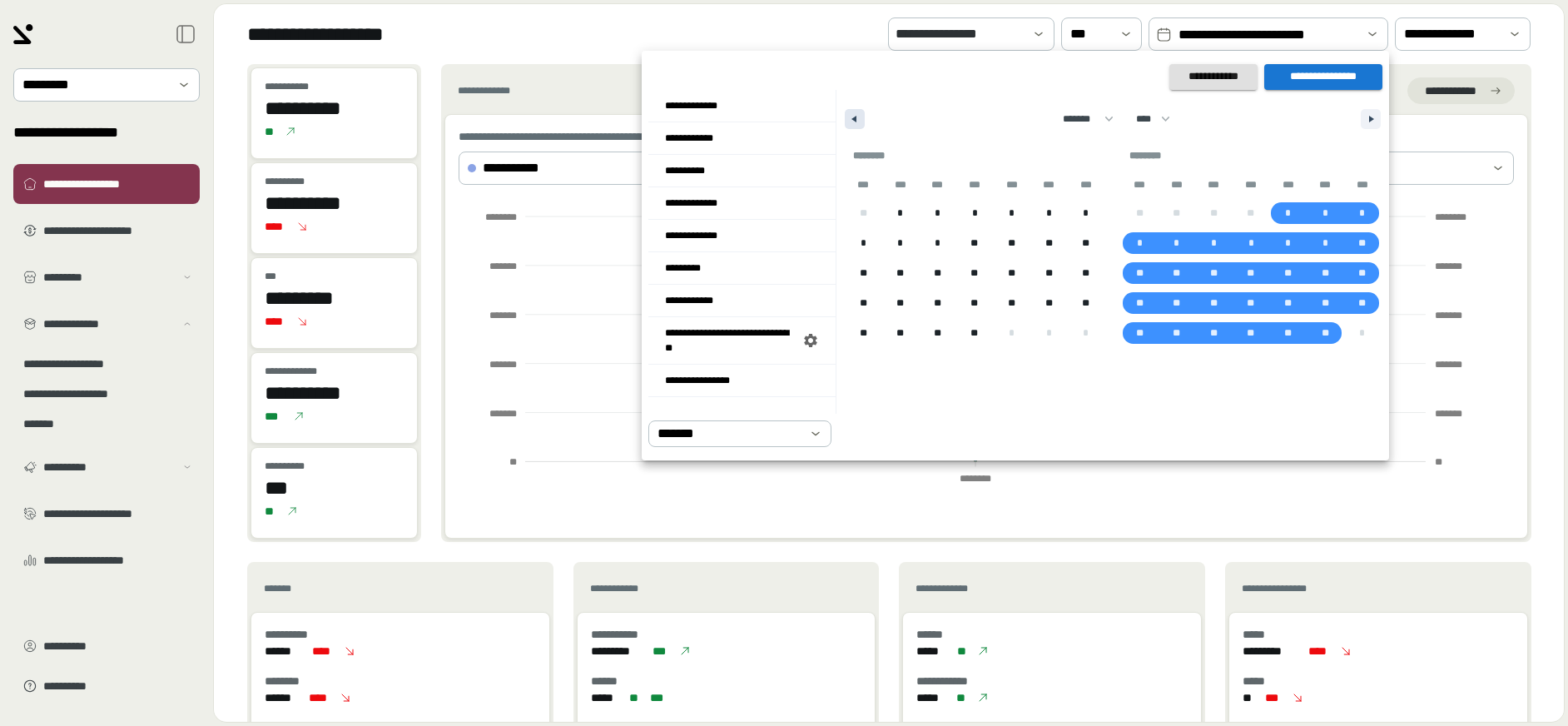 click at bounding box center (855, 119) 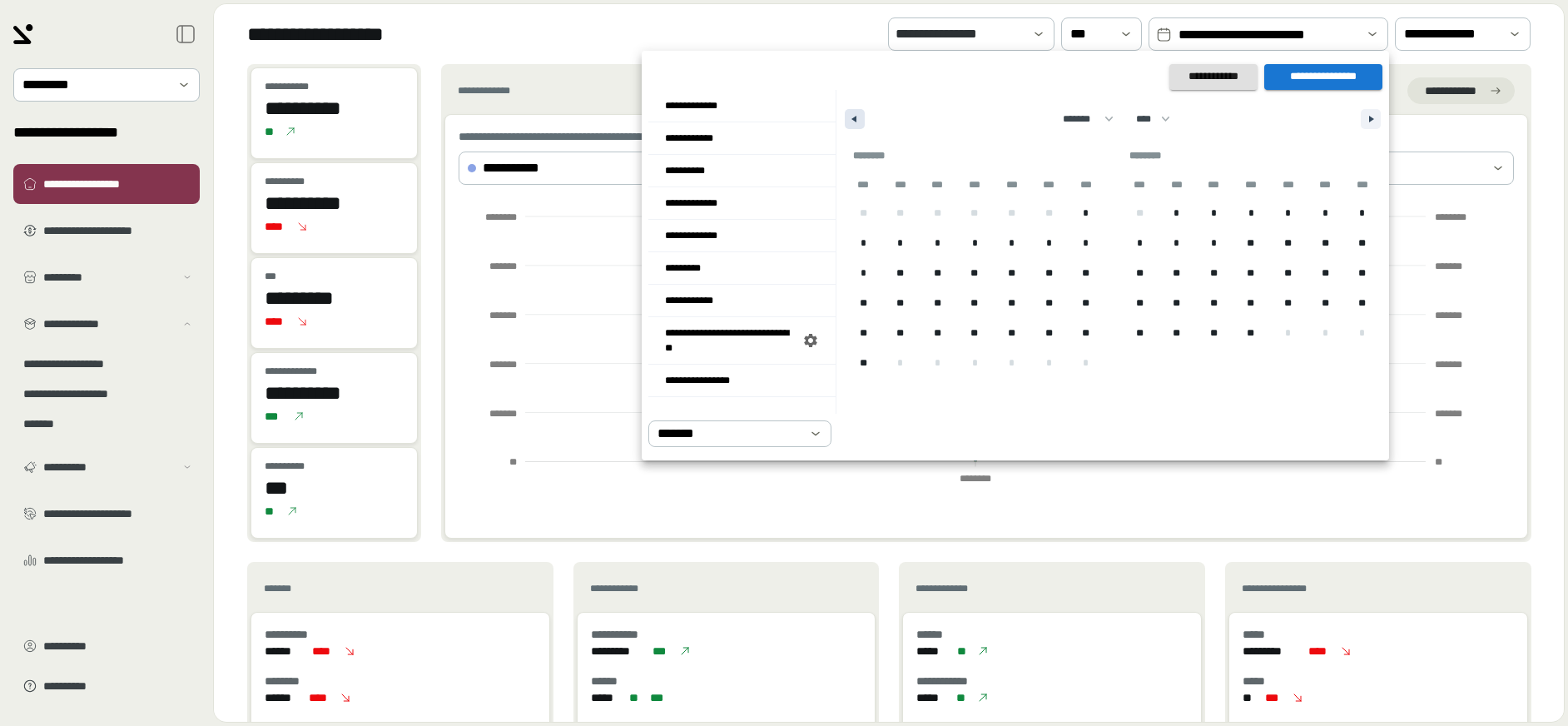 click at bounding box center (855, 119) 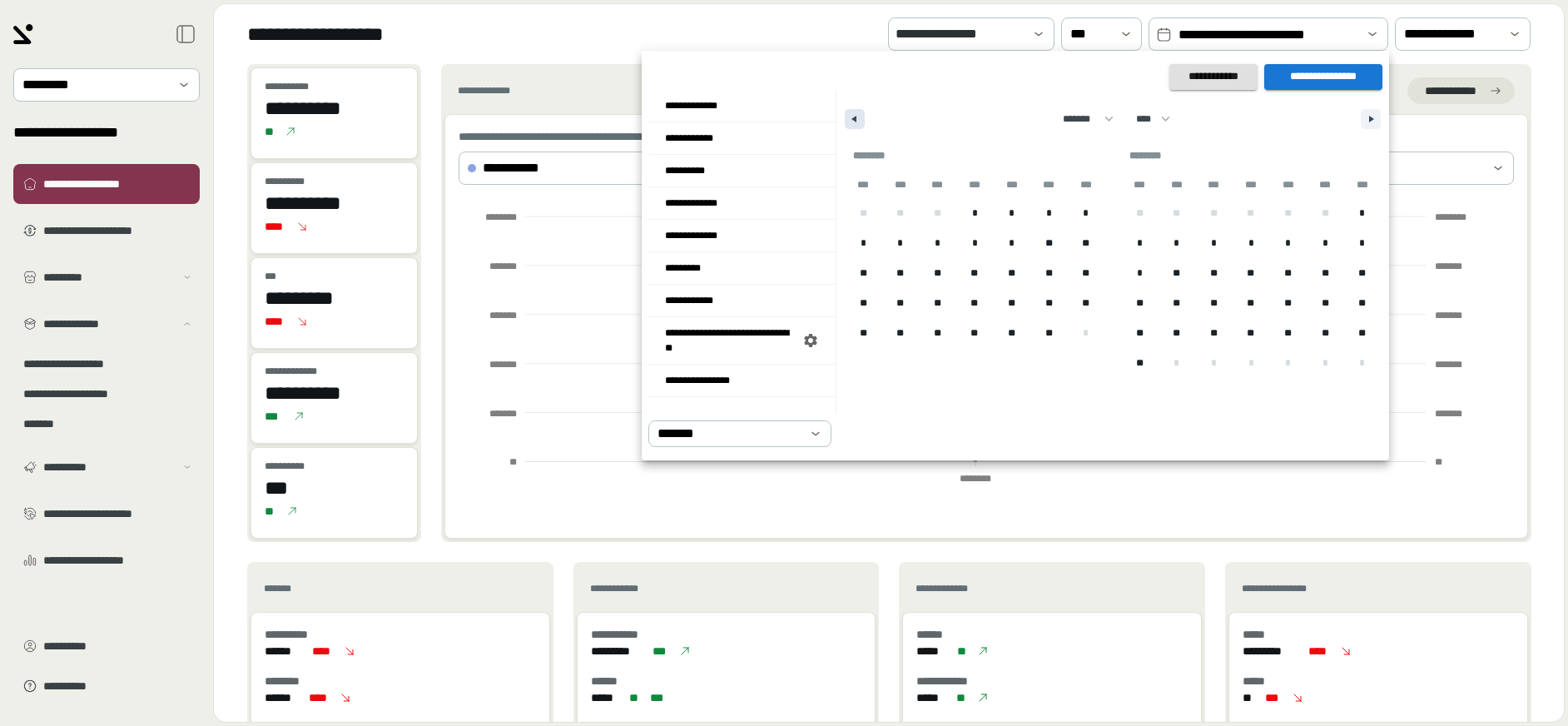 click at bounding box center (855, 119) 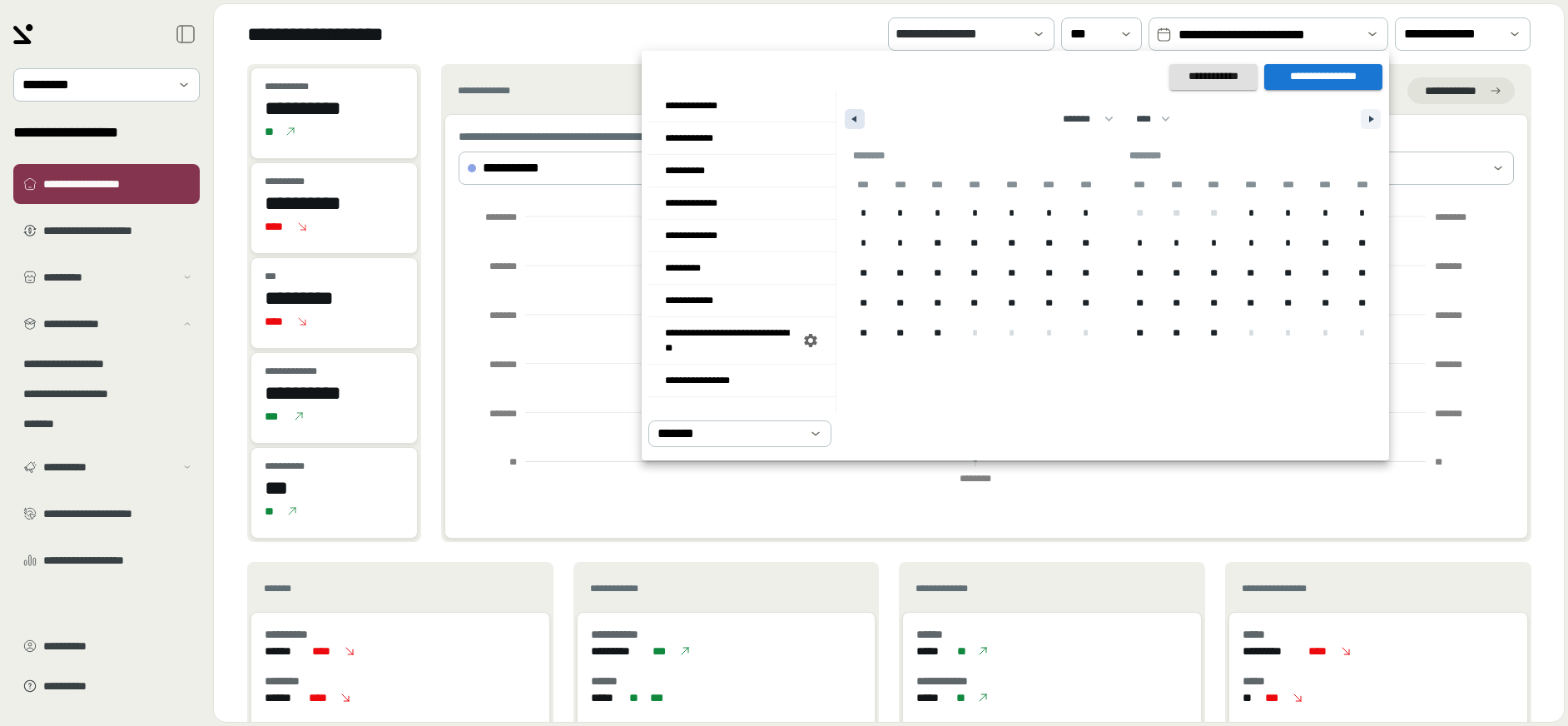 click at bounding box center (855, 119) 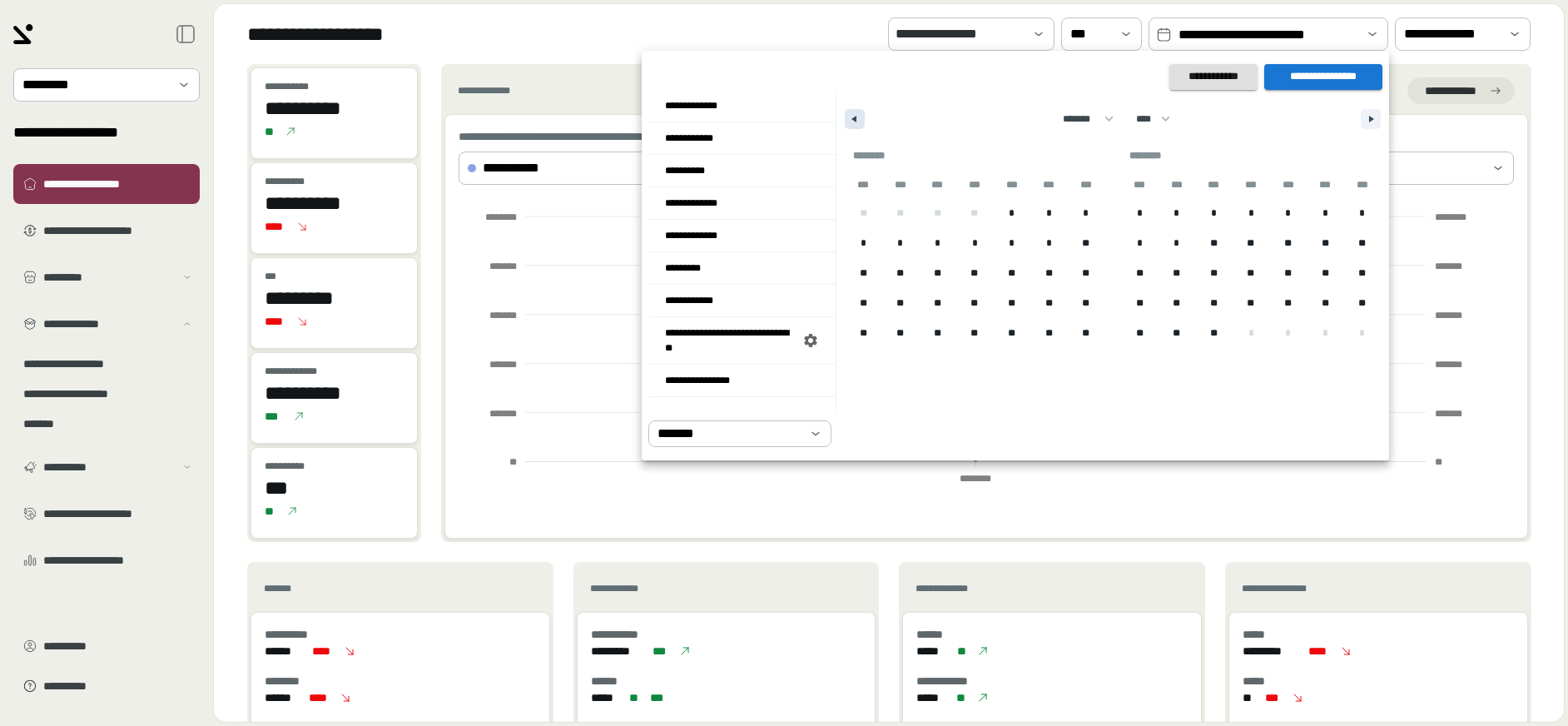 click at bounding box center [855, 119] 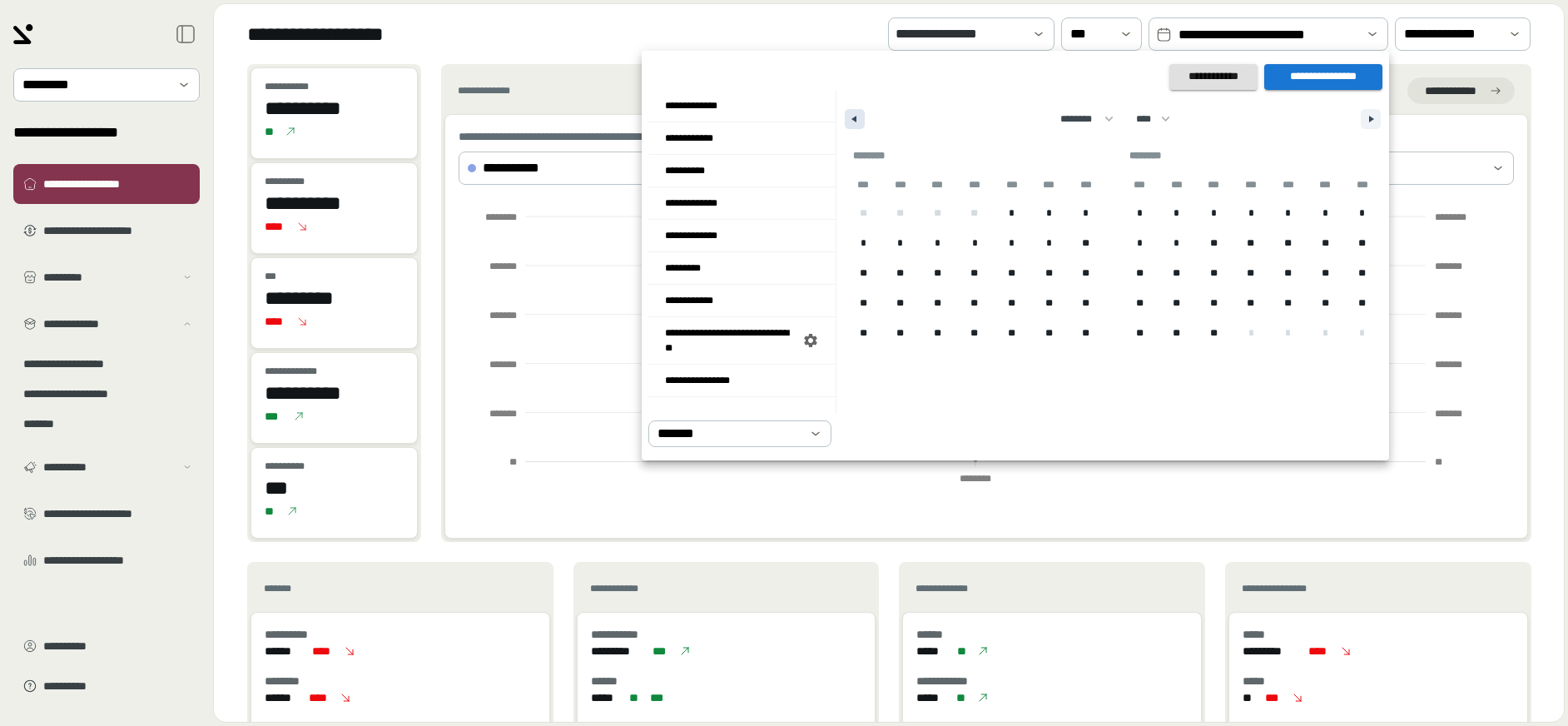 select on "****" 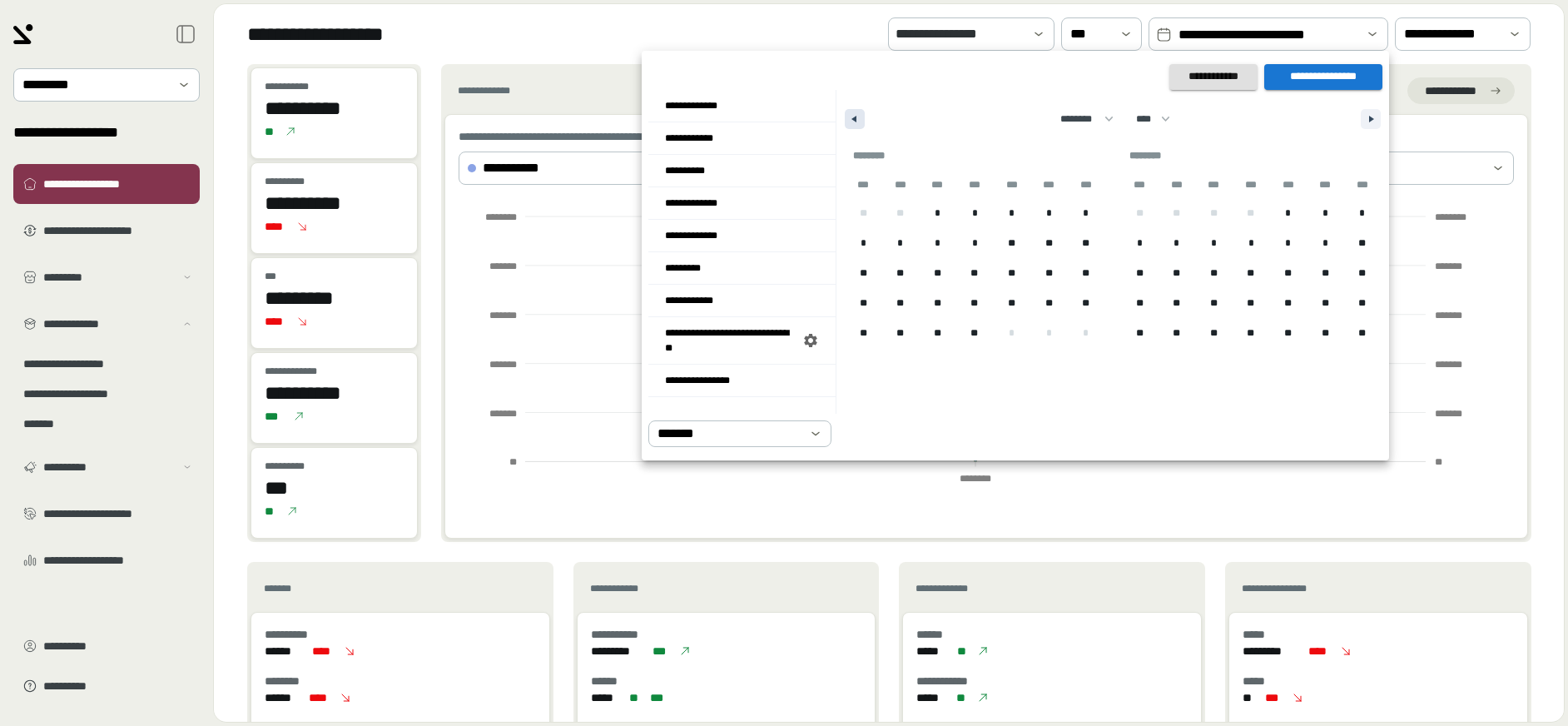 click at bounding box center [855, 119] 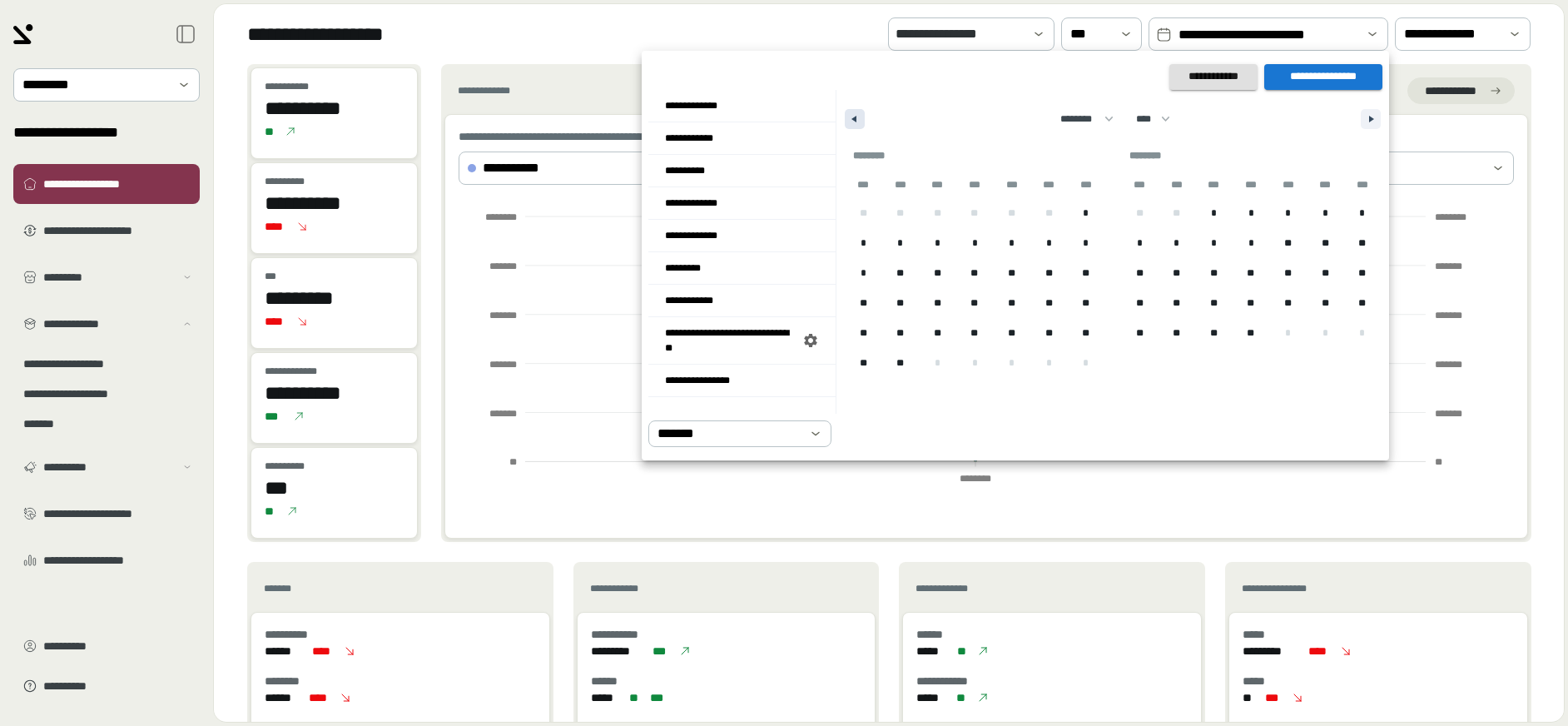 click at bounding box center [855, 119] 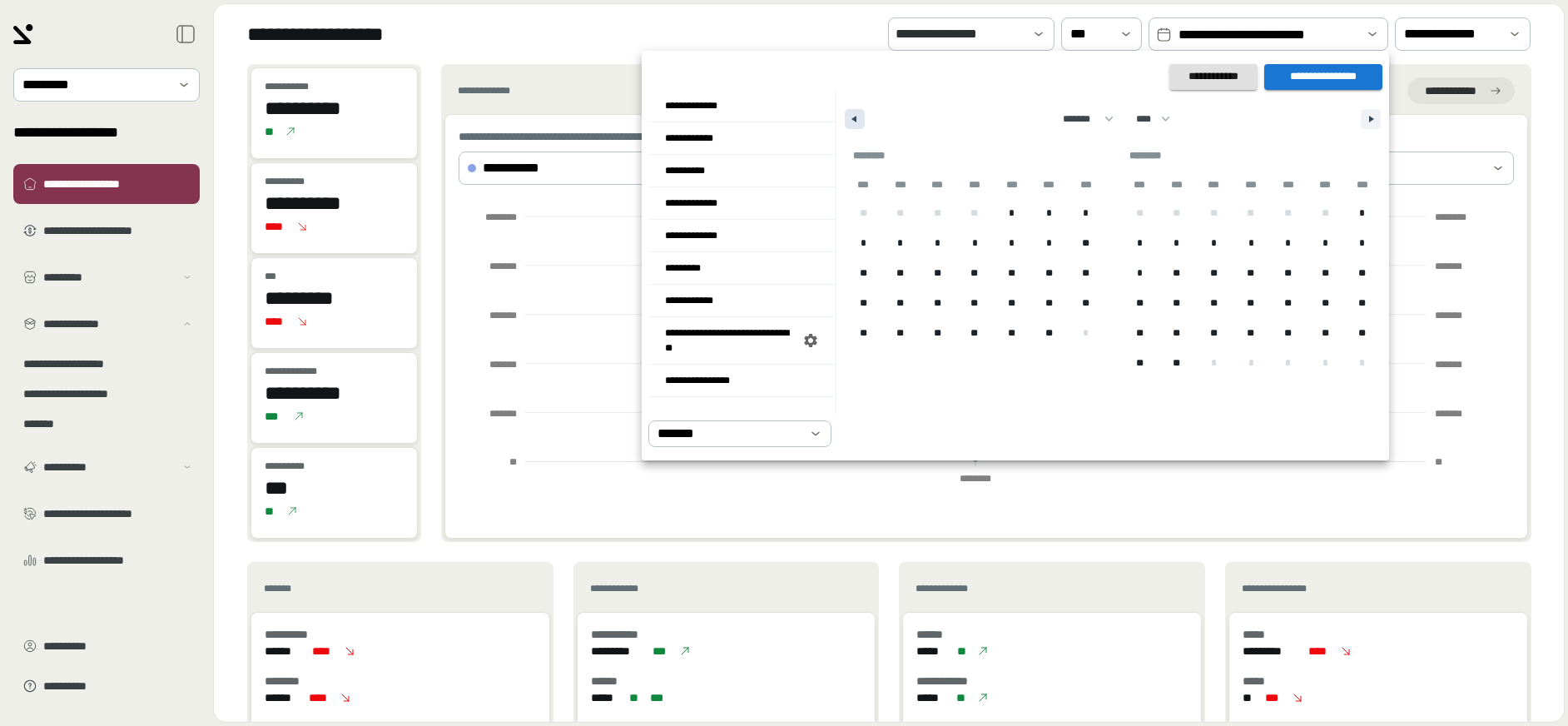 click at bounding box center (855, 119) 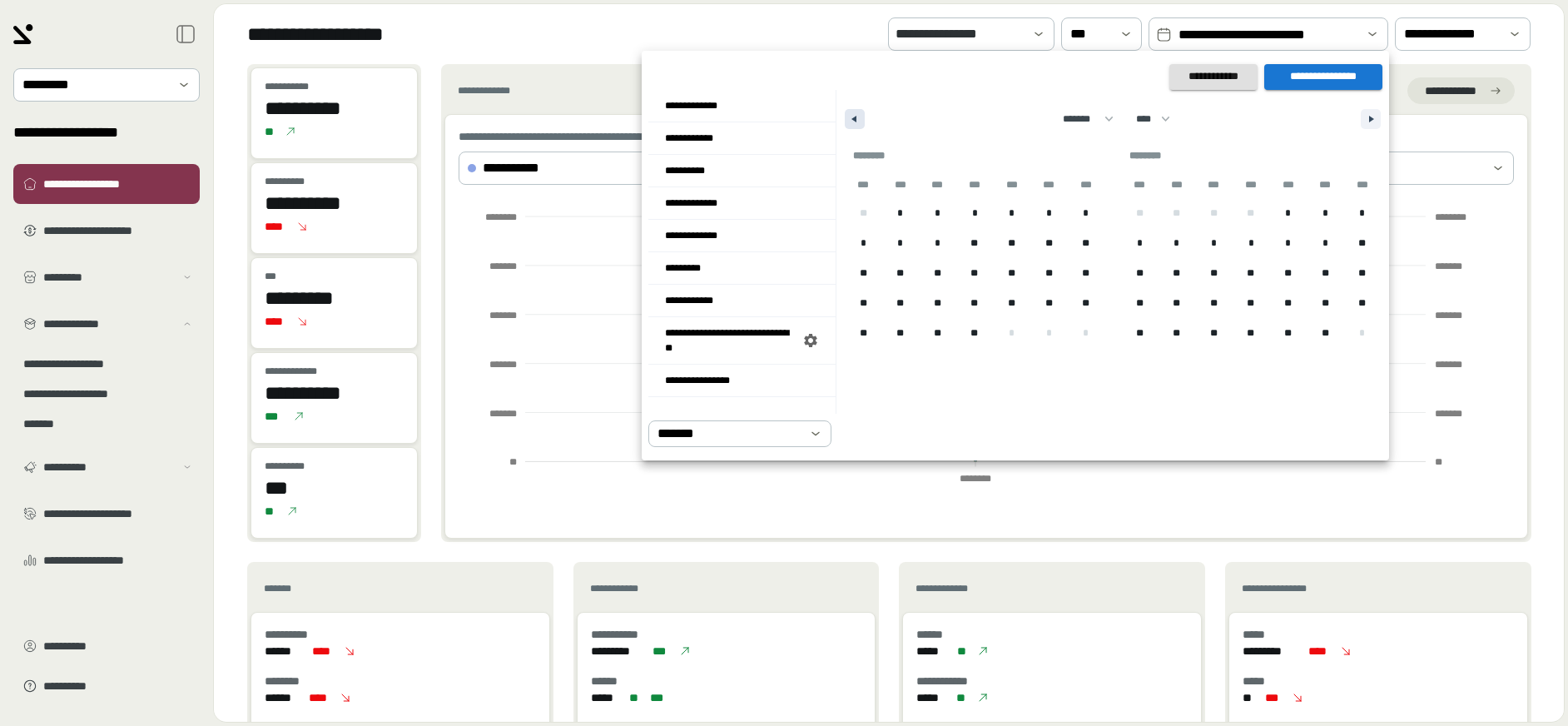 click at bounding box center (855, 119) 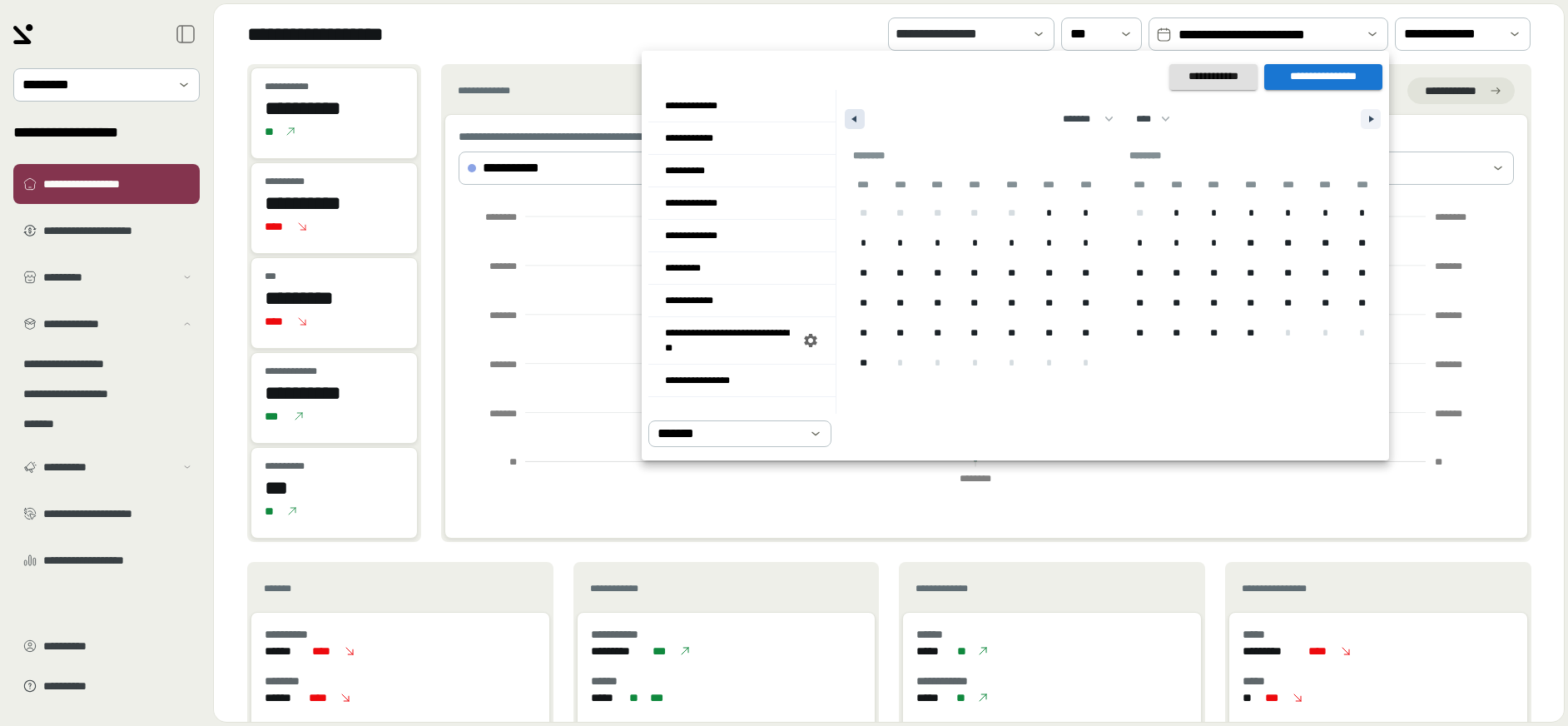 click at bounding box center (855, 119) 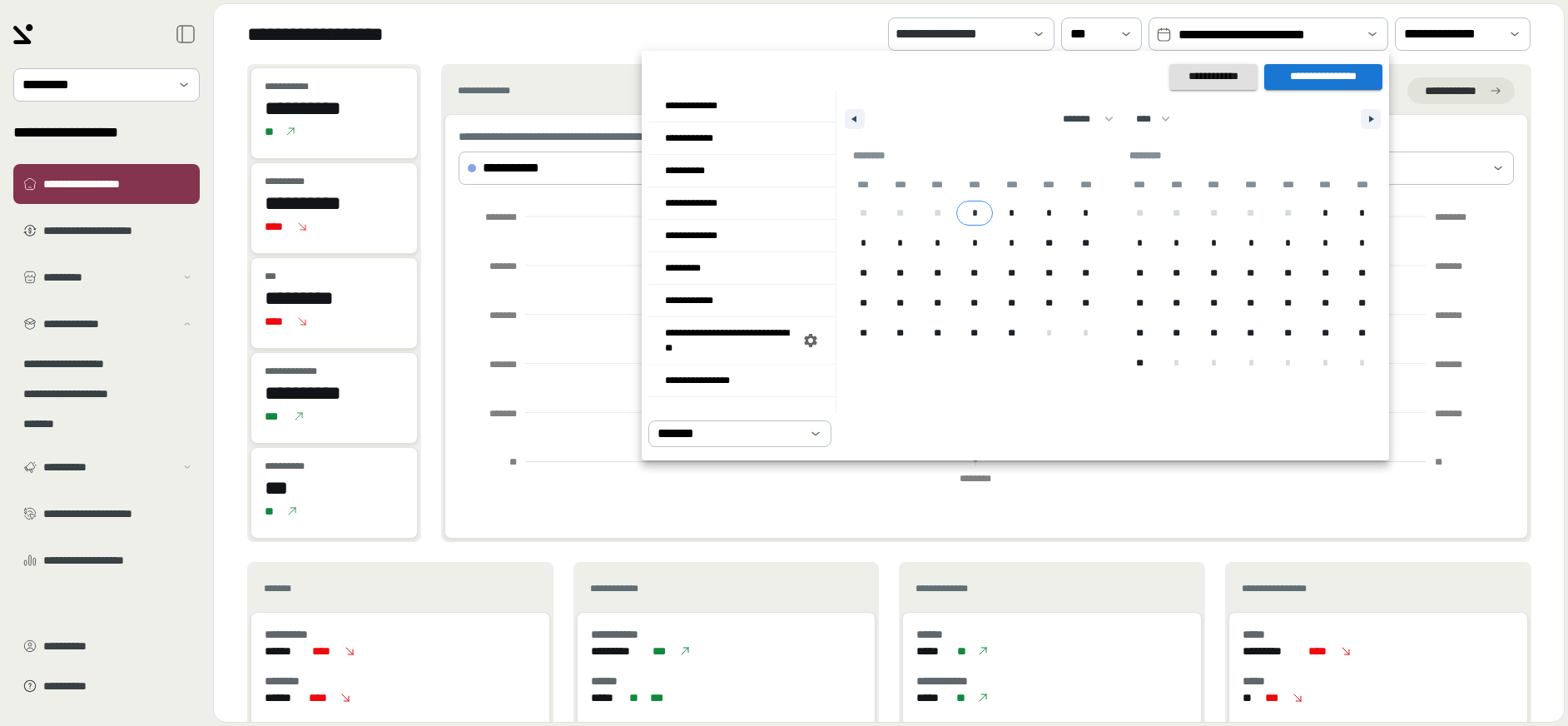 click on "*" at bounding box center (975, 213) 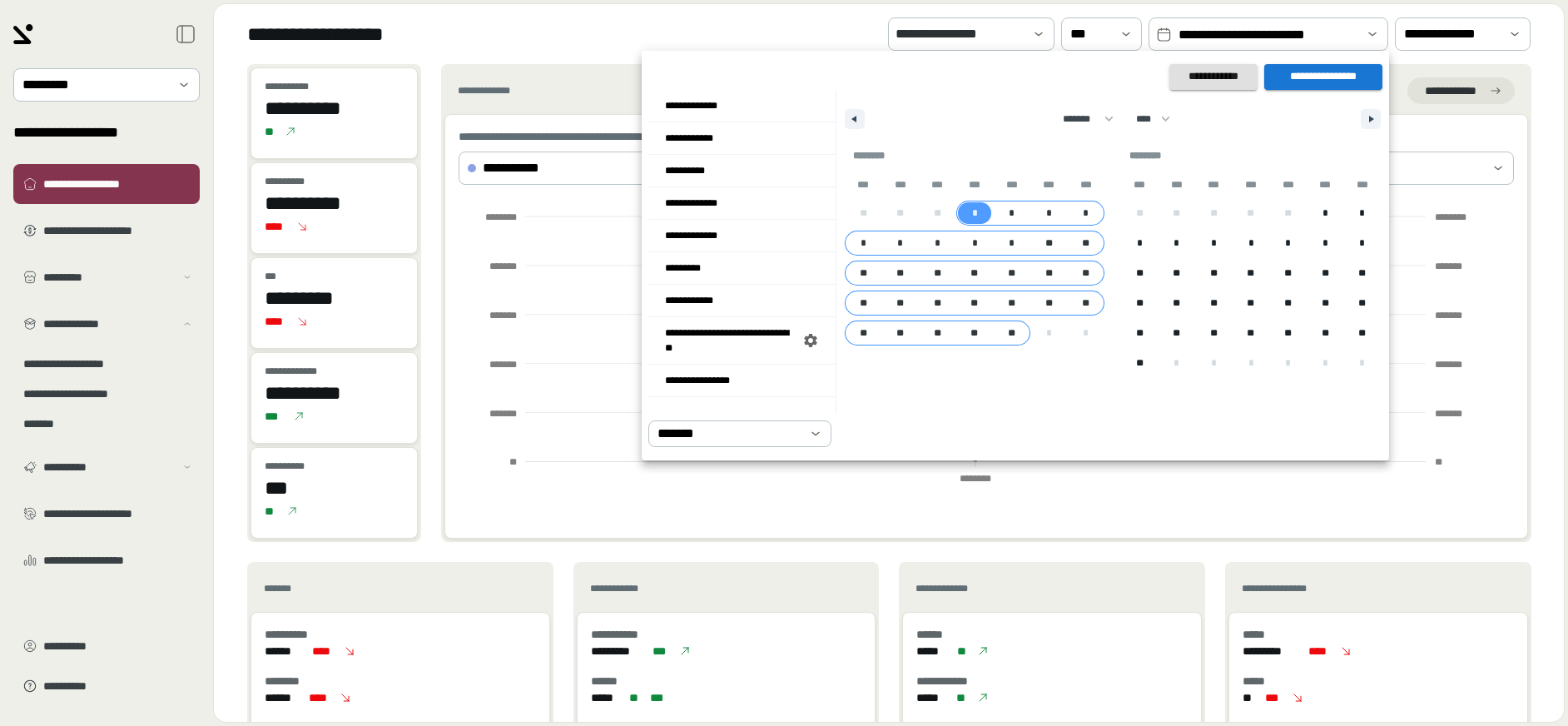 click on "**" at bounding box center [1011, 333] 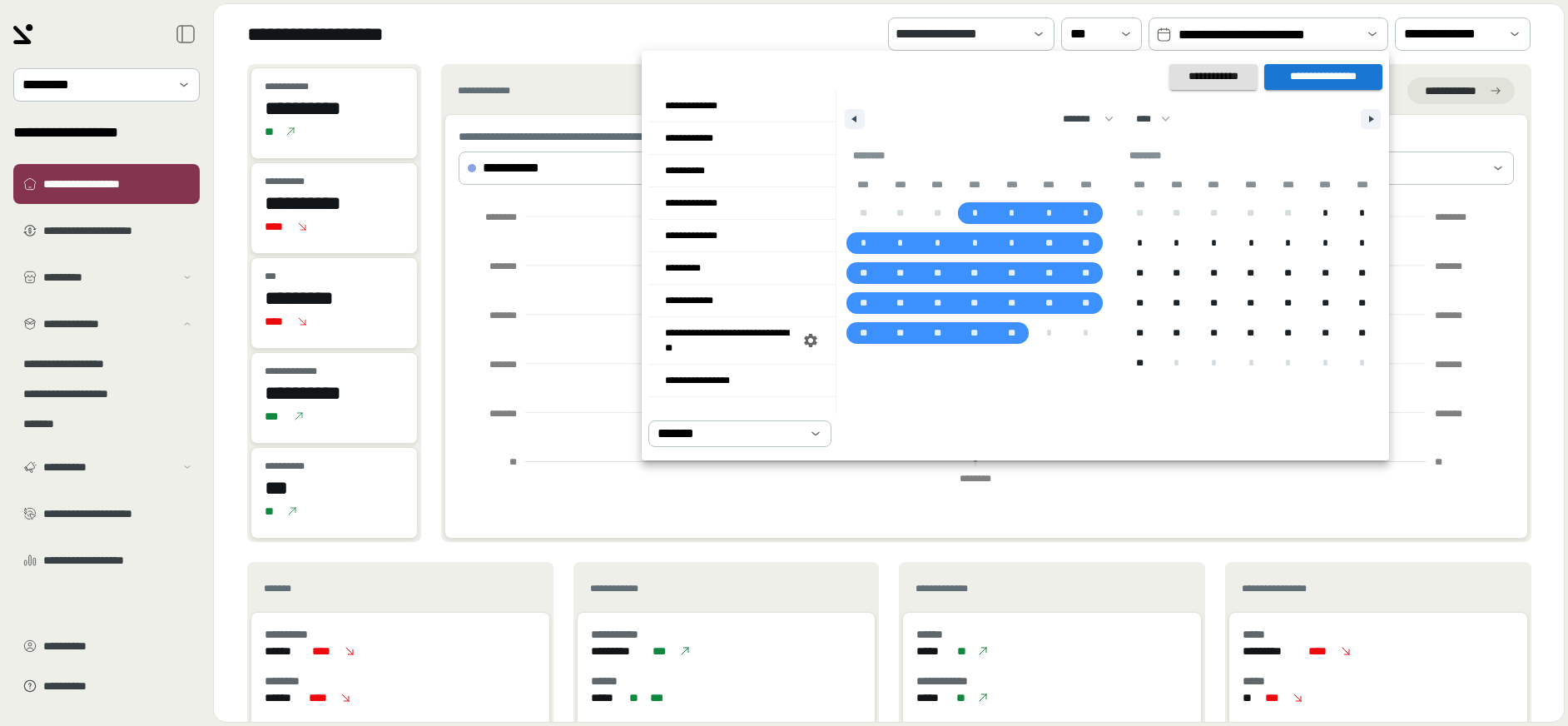 click on "**********" at bounding box center (1323, 77) 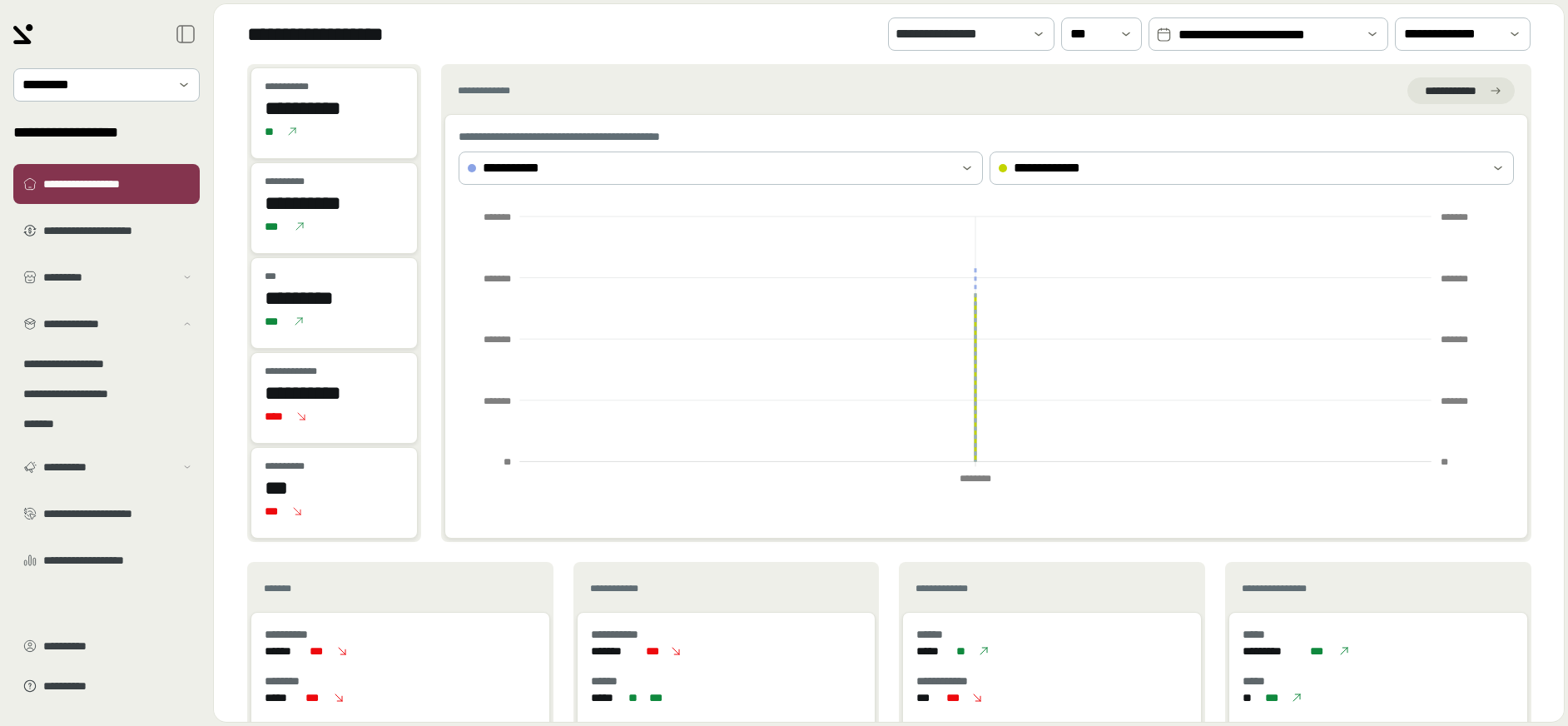 drag, startPoint x: 605, startPoint y: 32, endPoint x: 618, endPoint y: 32, distance: 13 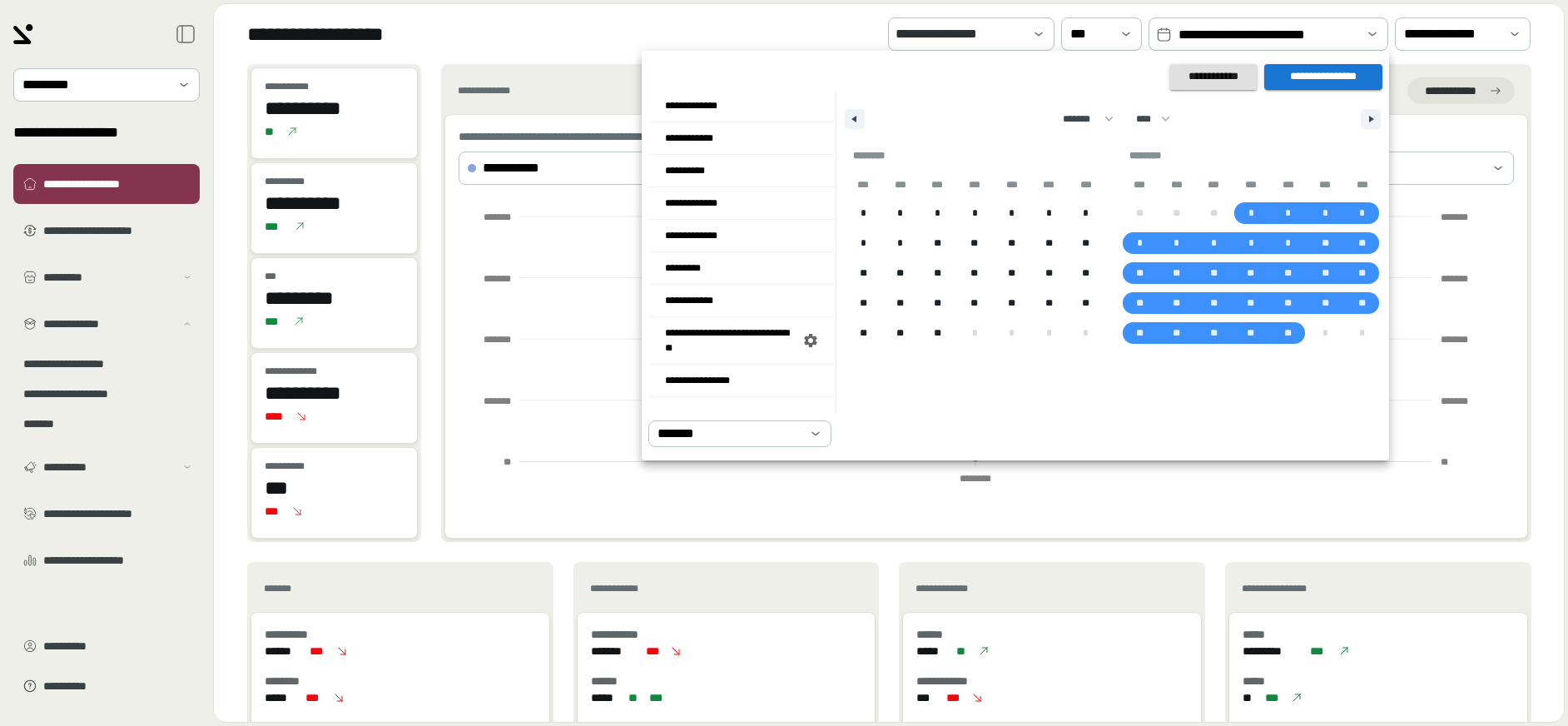 click at bounding box center [784, 363] 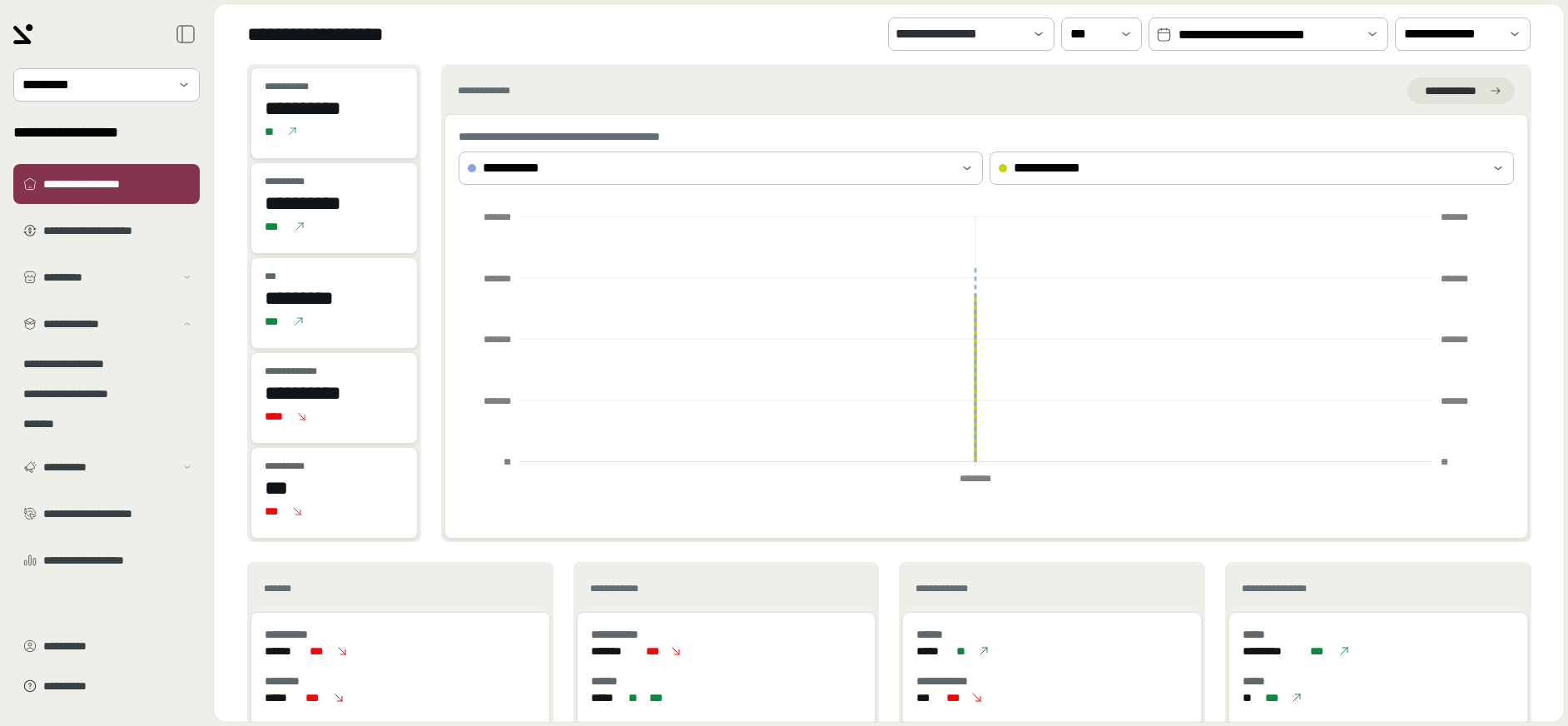 drag, startPoint x: 1302, startPoint y: 37, endPoint x: 1254, endPoint y: 31, distance: 48.373546 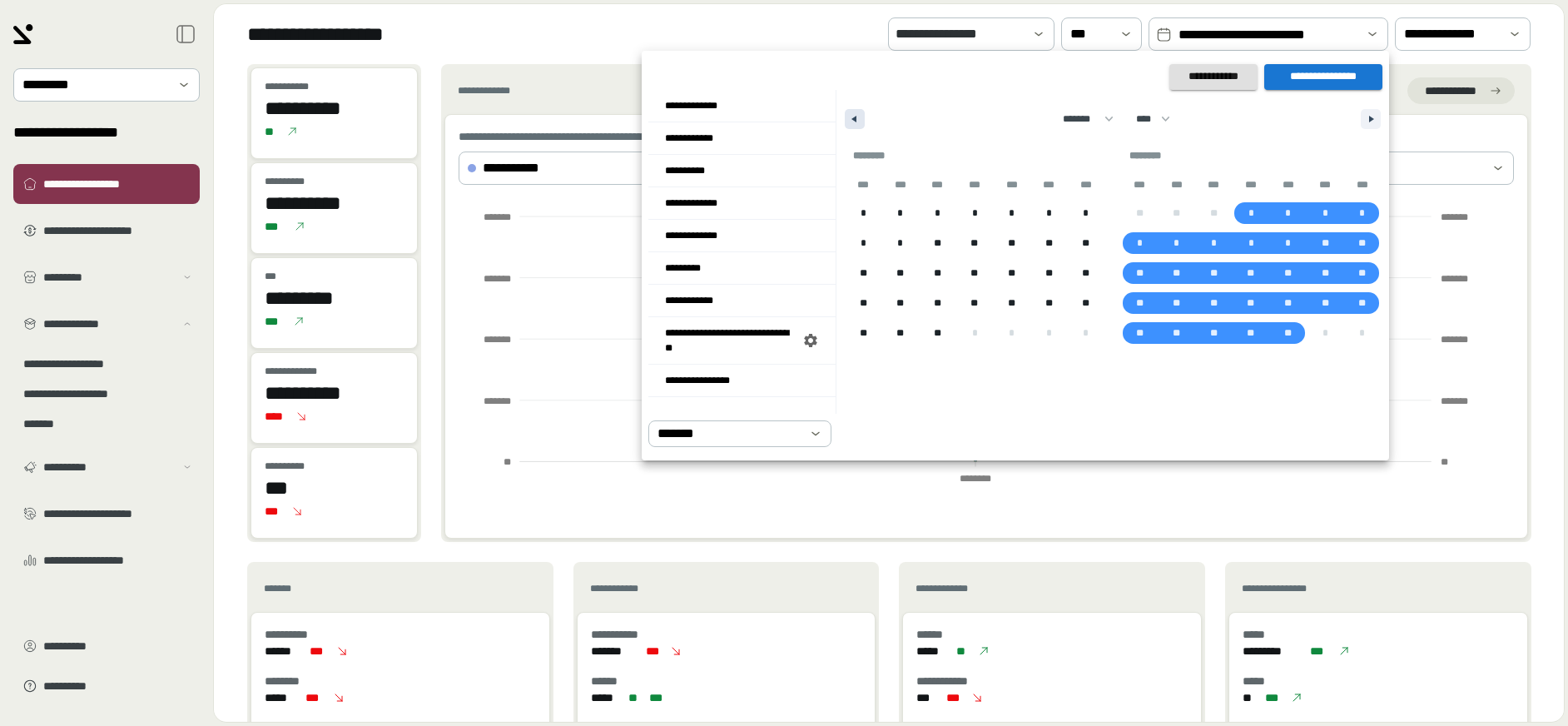 click at bounding box center (855, 119) 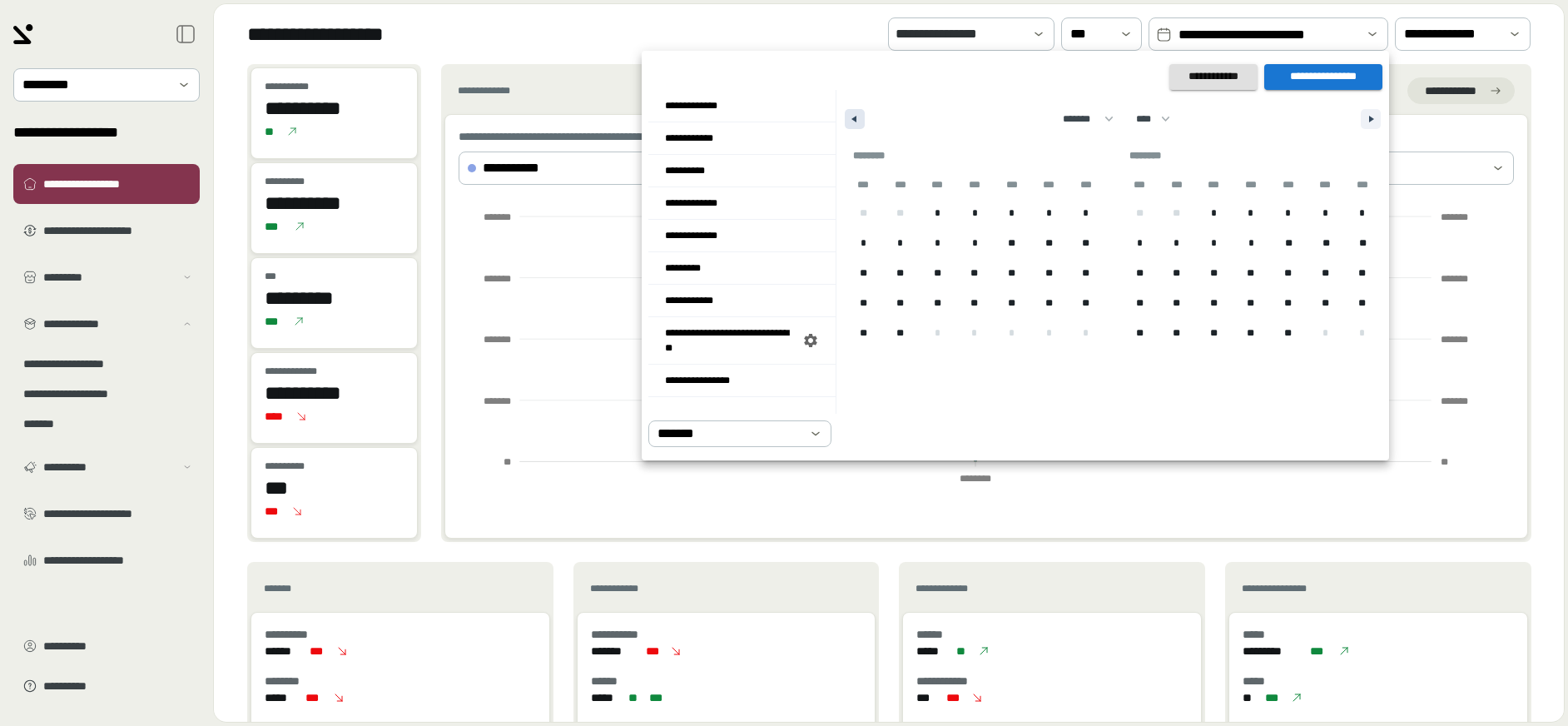 click at bounding box center (855, 119) 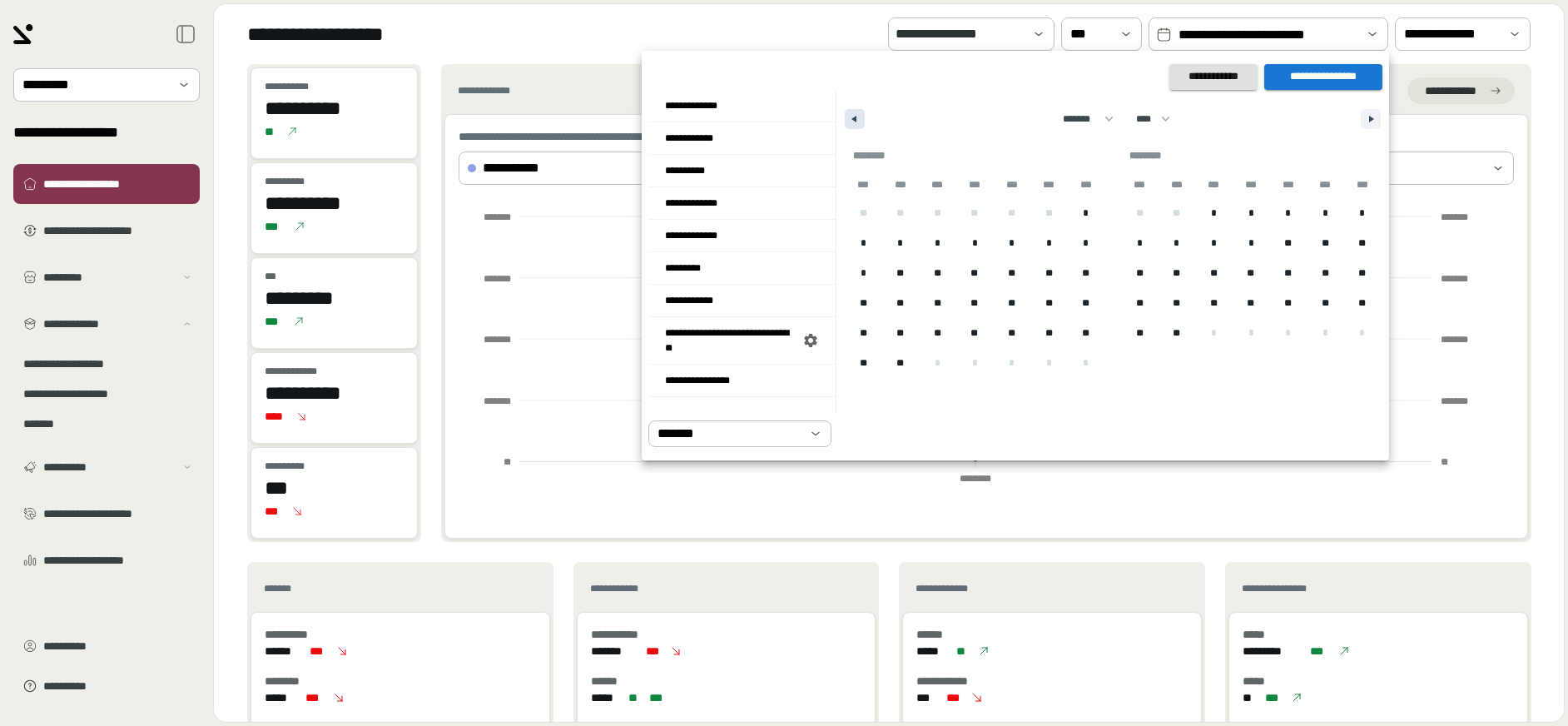 click at bounding box center (855, 119) 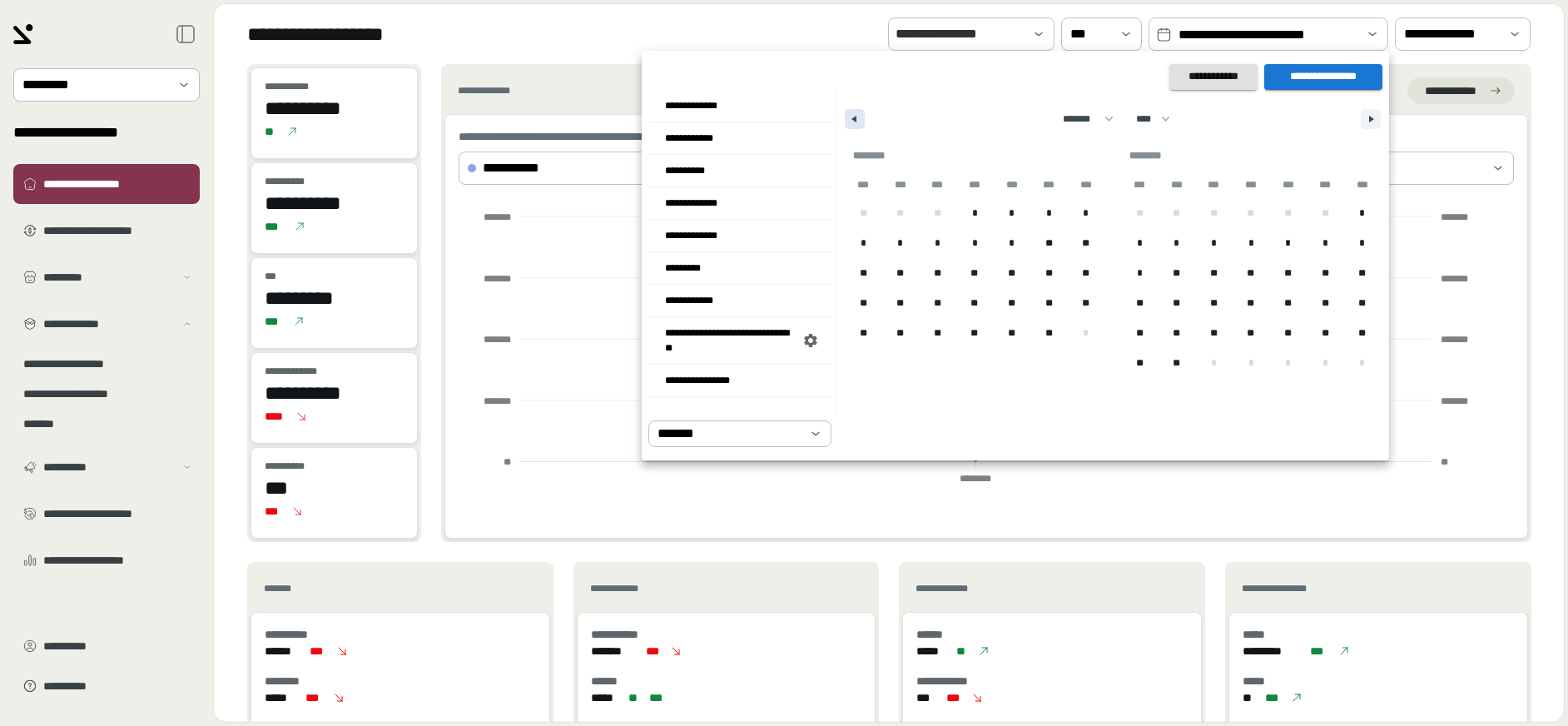 click at bounding box center [855, 119] 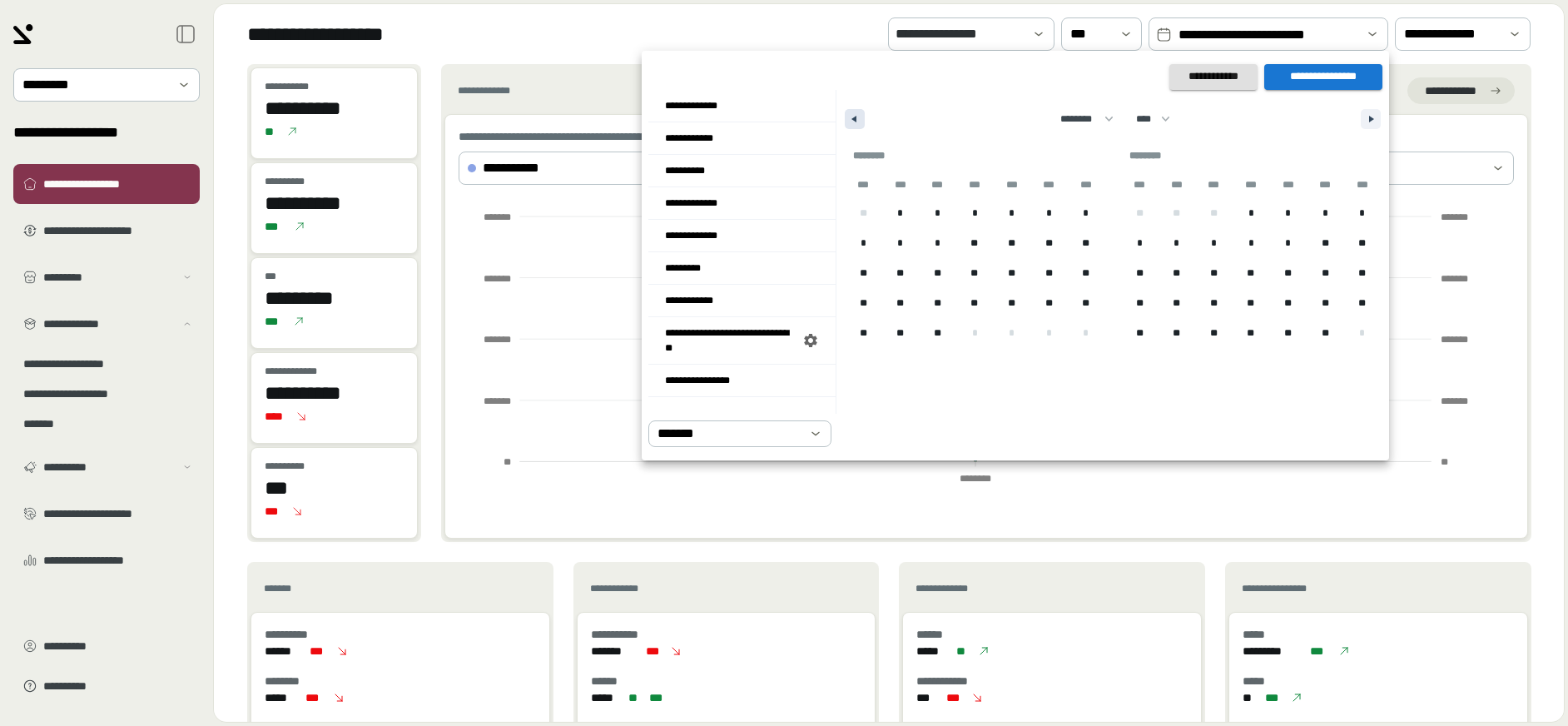 click at bounding box center [855, 119] 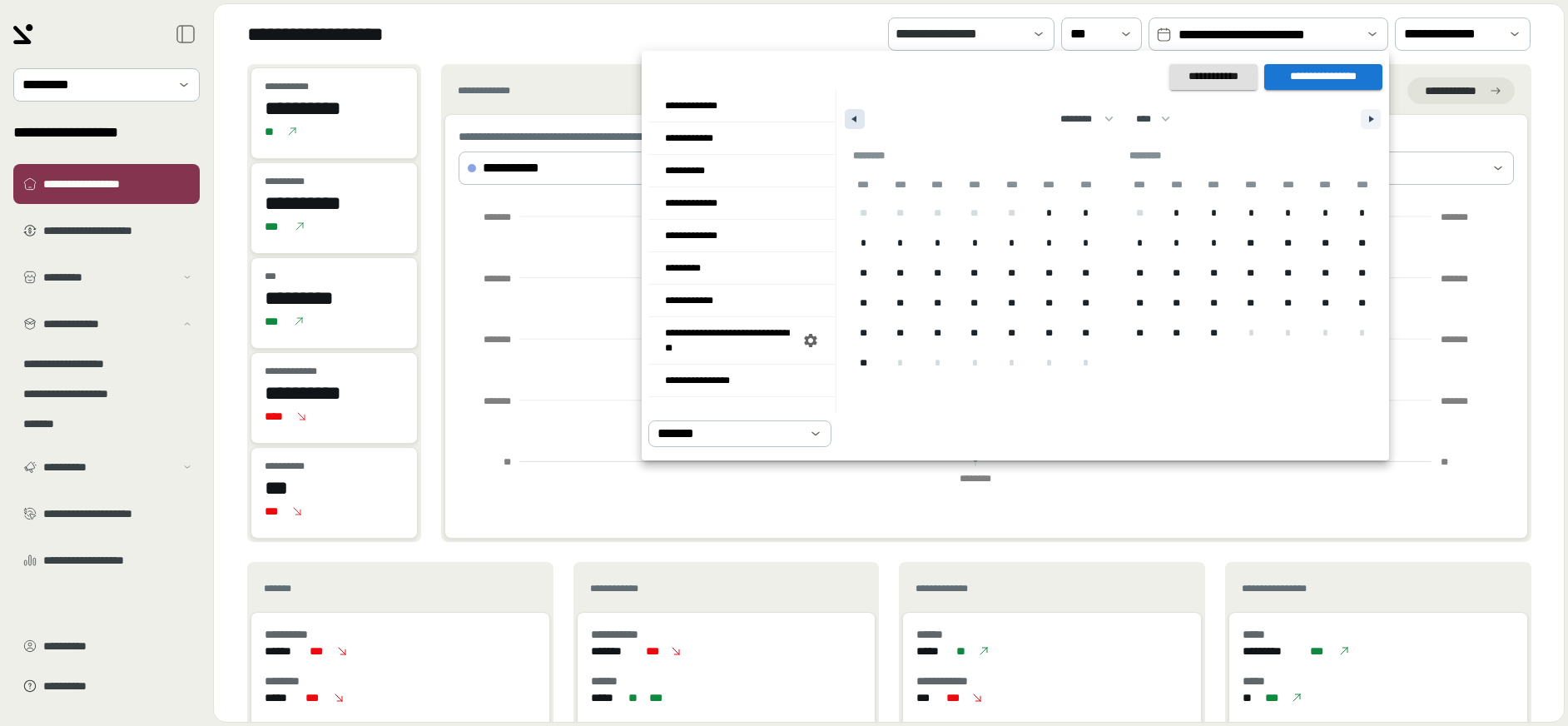 click at bounding box center [855, 119] 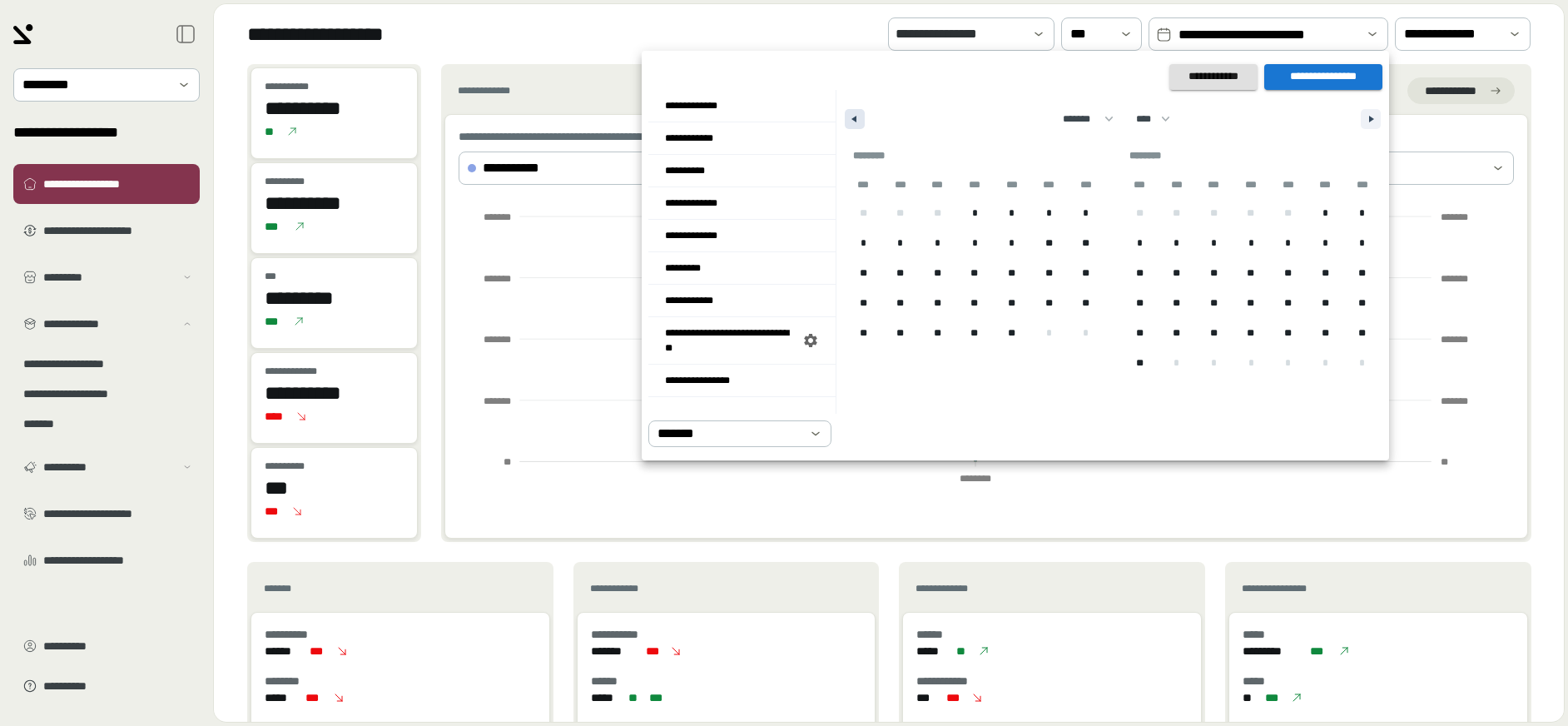 click at bounding box center [855, 119] 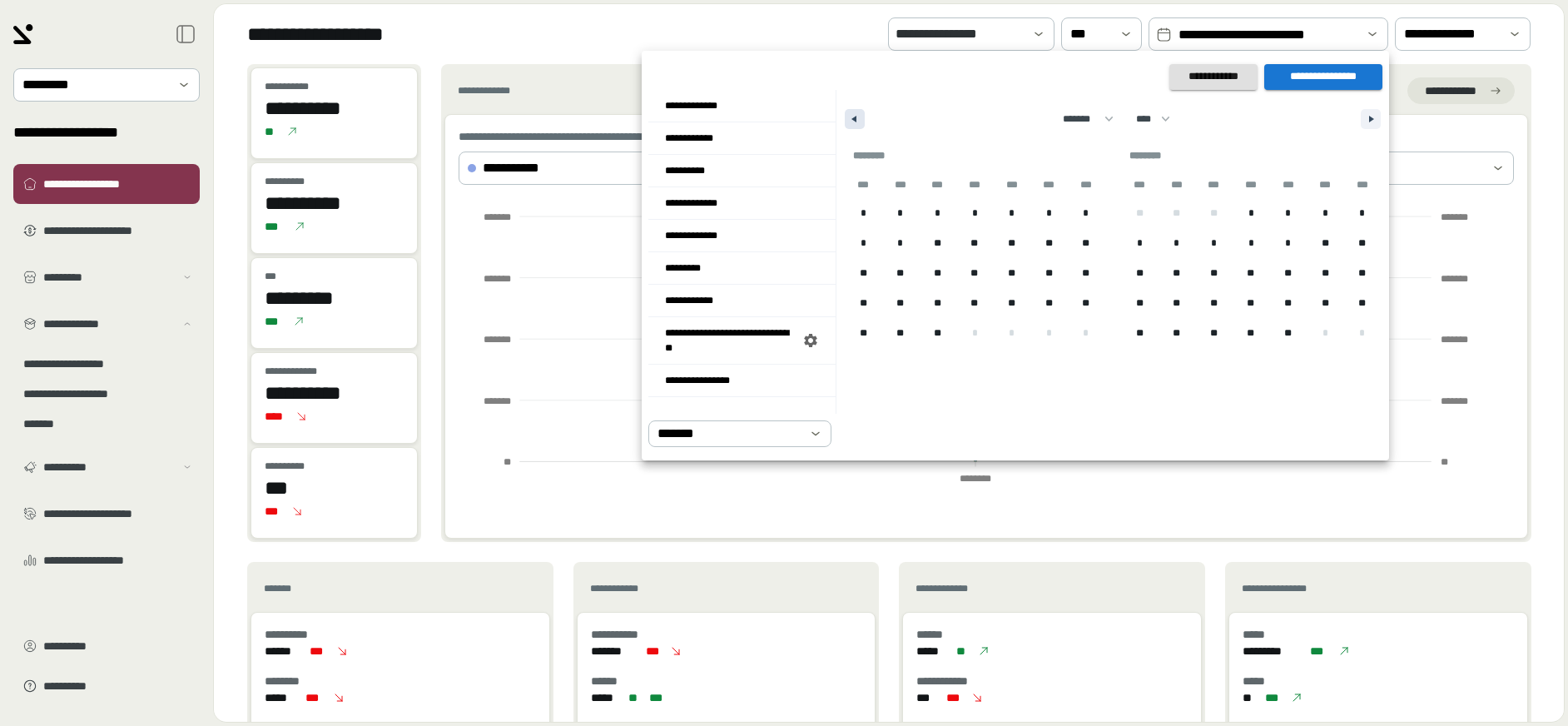 click at bounding box center (855, 119) 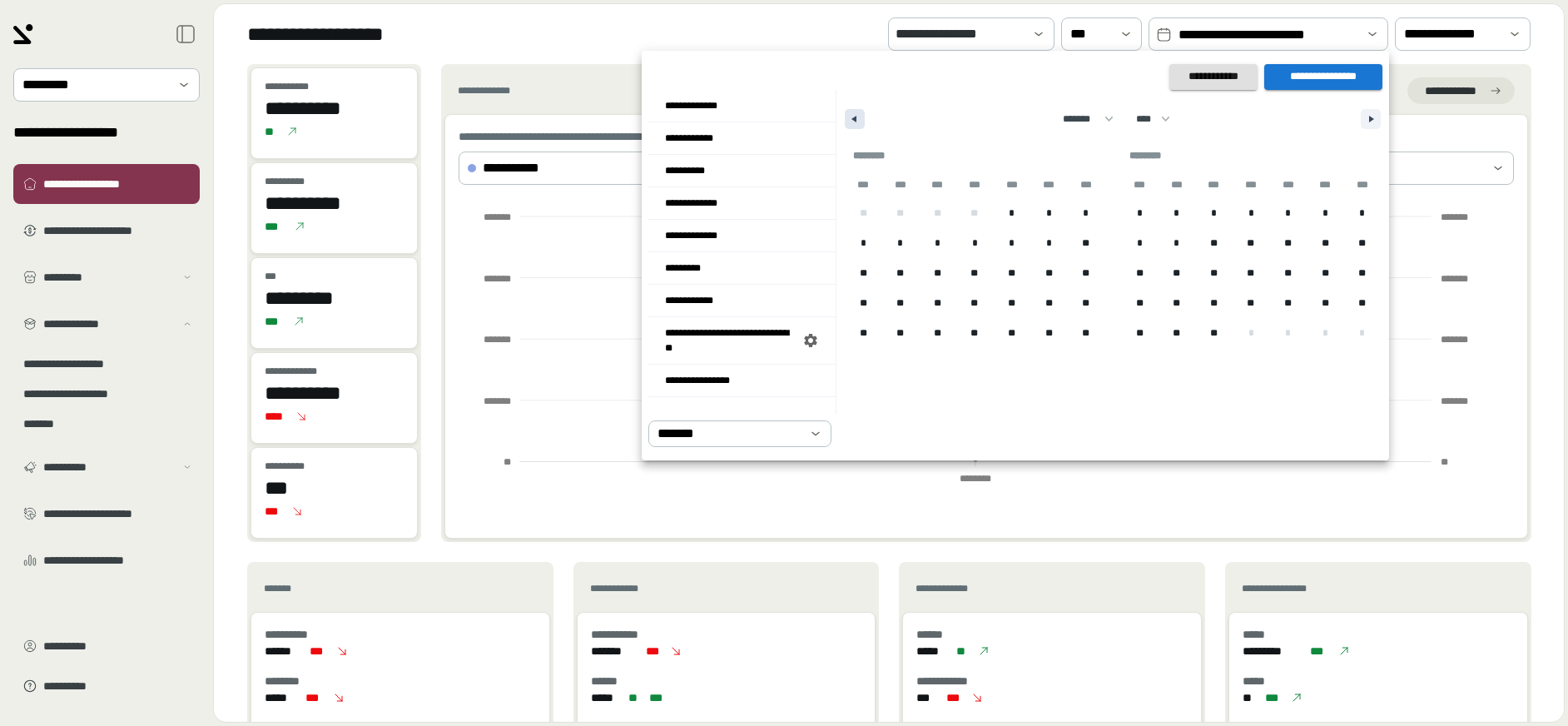click at bounding box center [855, 119] 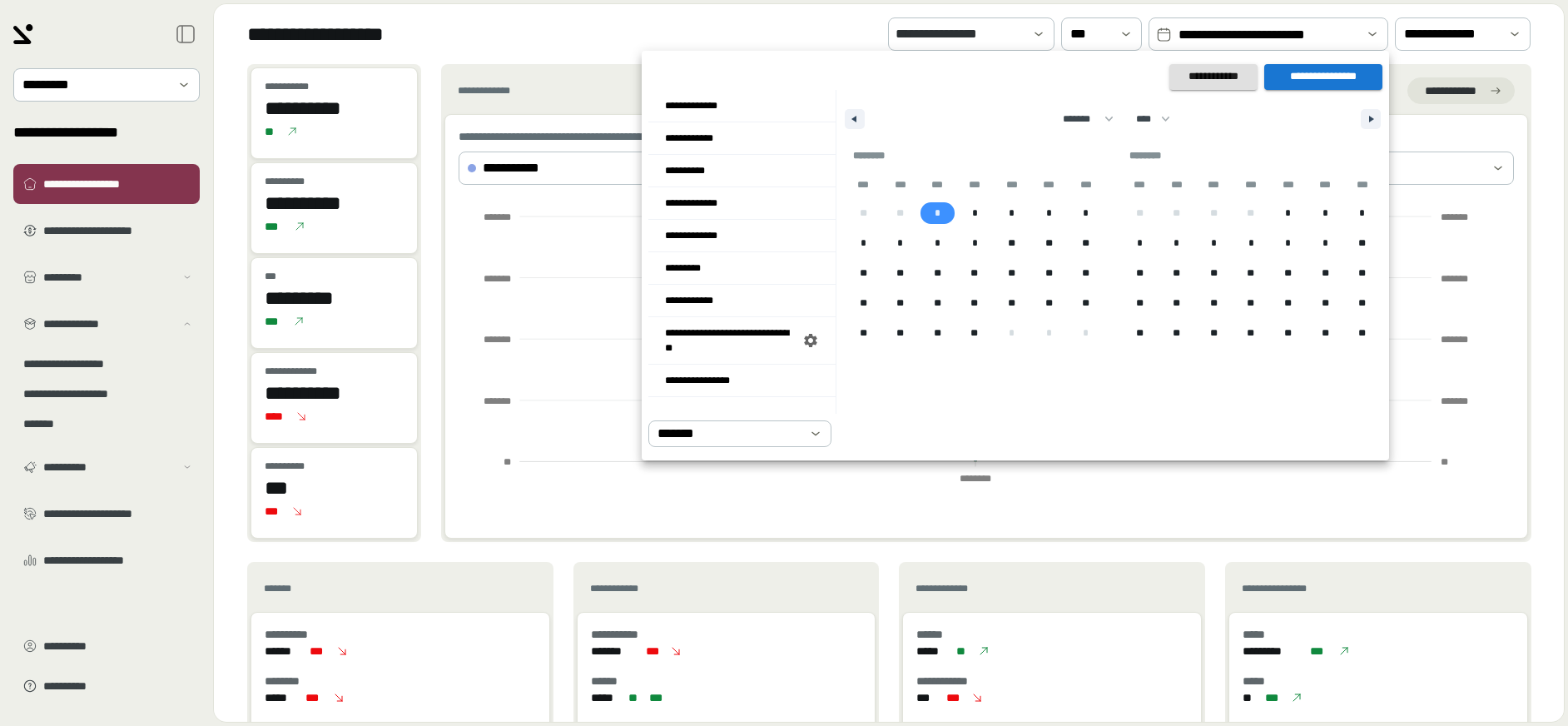 click on "*" at bounding box center [937, 213] 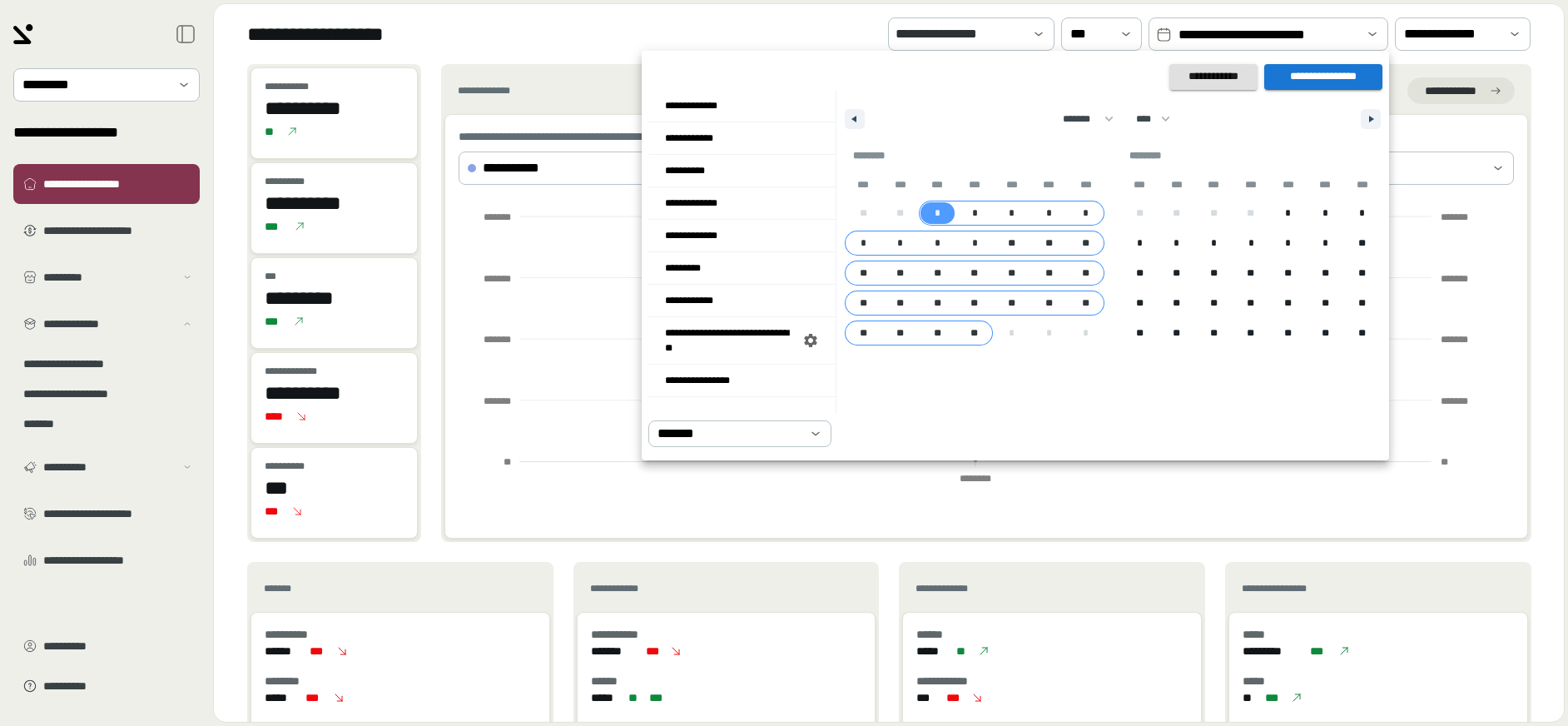 click on "**" at bounding box center (974, 333) 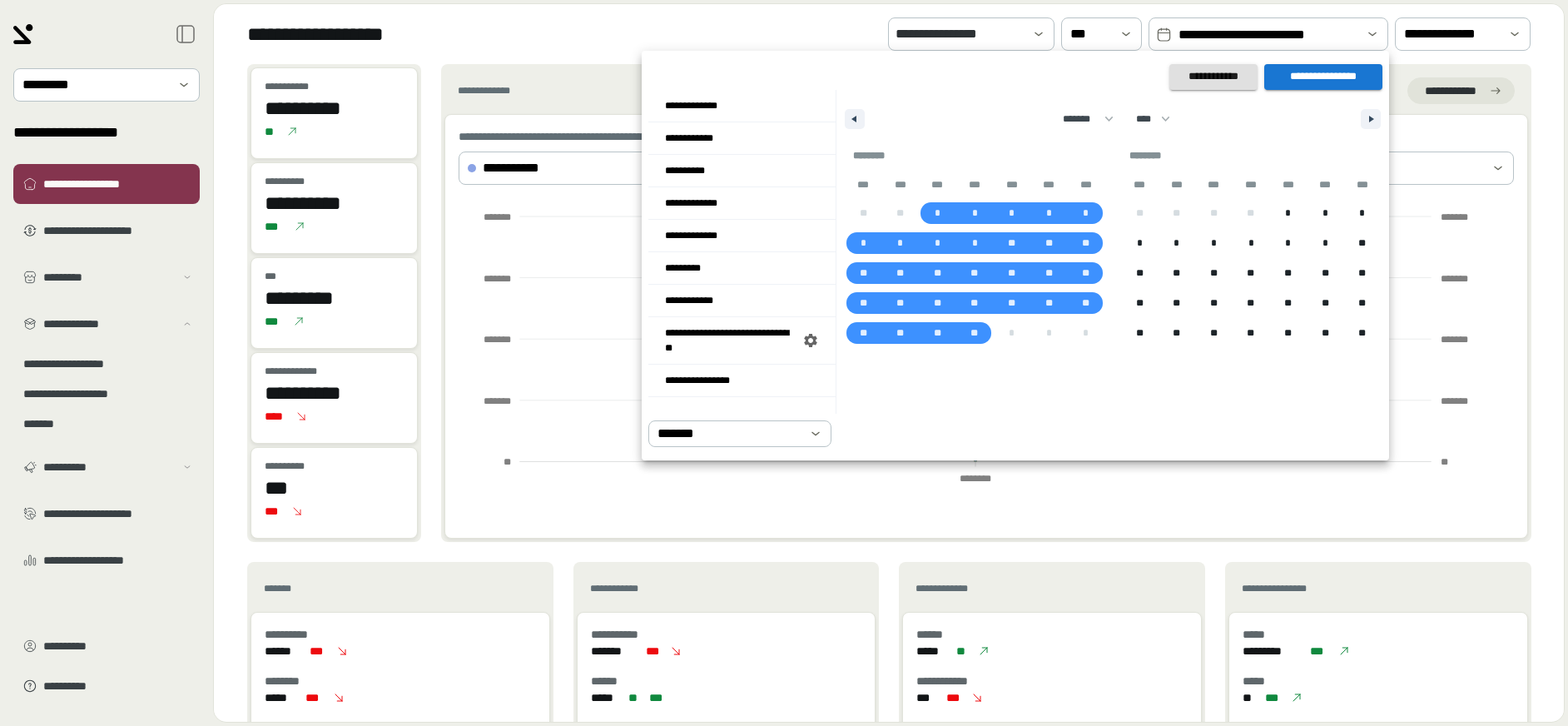 click on "**********" at bounding box center [1323, 77] 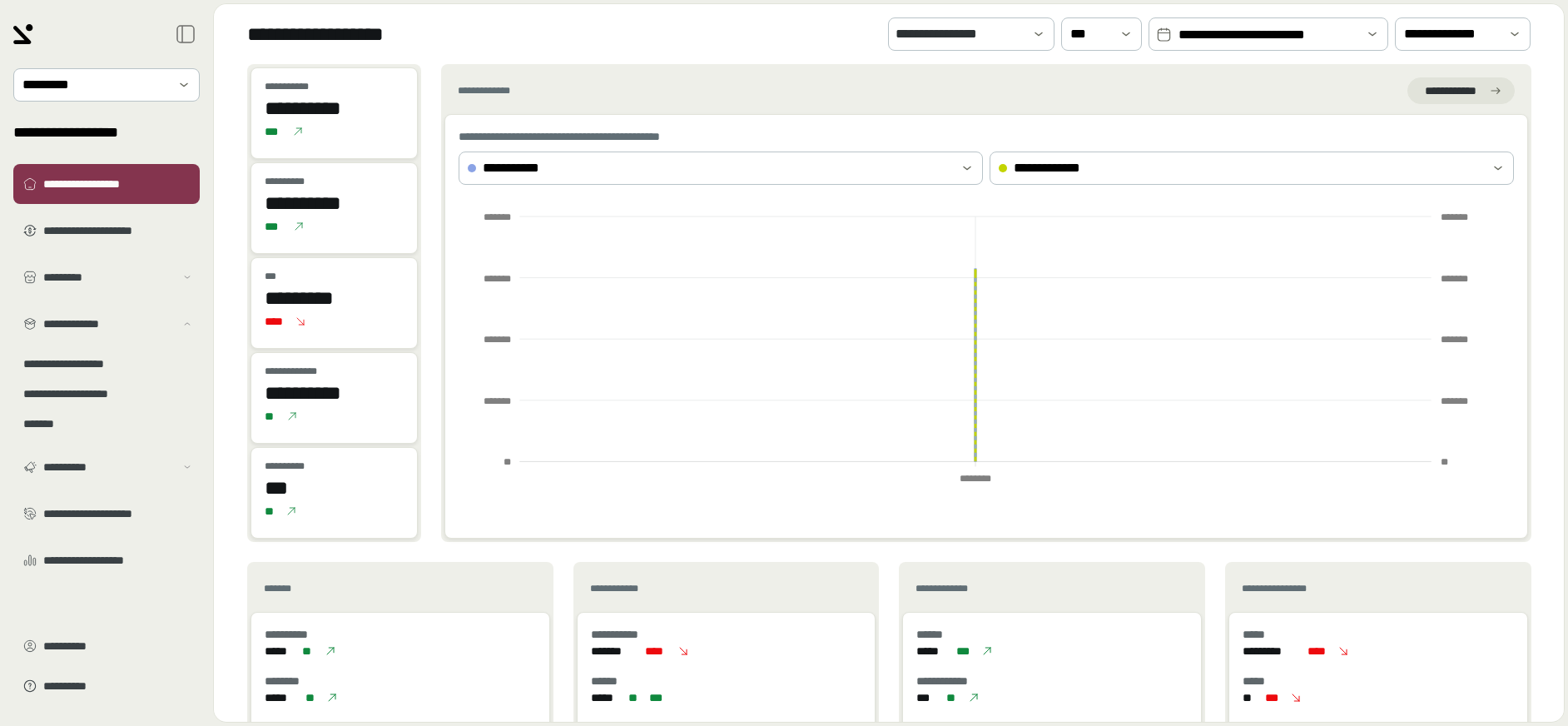 click on "**********" at bounding box center [889, 34] 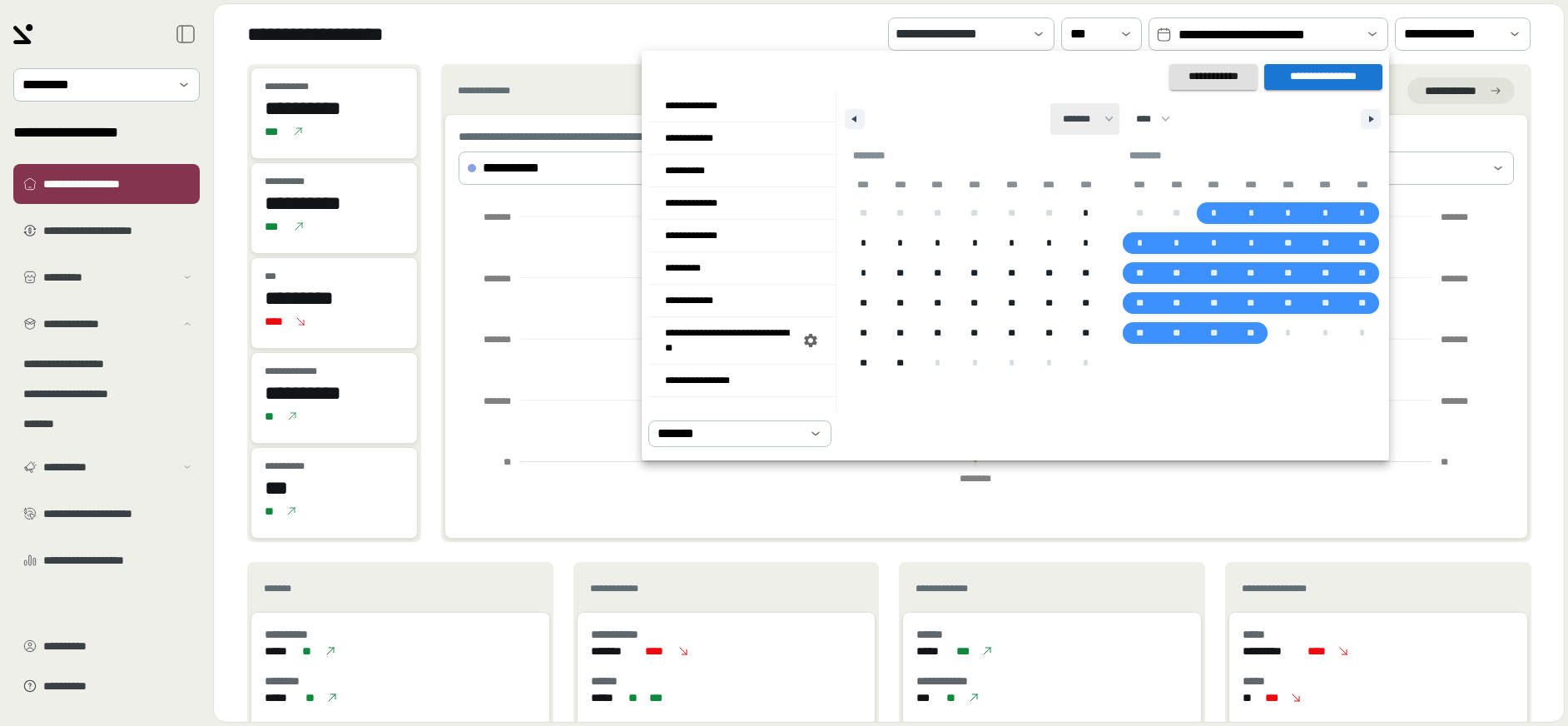click on "******* ******** ***** ***** *** **** **** ****** ********* ******* ******** ********" at bounding box center (1084, 119) 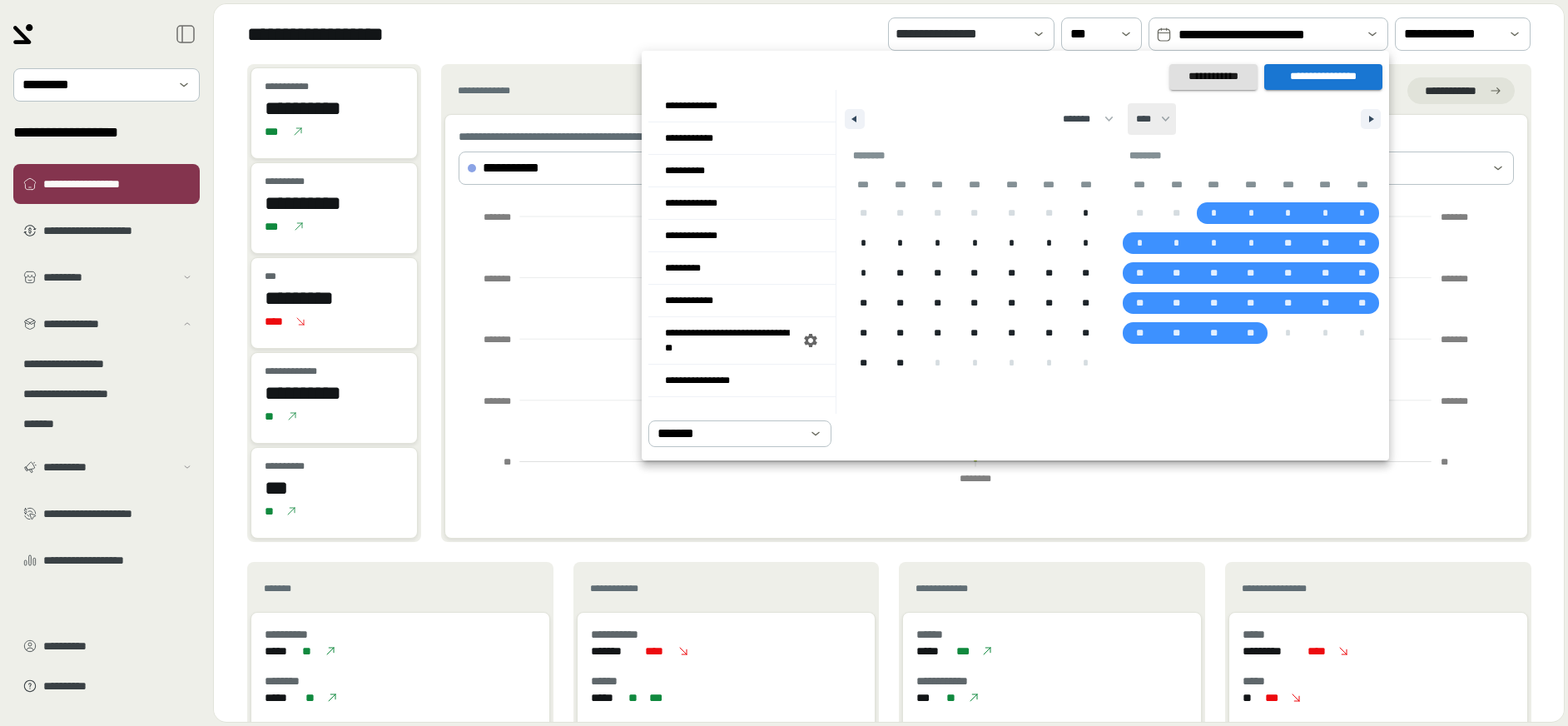 click on "**** **** **** **** **** **** **** **** **** **** **** **** **** **** **** **** **** **** **** **** **** **** **** **** **** **** **** **** **** **** **** **** **** **** **** **** **** **** **** **** **** **** **** **** **** **** **** **** **** **** **** **** **** **** **** **** **** **** **** **** **** **** **** **** **** **** **** **** **** **** **** **** **** **** **** **** **** **** **** **** **** **** **** **** **** **** **** **** **** **** **** **** **** **** **** **** **** **** **** **** ****" at bounding box center (1152, 119) 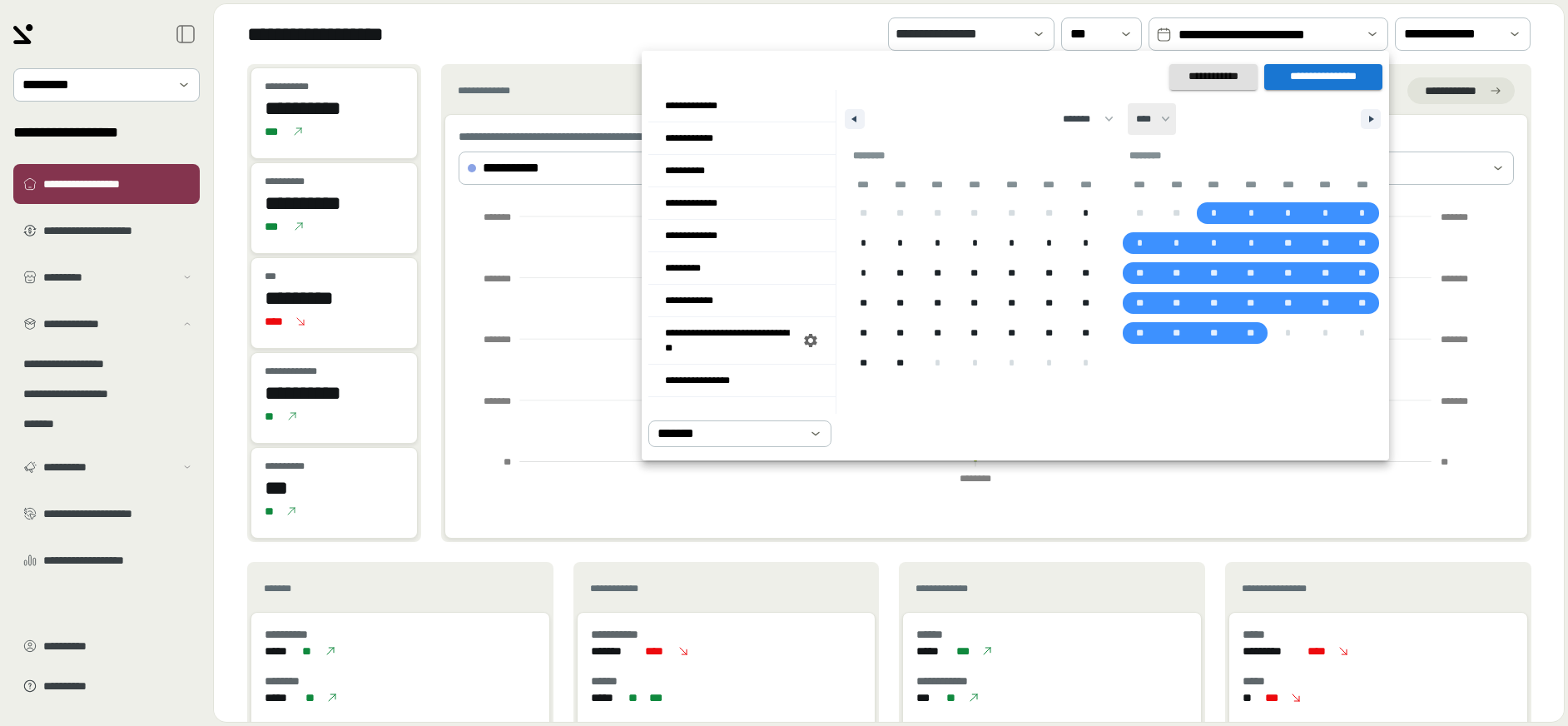 click on "**** **** **** **** **** **** **** **** **** **** **** **** **** **** **** **** **** **** **** **** **** **** **** **** **** **** **** **** **** **** **** **** **** **** **** **** **** **** **** **** **** **** **** **** **** **** **** **** **** **** **** **** **** **** **** **** **** **** **** **** **** **** **** **** **** **** **** **** **** **** **** **** **** **** **** **** **** **** **** **** **** **** **** **** **** **** **** **** **** **** **** **** **** **** **** **** **** **** **** **** ****" at bounding box center [1152, 119] 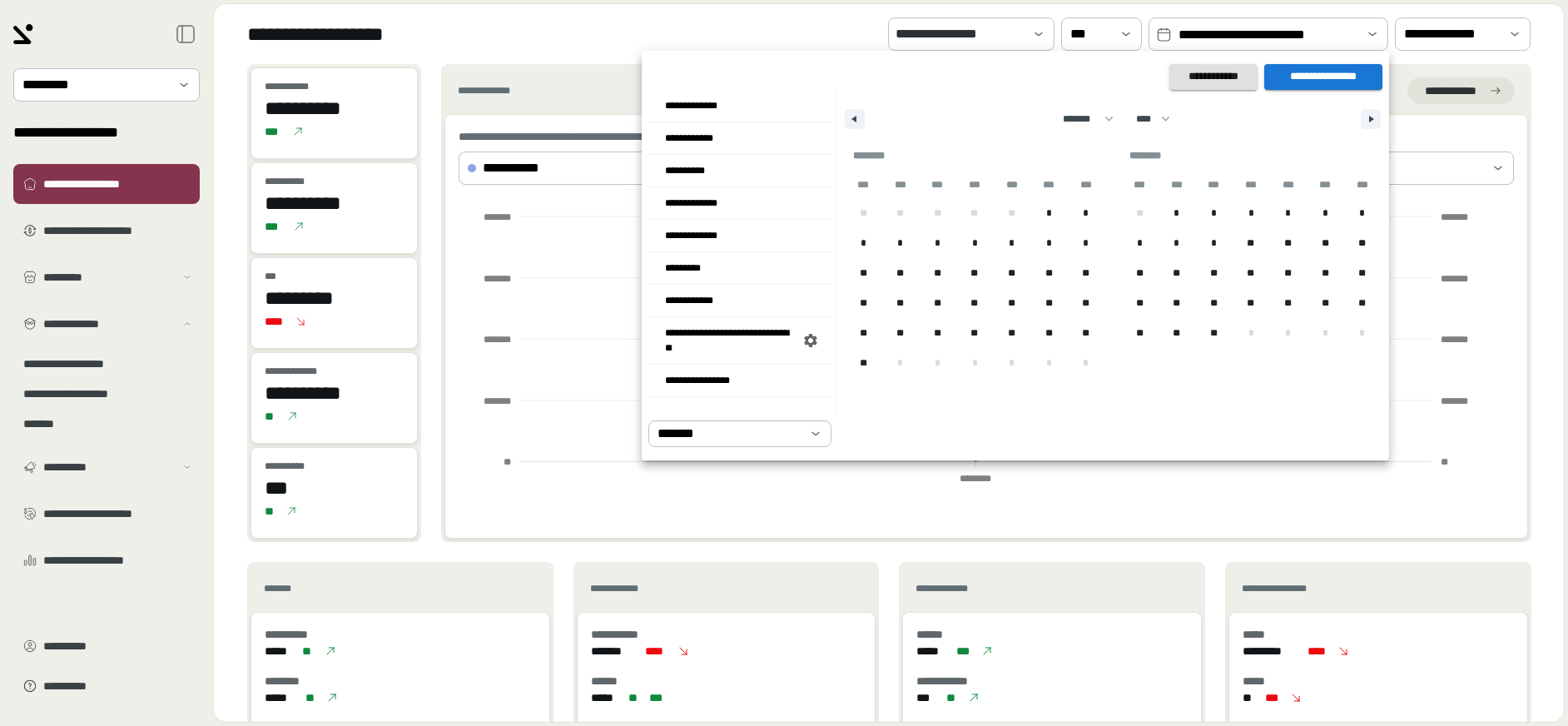 click on "**********" at bounding box center [1323, 77] 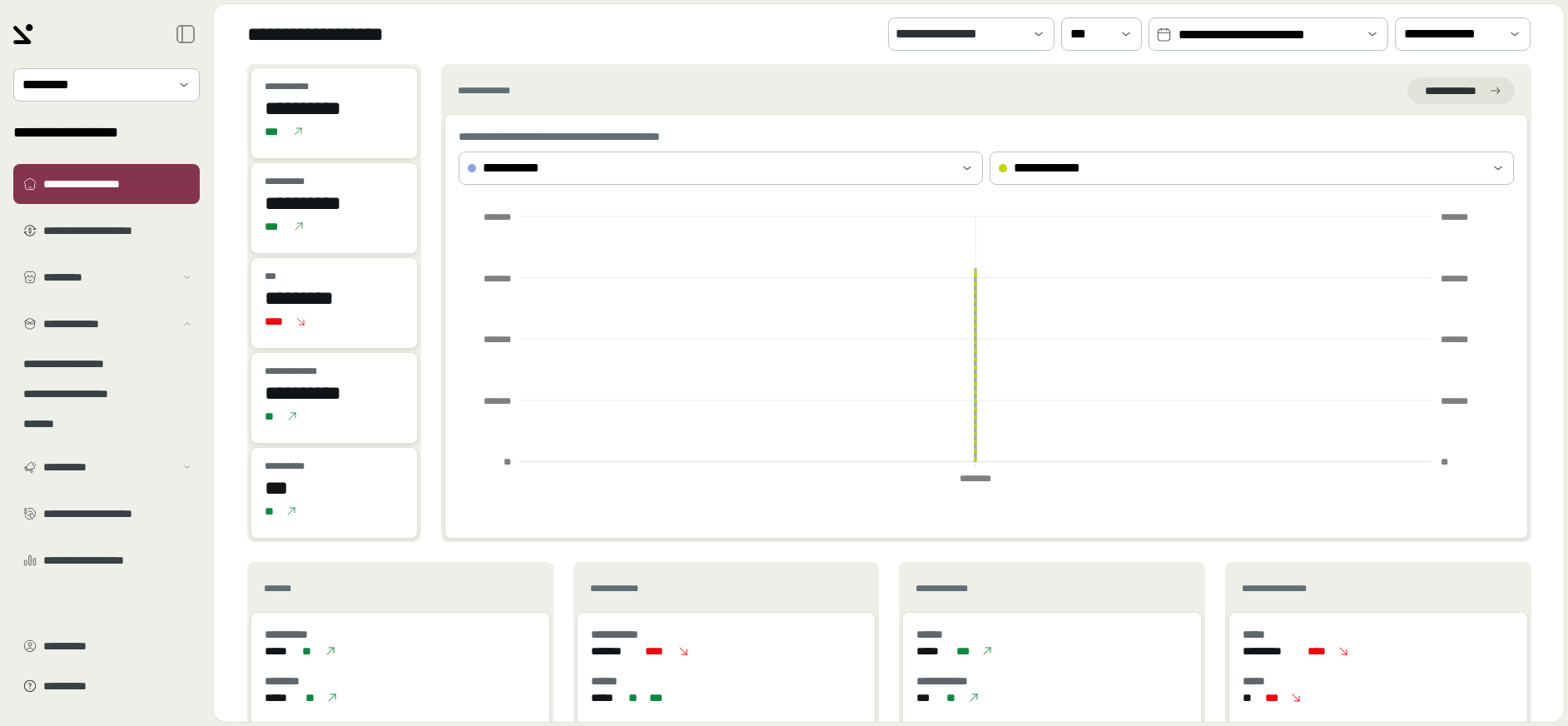 drag, startPoint x: 809, startPoint y: 23, endPoint x: 885, endPoint y: 12, distance: 76.79193 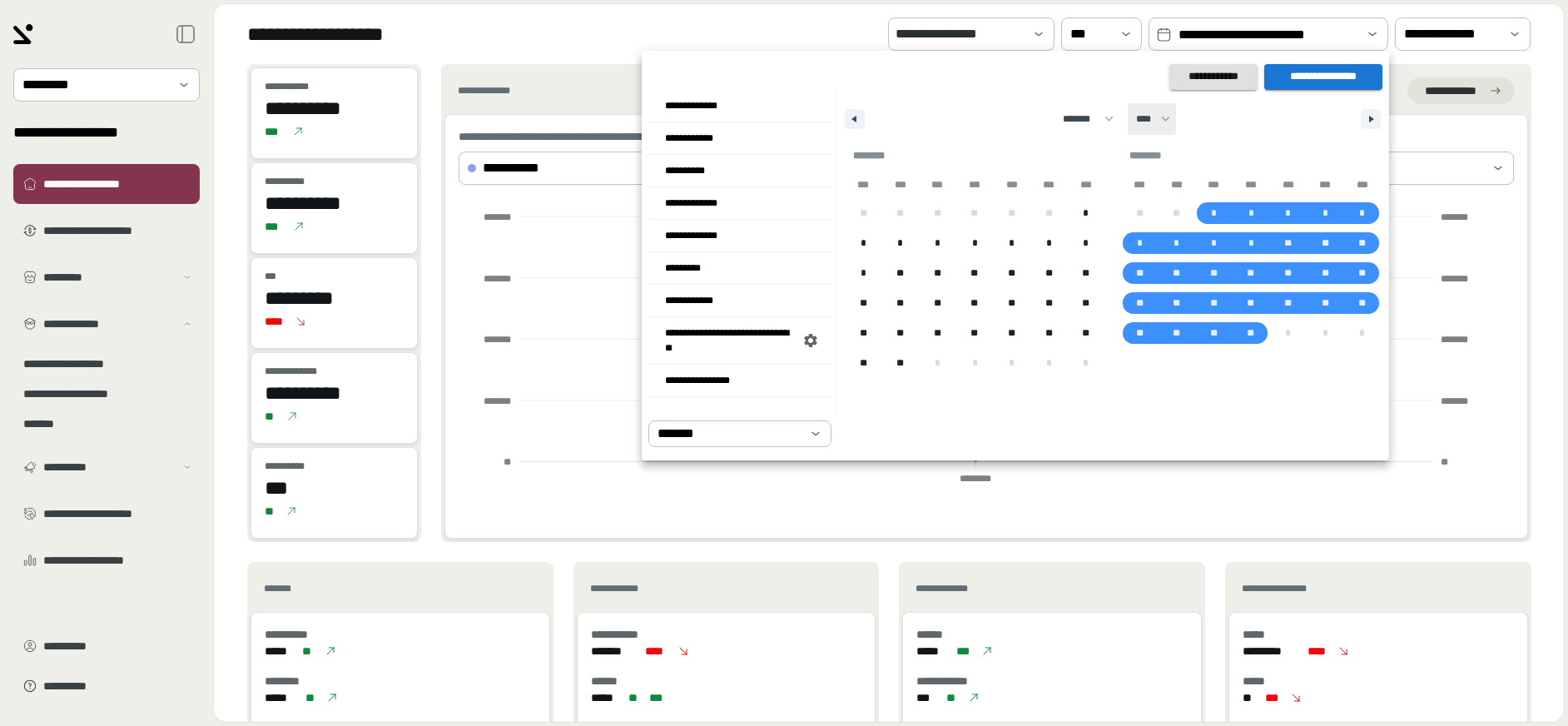 click on "**** **** **** **** **** **** **** **** **** **** **** **** **** **** **** **** **** **** **** **** **** **** **** **** **** **** **** **** **** **** **** **** **** **** **** **** **** **** **** **** **** **** **** **** **** **** **** **** **** **** **** **** **** **** **** **** **** **** **** **** **** **** **** **** **** **** **** **** **** **** **** **** **** **** **** **** **** **** **** **** **** **** **** **** **** **** **** **** **** **** **** **** **** **** **** **** **** **** **** **** ****" at bounding box center (1152, 119) 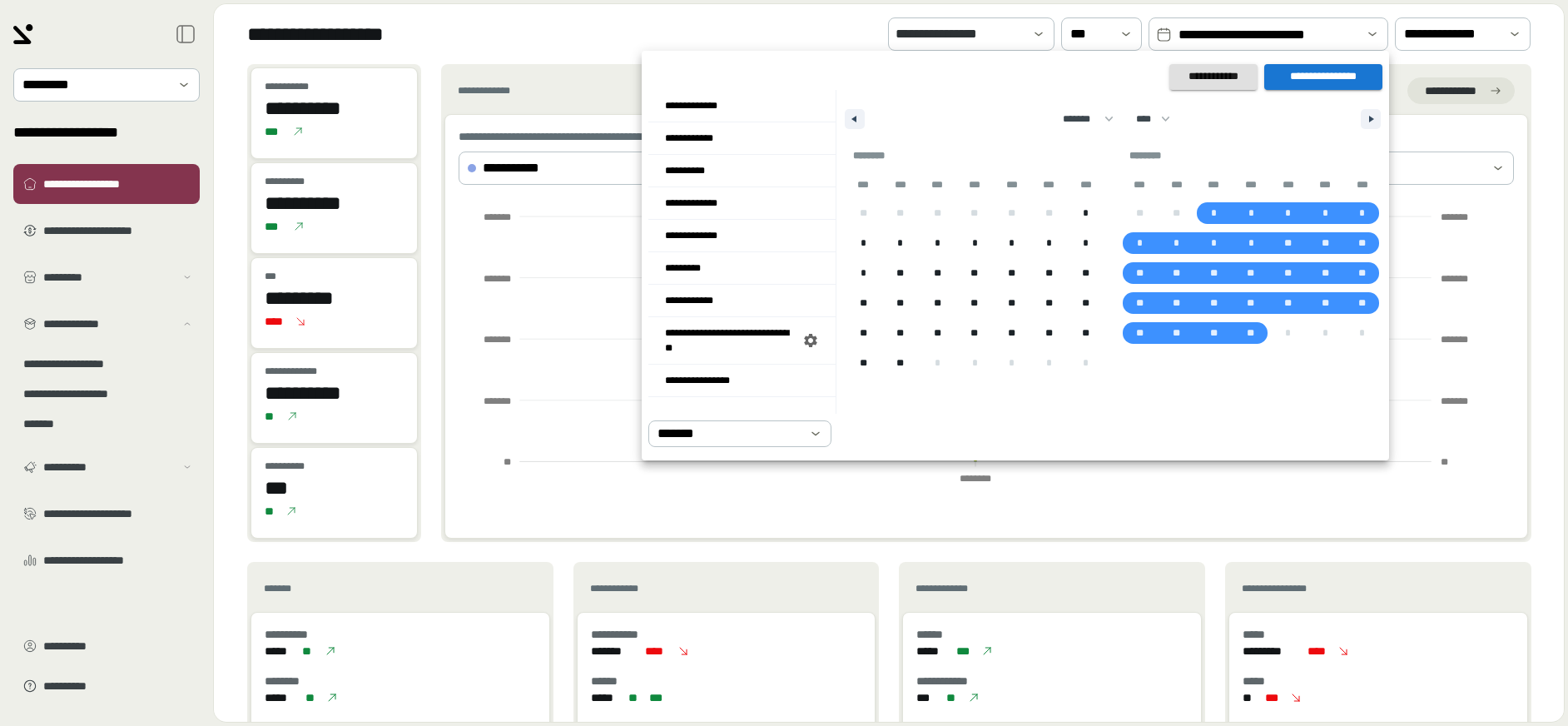 click on "**** **** **** **** **** **** **** **** **** **** **** **** **** **** **** **** **** **** **** **** **** **** **** **** **** **** **** **** **** **** **** **** **** **** **** **** **** **** **** **** **** **** **** **** **** **** **** **** **** **** **** **** **** **** **** **** **** **** **** **** **** **** **** **** **** **** **** **** **** **** **** **** **** **** **** **** **** **** **** **** **** **** **** **** **** **** **** **** **** **** **** **** **** **** **** **** **** **** **** **** ****" at bounding box center [1152, 119] 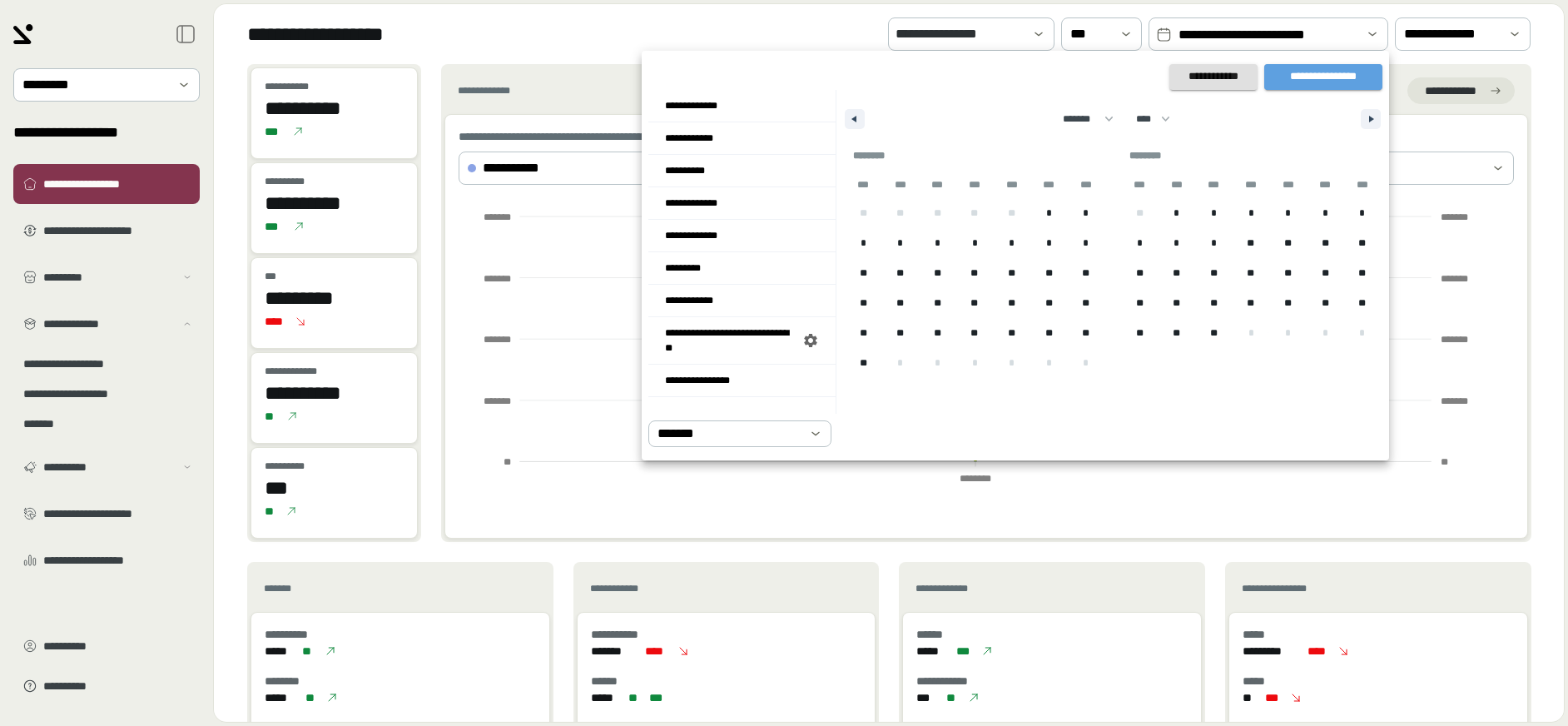 click on "**********" at bounding box center (1323, 77) 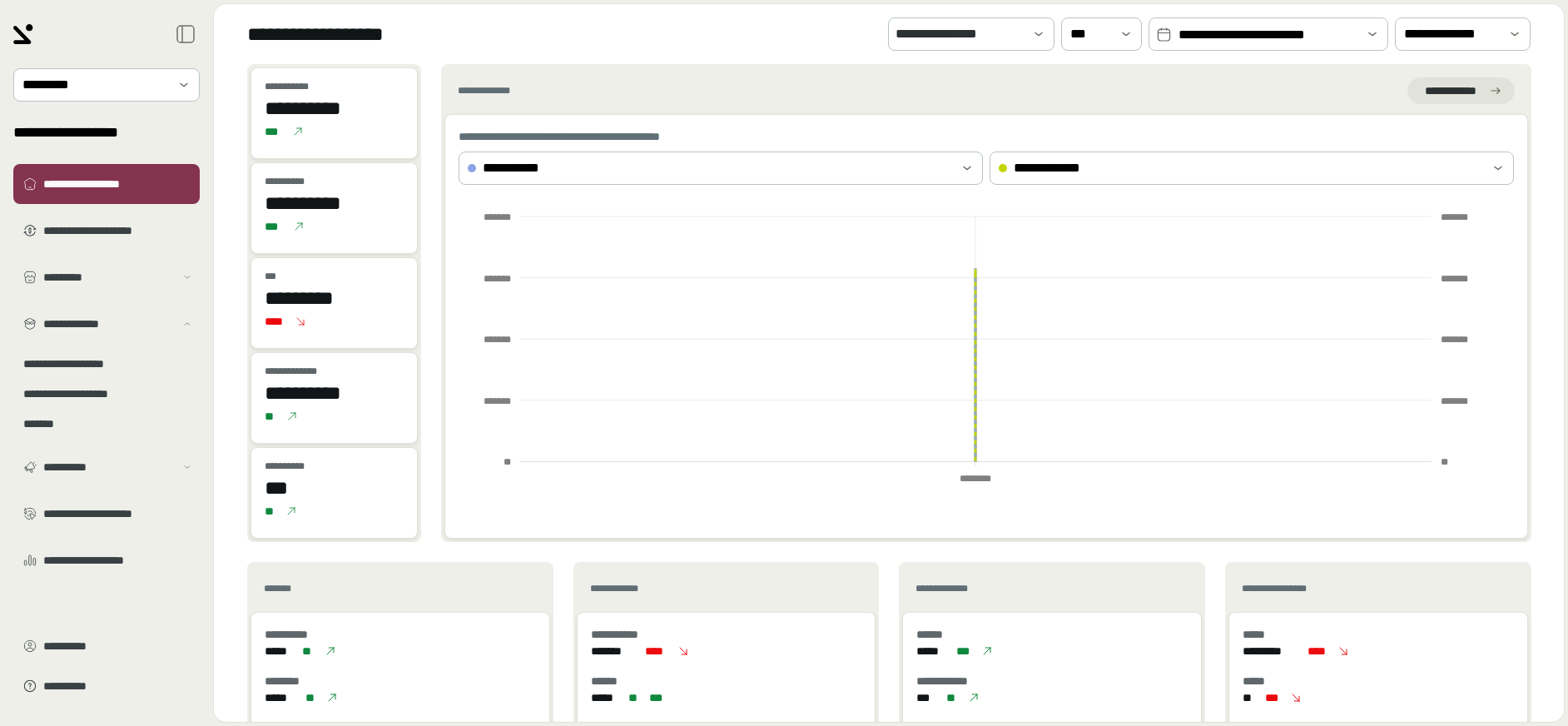 click on "**********" at bounding box center (1268, 35) 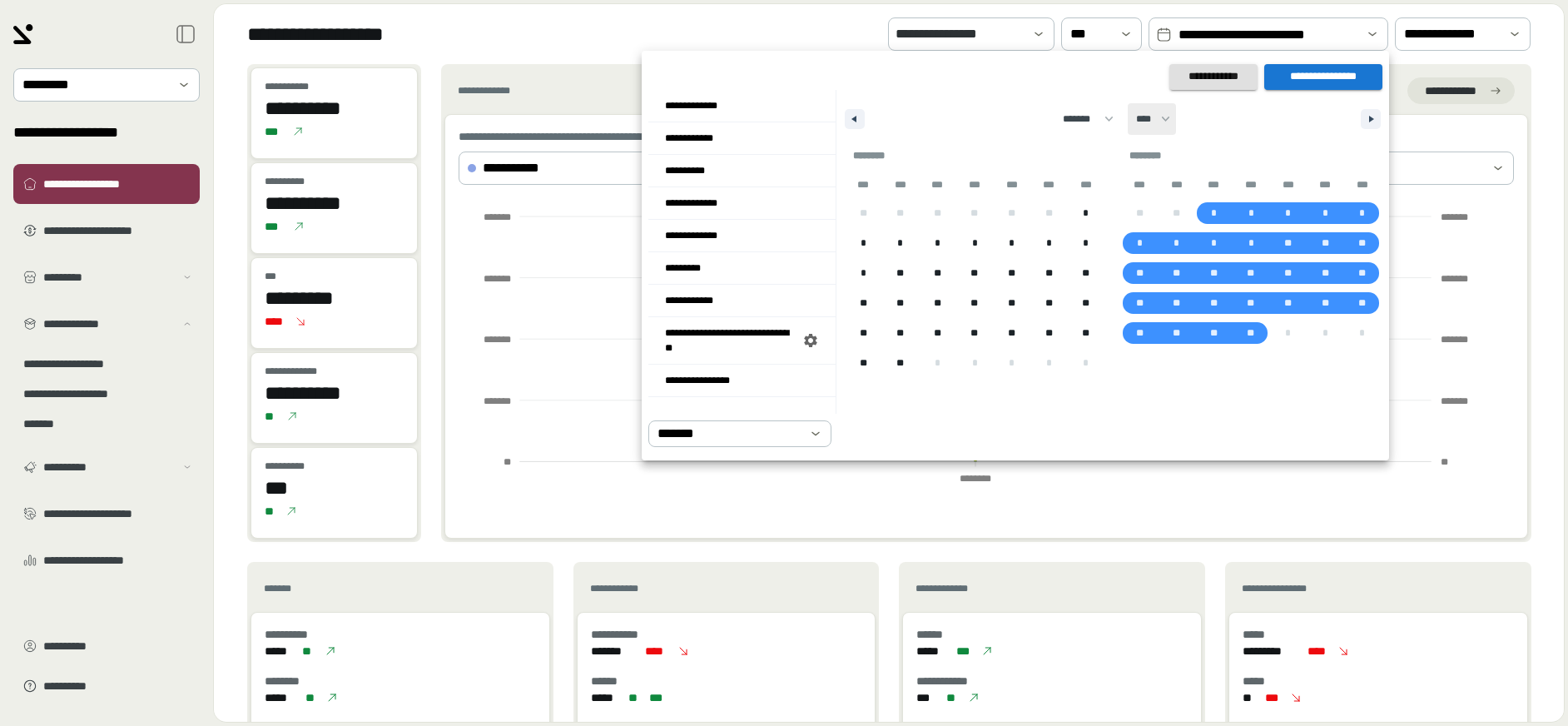 click on "**** **** **** **** **** **** **** **** **** **** **** **** **** **** **** **** **** **** **** **** **** **** **** **** **** **** **** **** **** **** **** **** **** **** **** **** **** **** **** **** **** **** **** **** **** **** **** **** **** **** **** **** **** **** **** **** **** **** **** **** **** **** **** **** **** **** **** **** **** **** **** **** **** **** **** **** **** **** **** **** **** **** **** **** **** **** **** **** **** **** **** **** **** **** **** **** **** **** **** **** ****" at bounding box center [1152, 119] 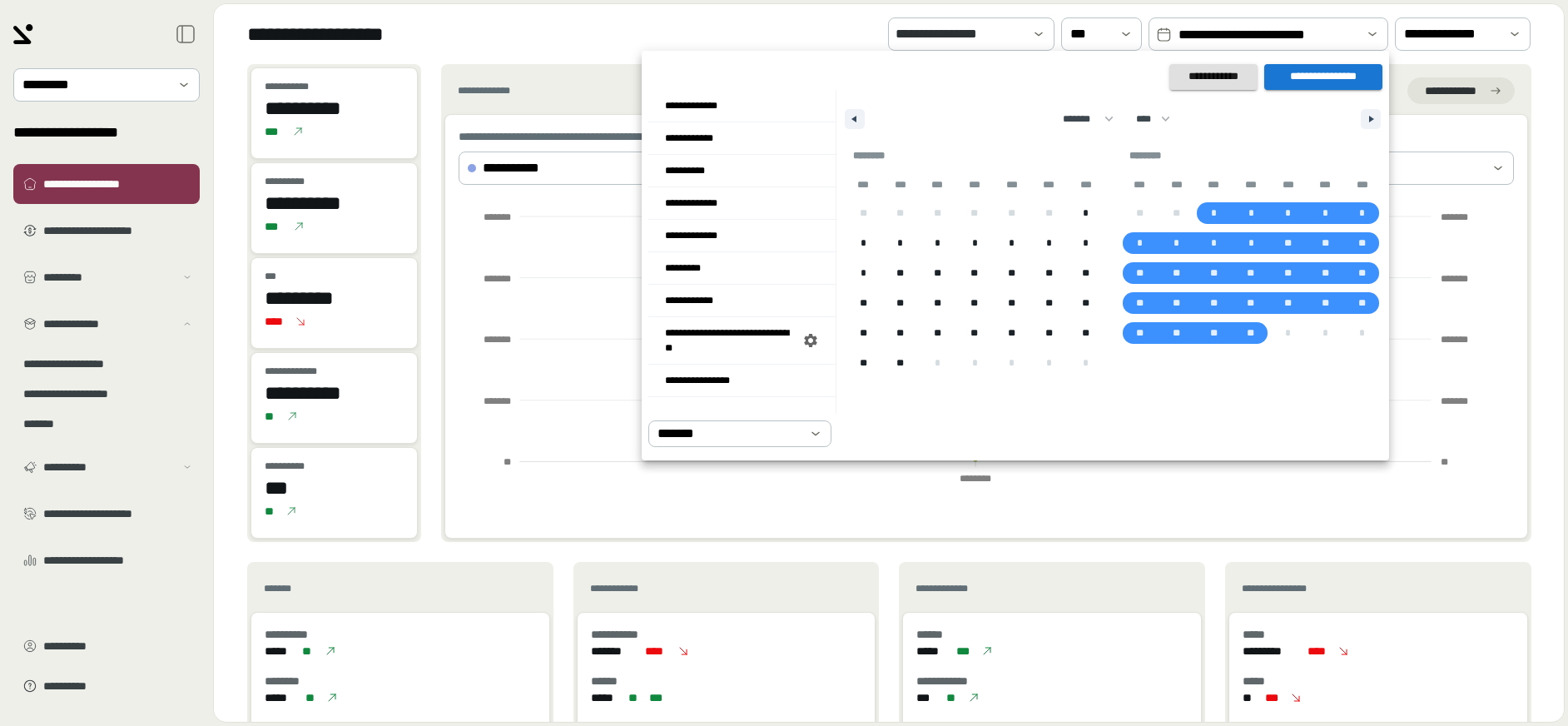 select on "****" 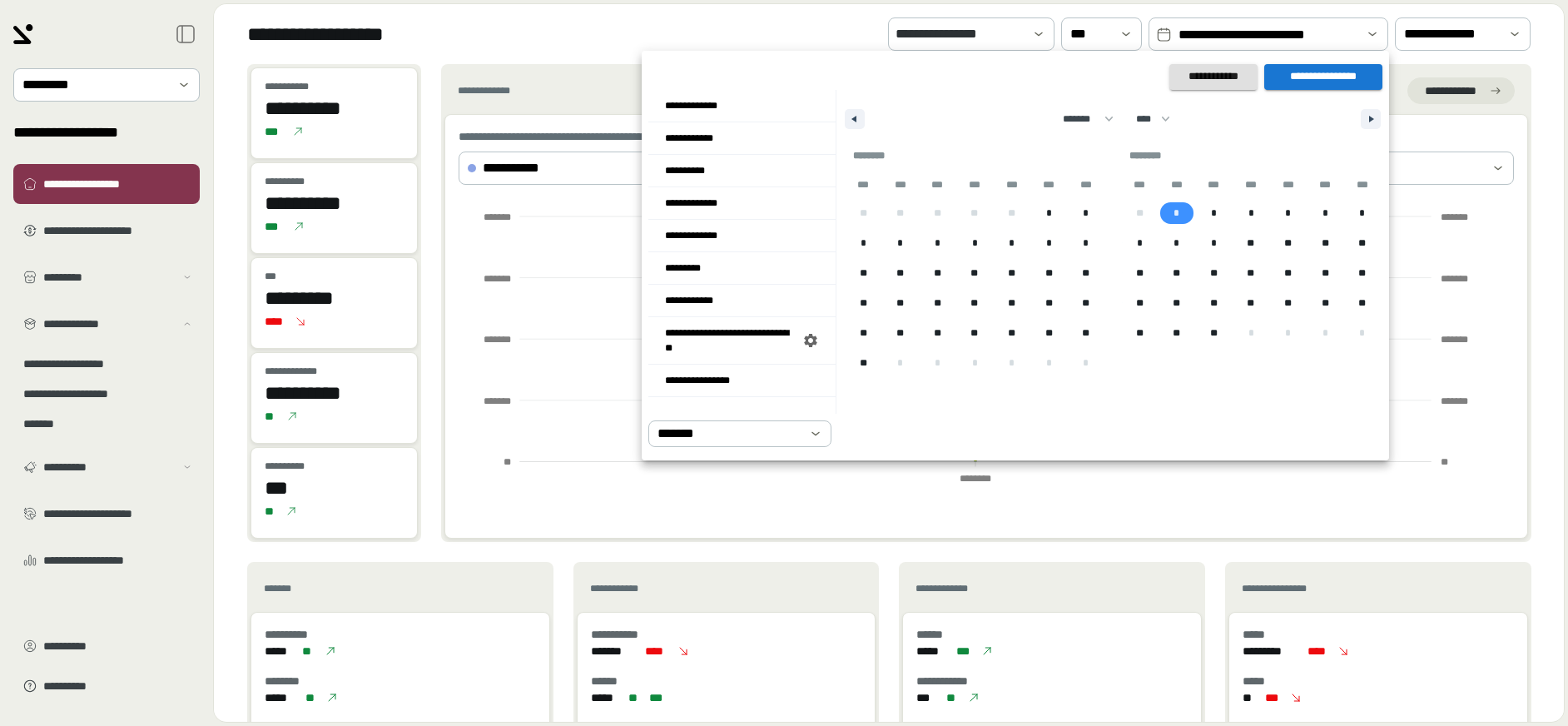 click on "*" at bounding box center (1176, 213) 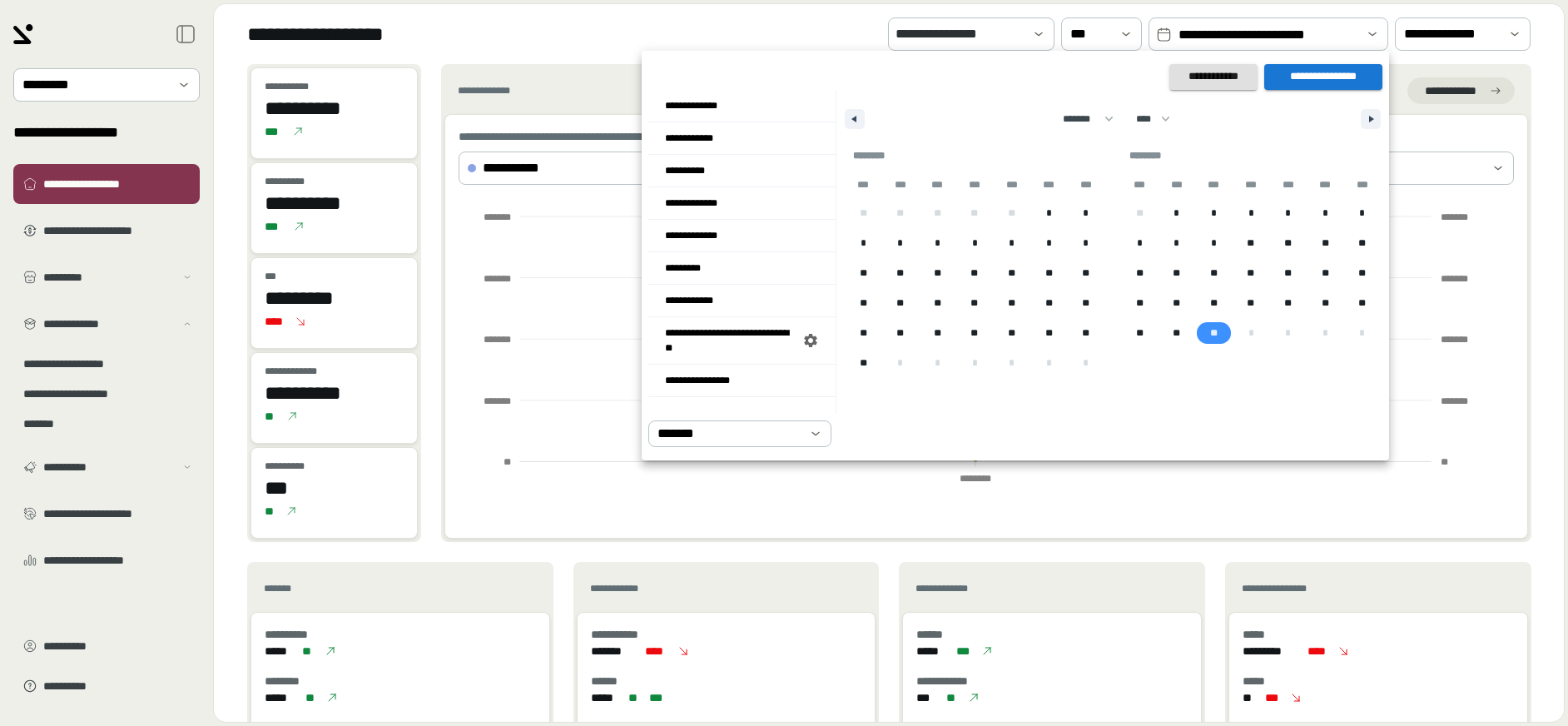 click on "**" at bounding box center [1213, 333] 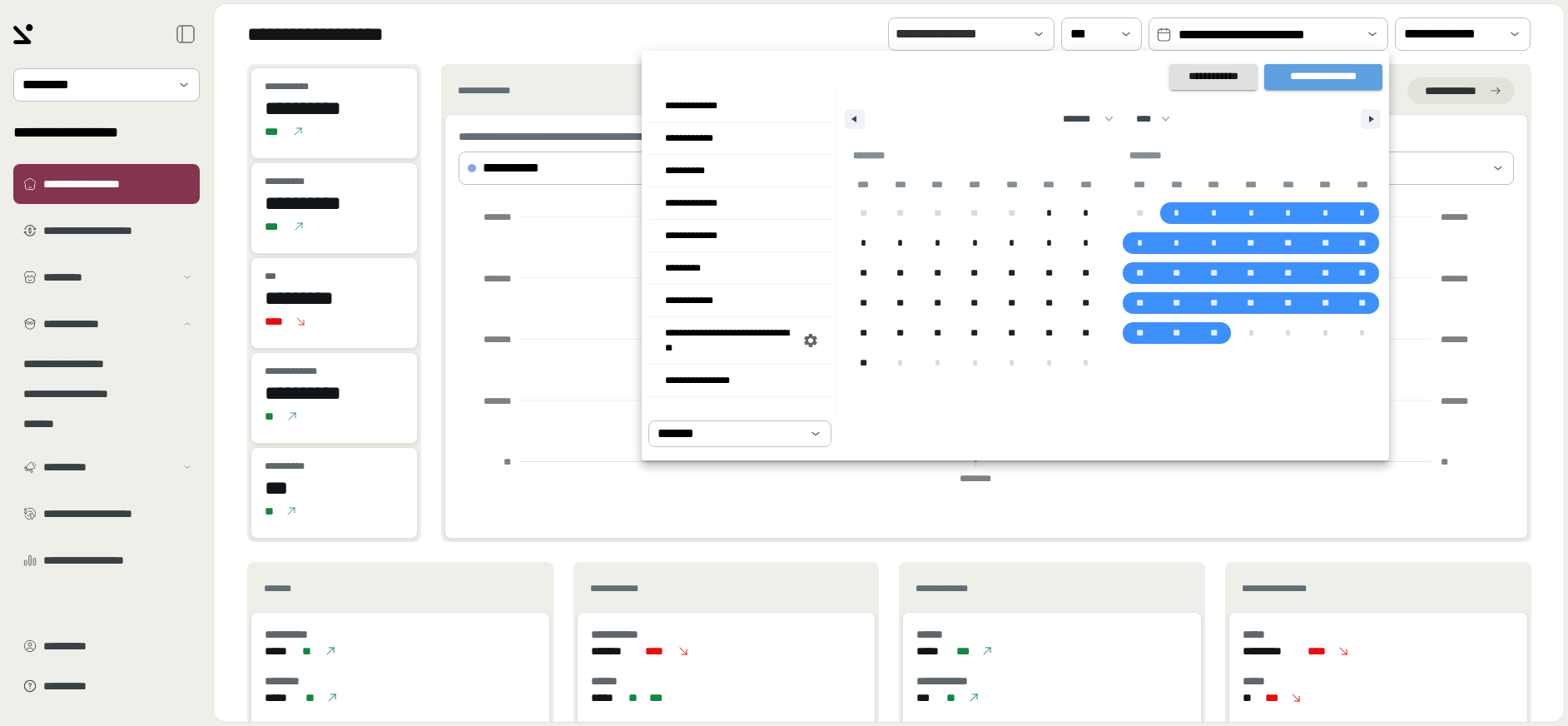 click on "**********" at bounding box center [1323, 77] 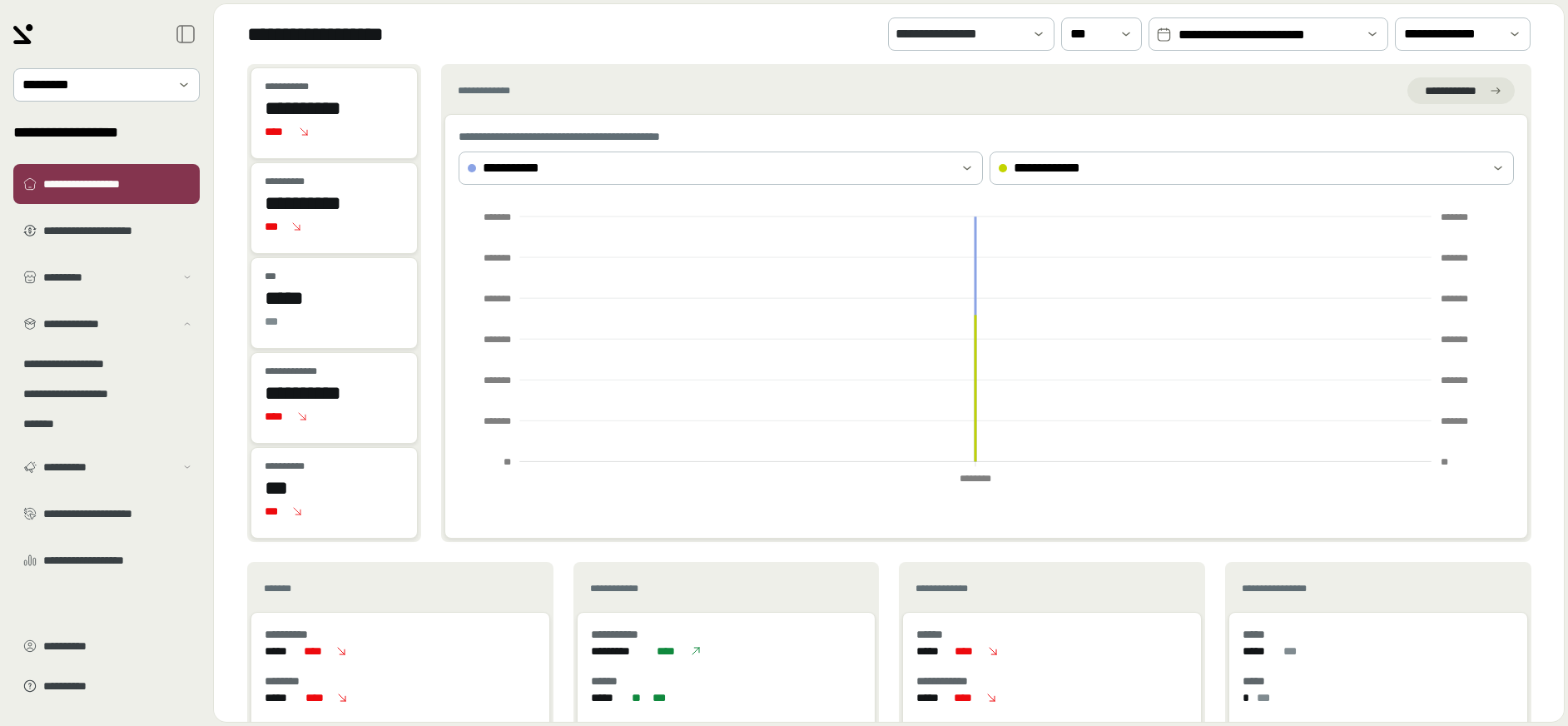drag, startPoint x: 629, startPoint y: 549, endPoint x: 762, endPoint y: 428, distance: 179.8055 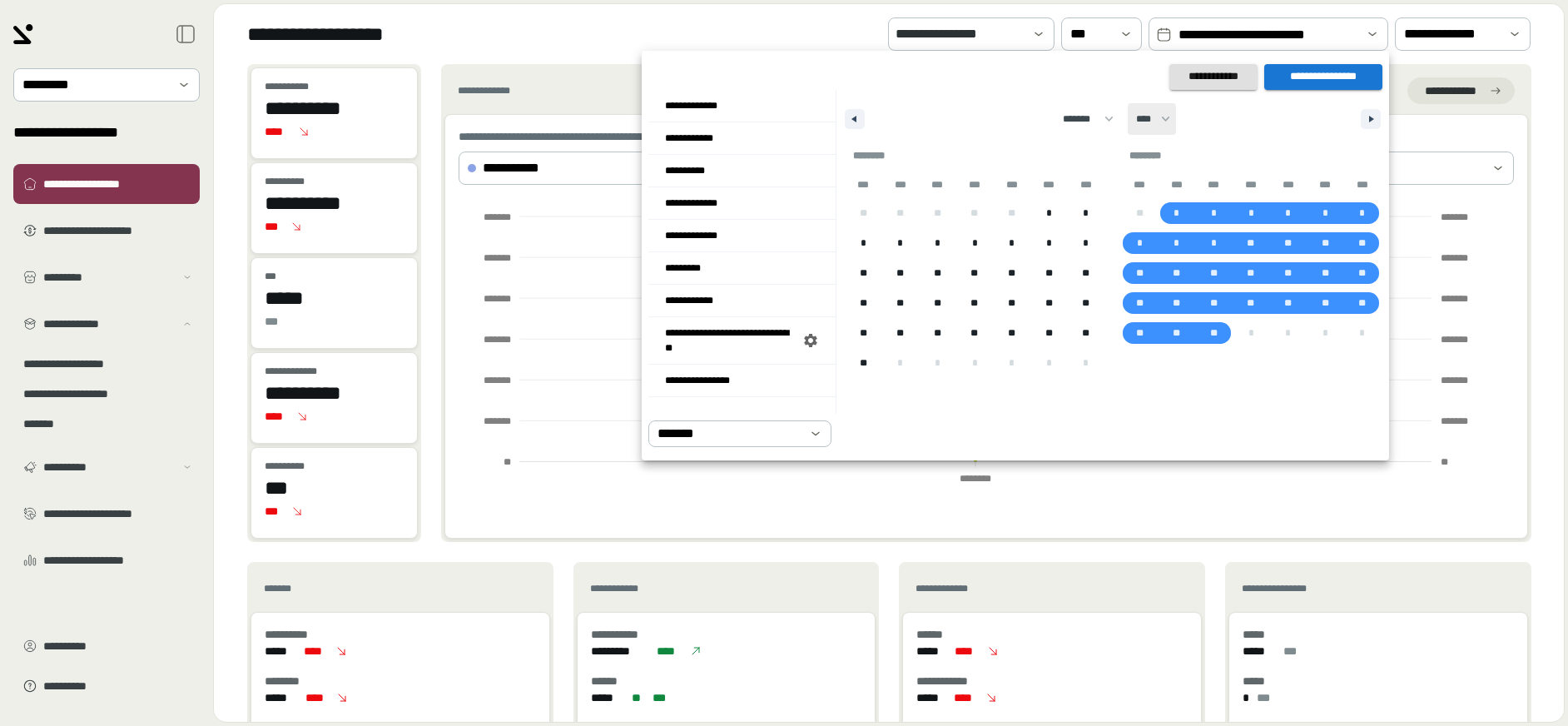 click on "**** **** **** **** **** **** **** **** **** **** **** **** **** **** **** **** **** **** **** **** **** **** **** **** **** **** **** **** **** **** **** **** **** **** **** **** **** **** **** **** **** **** **** **** **** **** **** **** **** **** **** **** **** **** **** **** **** **** **** **** **** **** **** **** **** **** **** **** **** **** **** **** **** **** **** **** **** **** **** **** **** **** **** **** **** **** **** **** **** **** **** **** **** **** **** **** **** **** **** **** ****" at bounding box center (1152, 119) 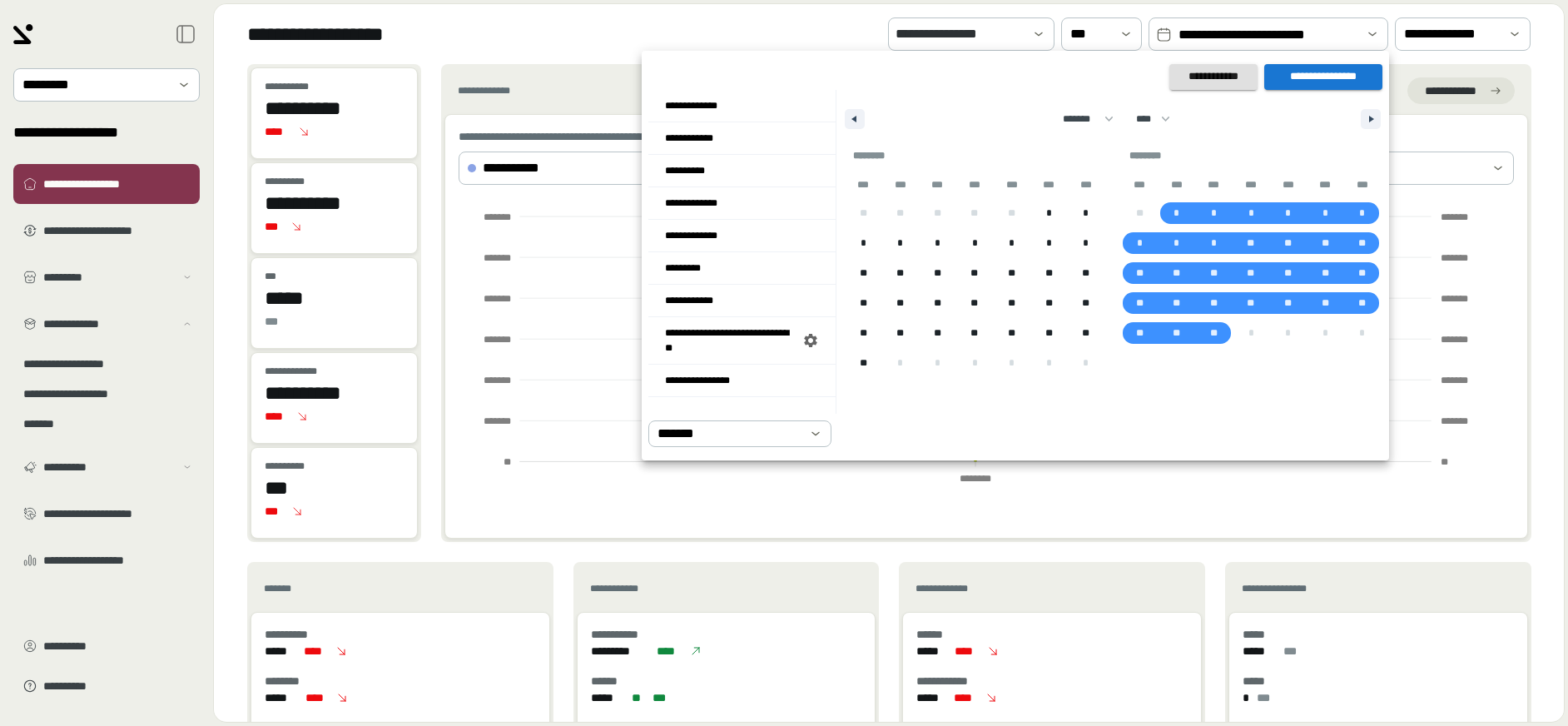 select on "****" 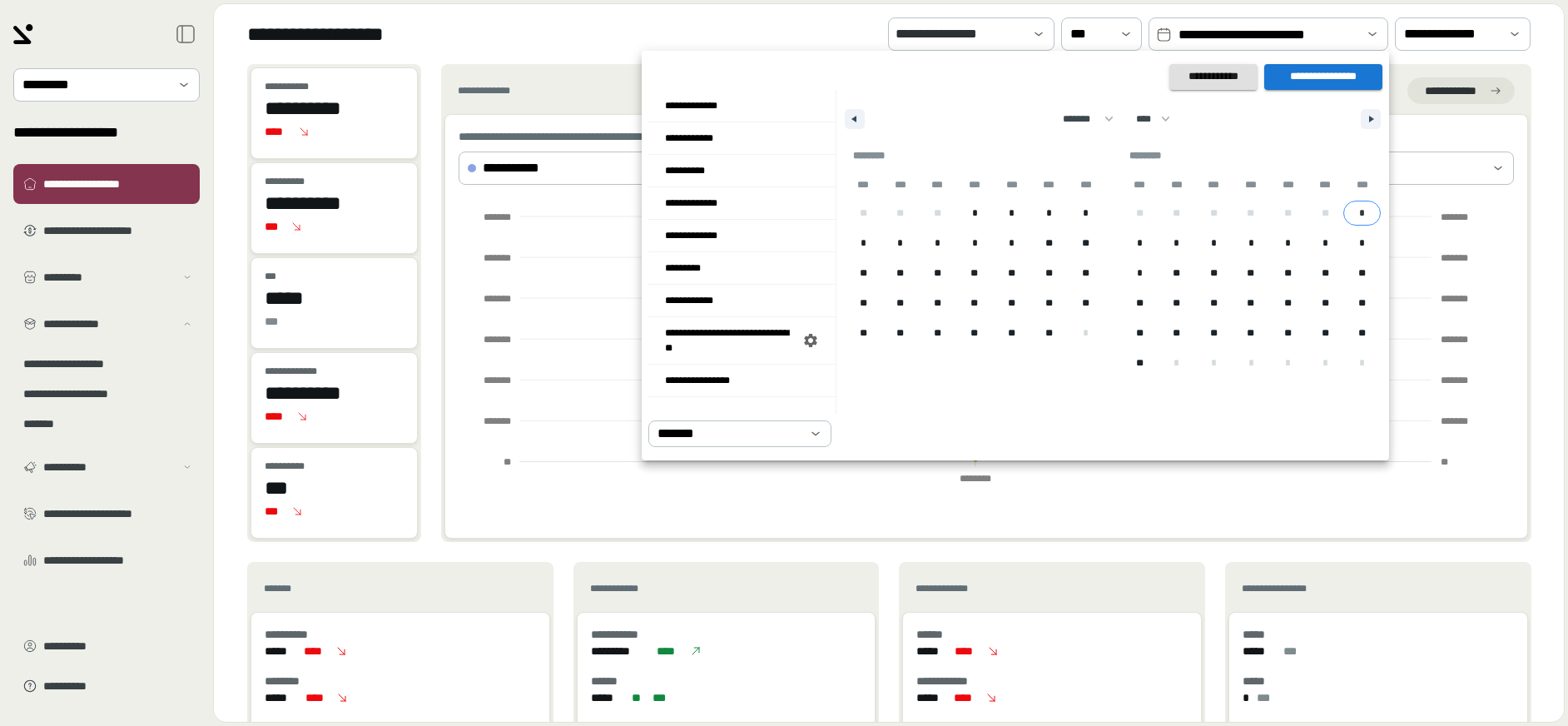 drag, startPoint x: 1352, startPoint y: 211, endPoint x: 1329, endPoint y: 246, distance: 41.88078 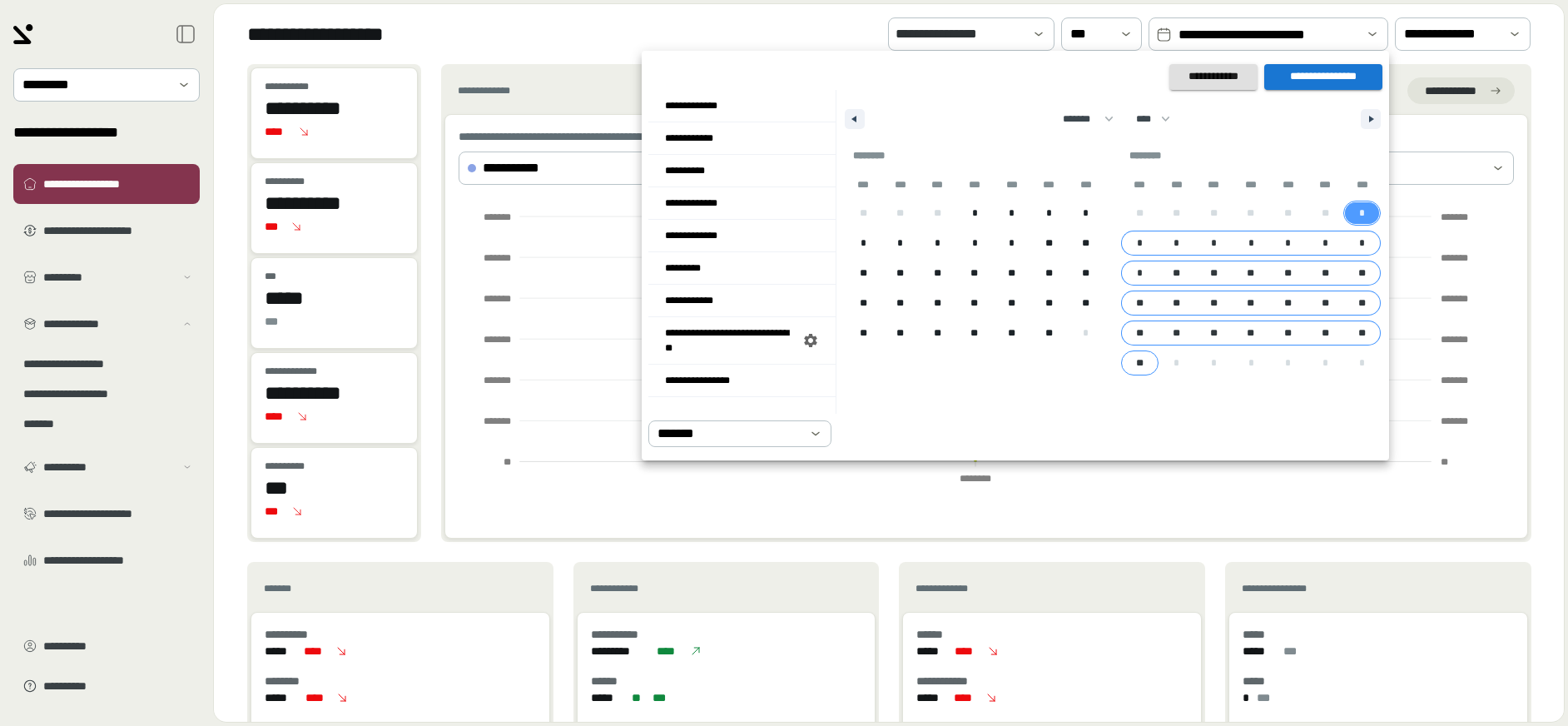 click on "**" at bounding box center [1139, 363] 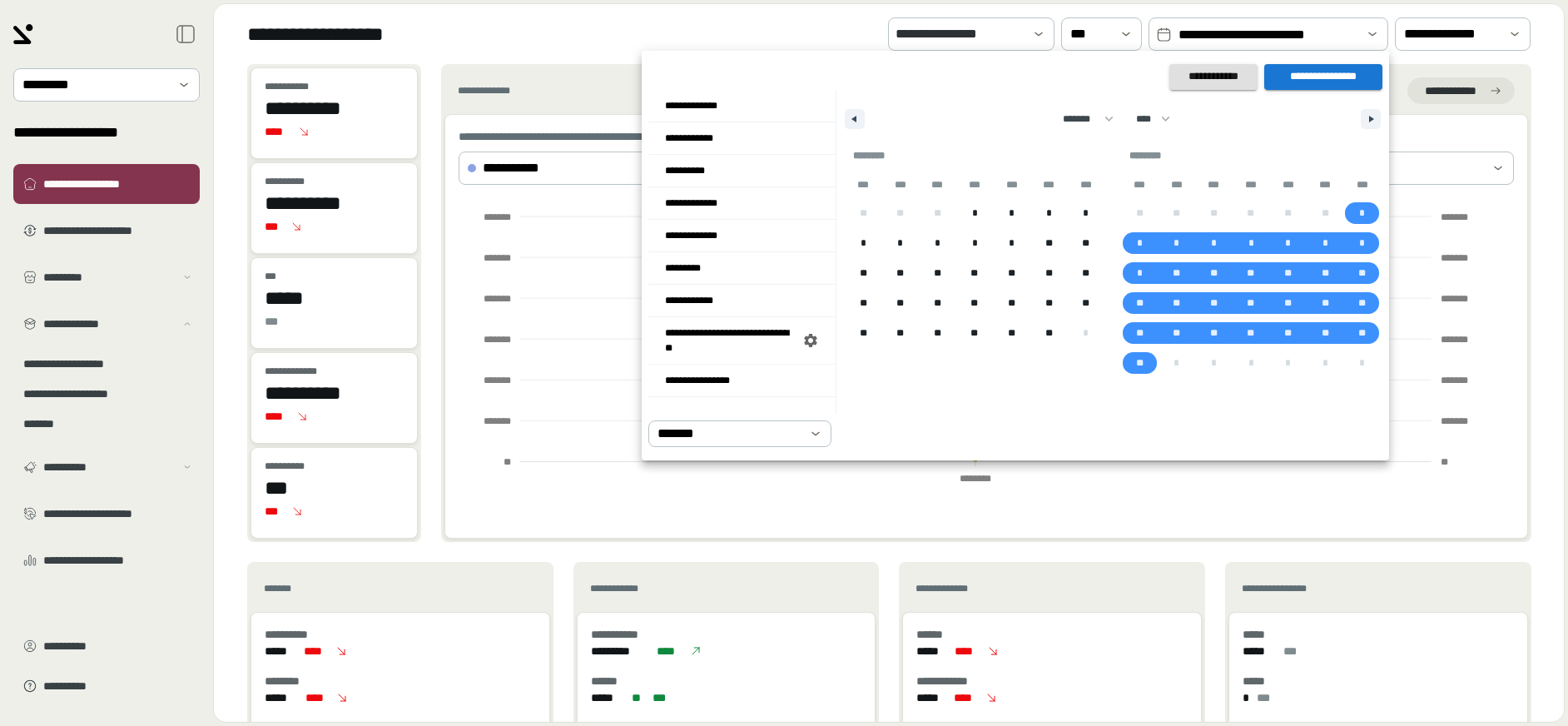 click on "**********" at bounding box center (1323, 77) 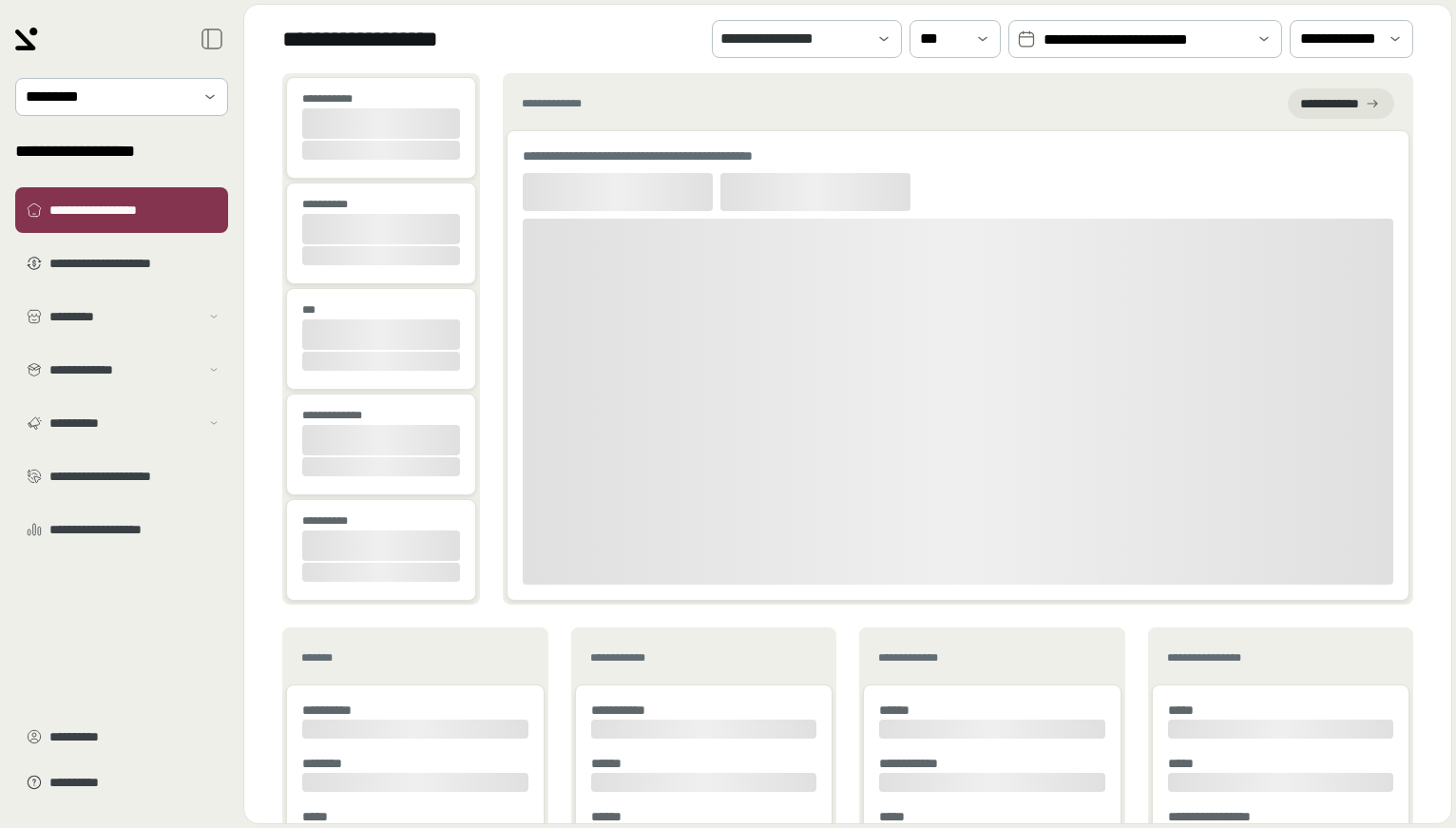 scroll, scrollTop: 0, scrollLeft: 0, axis: both 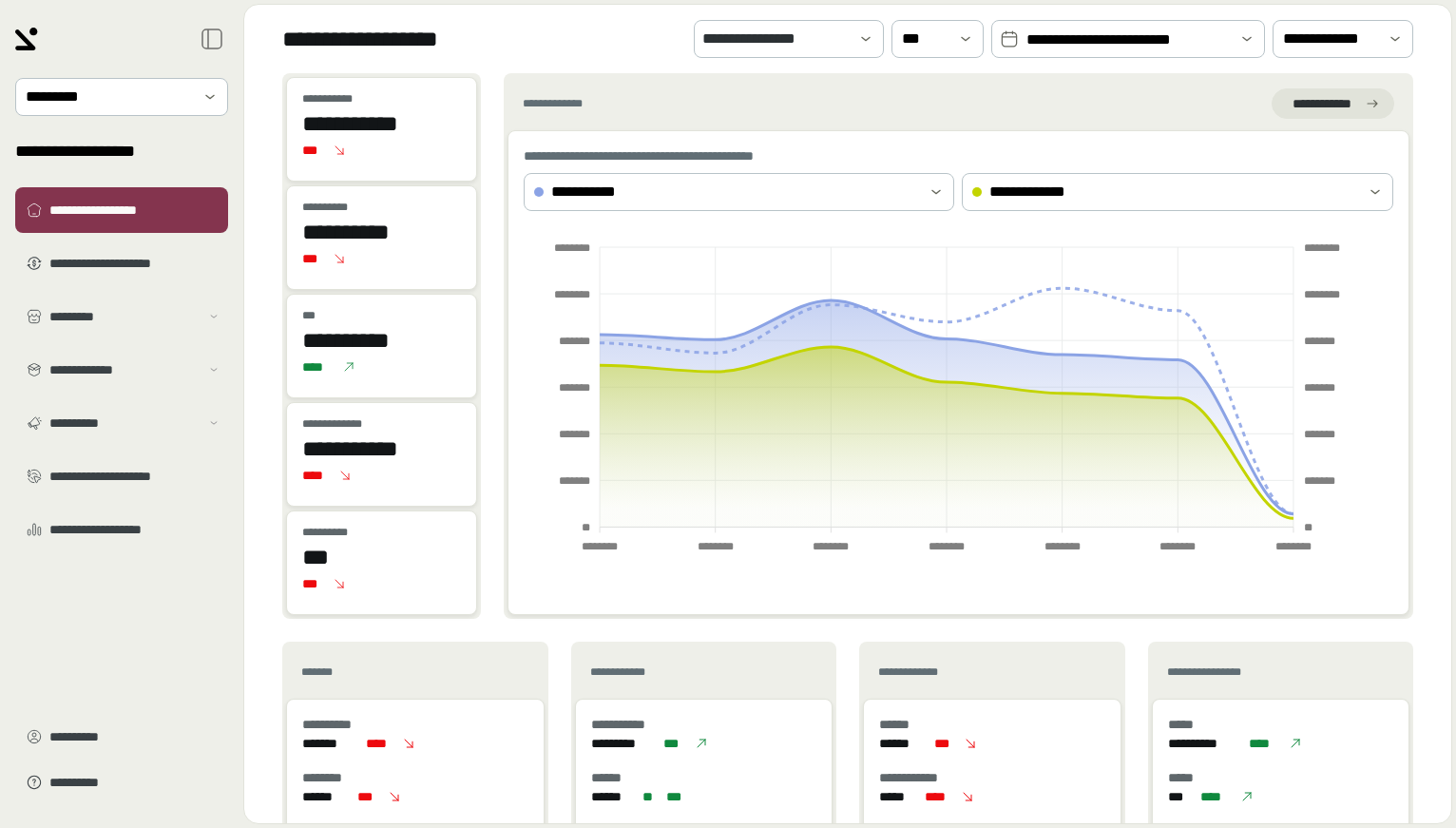 click on "**********" at bounding box center [1128, 40] 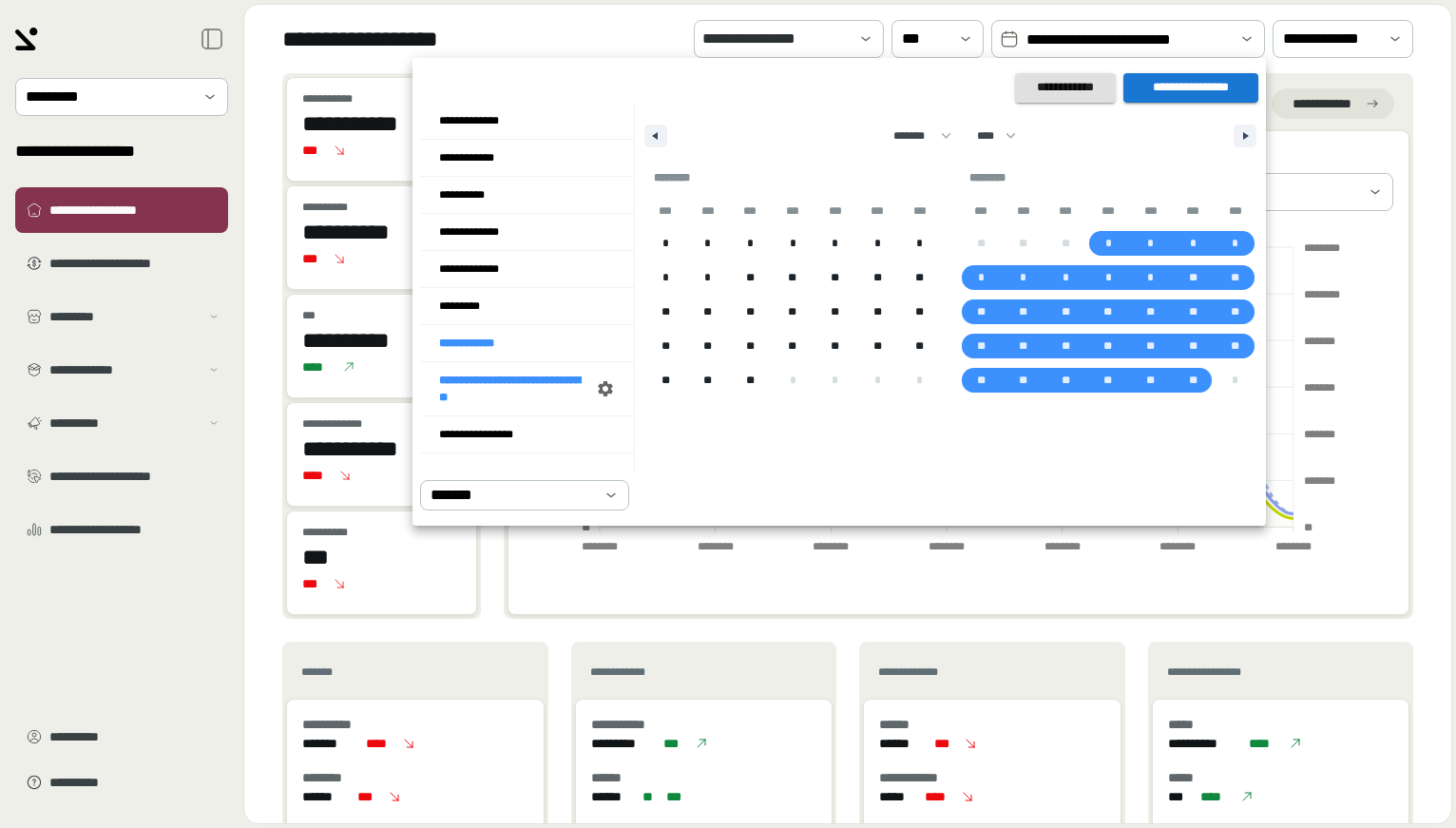 click at bounding box center [728, 414] 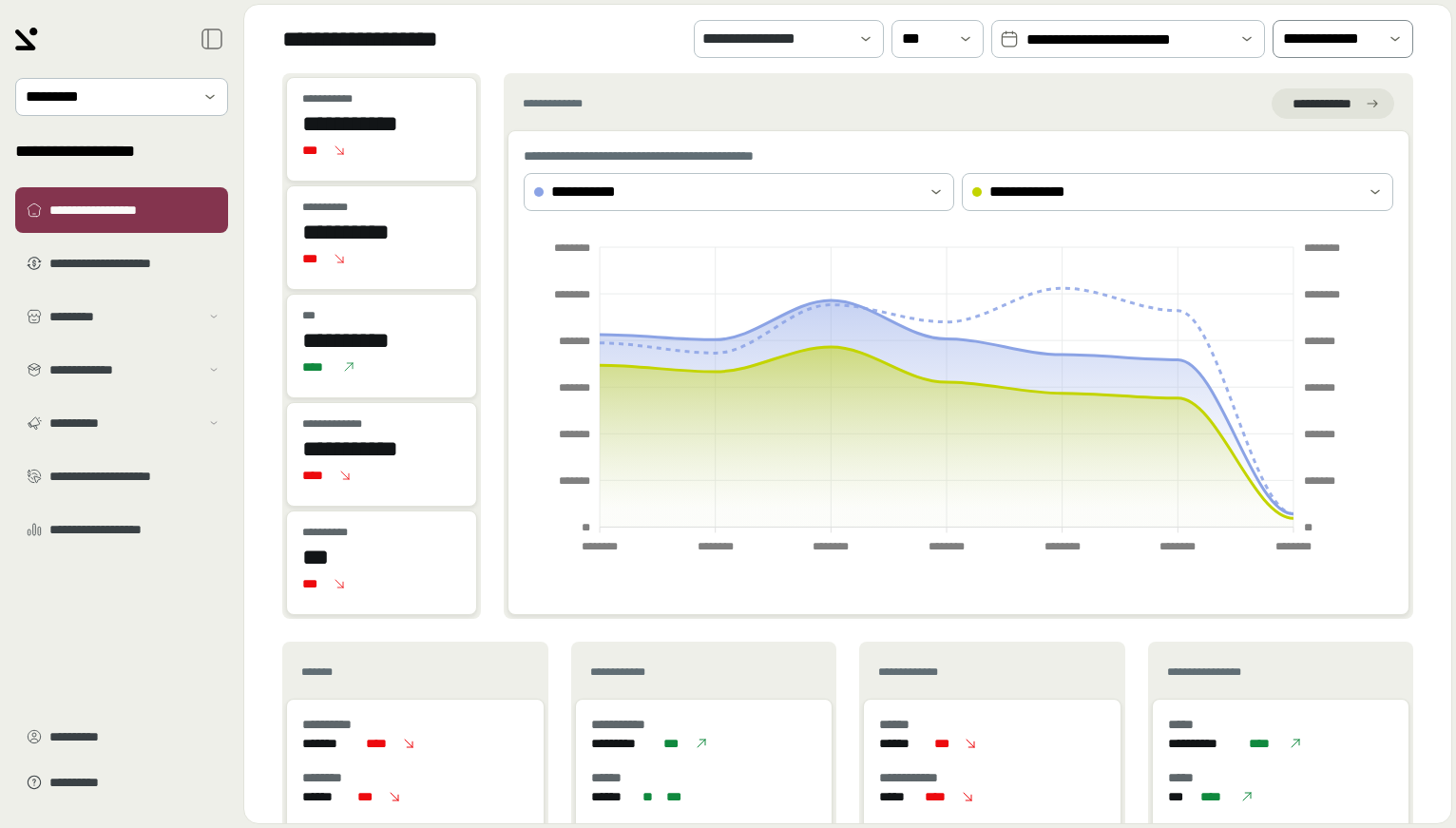 click on "**********" at bounding box center (1330, 39) 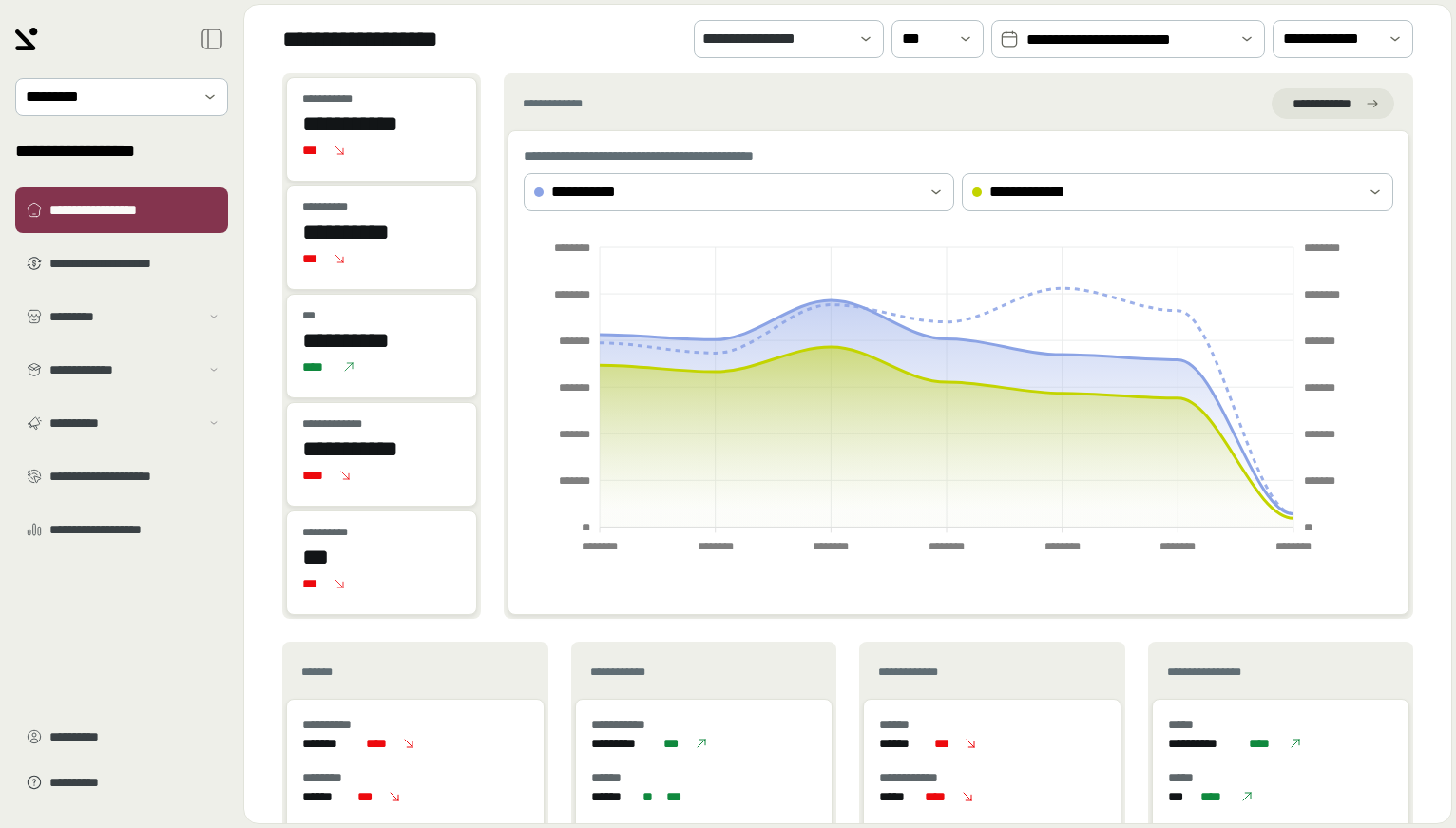 click at bounding box center (1247, 39) 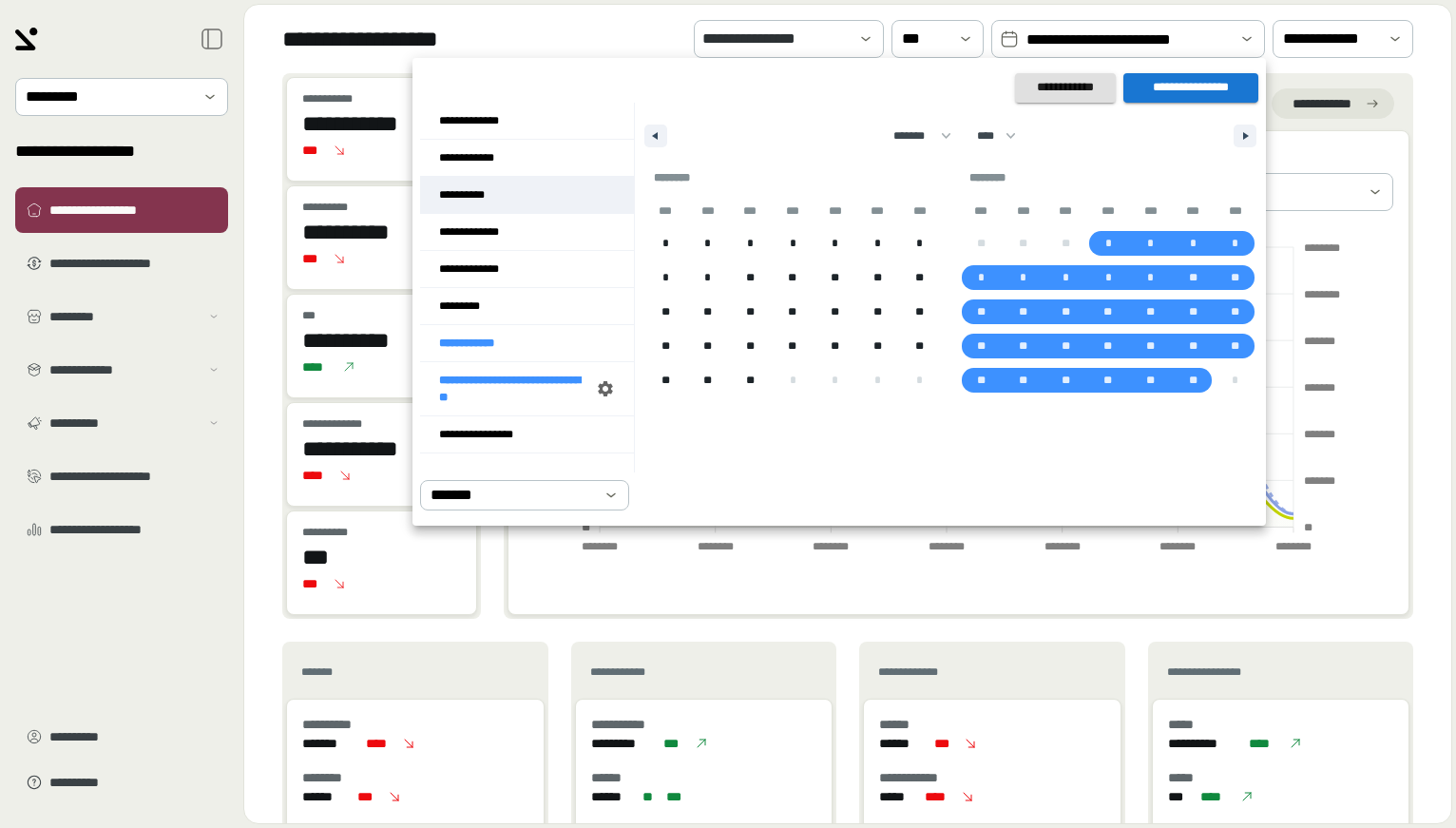 click on "**********" at bounding box center [527, 195] 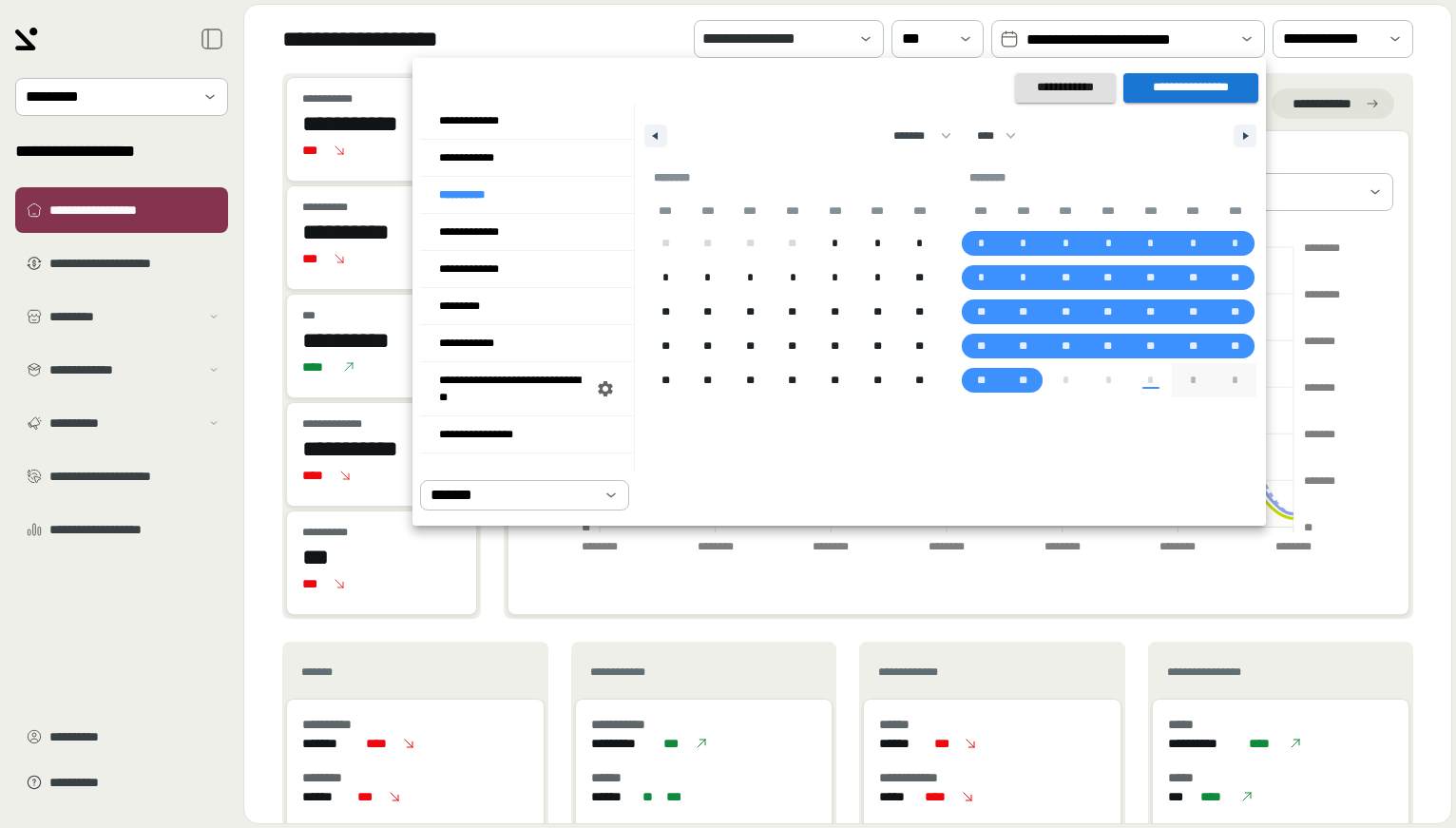 click on "**********" at bounding box center (1191, 87) 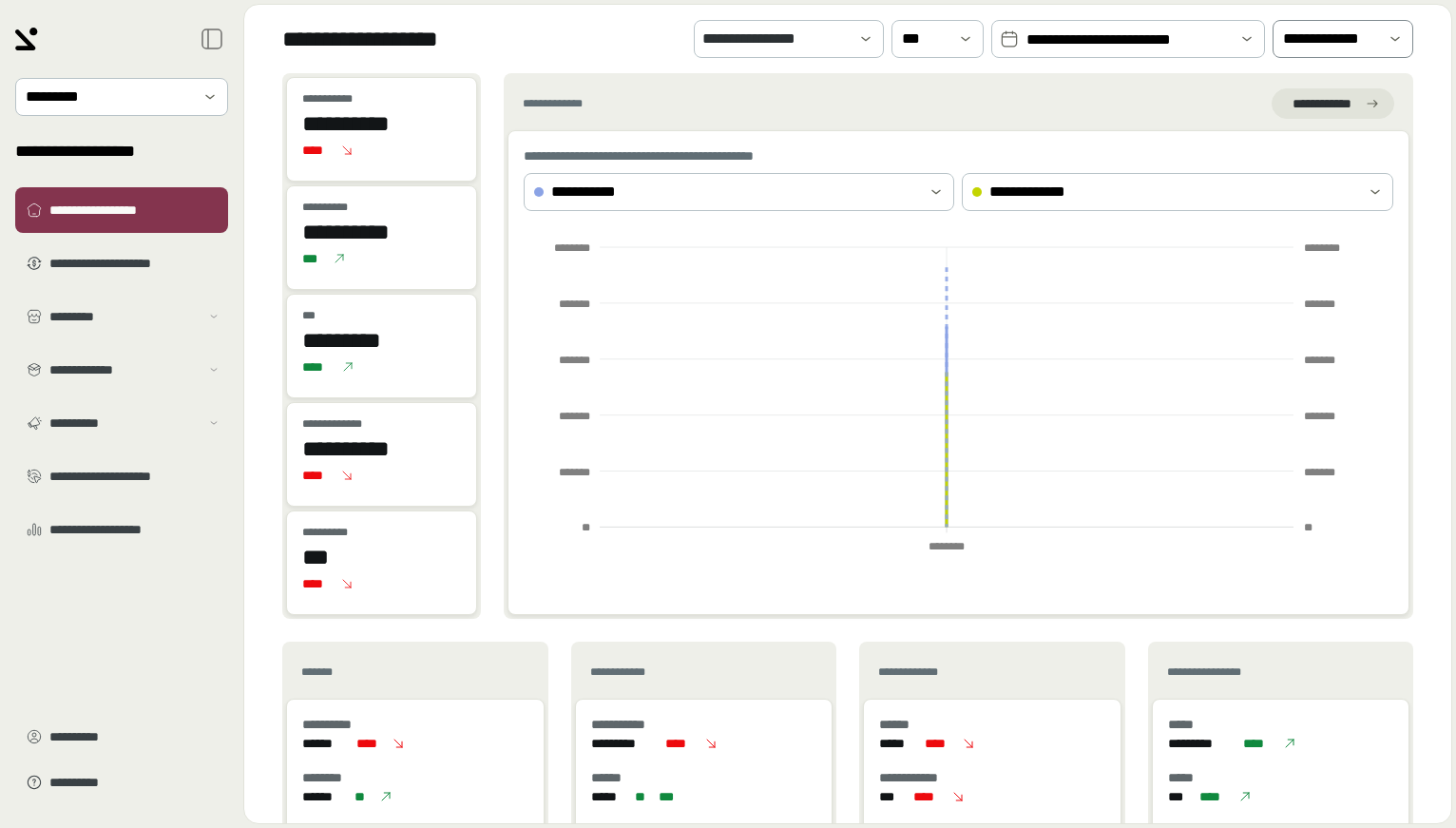 click on "**********" at bounding box center [1343, 39] 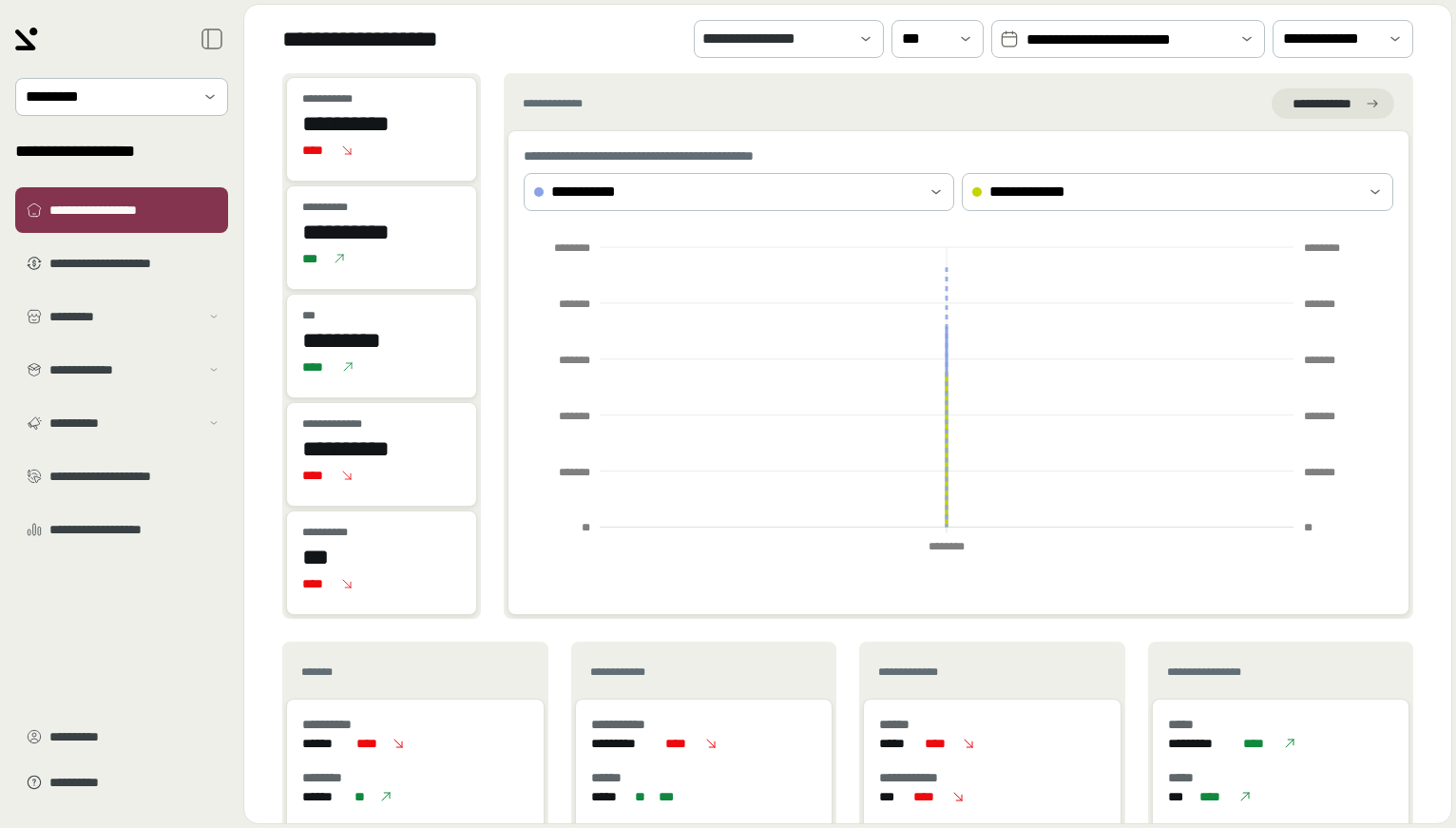 drag, startPoint x: 91, startPoint y: 655, endPoint x: 108, endPoint y: 626, distance: 33.61547 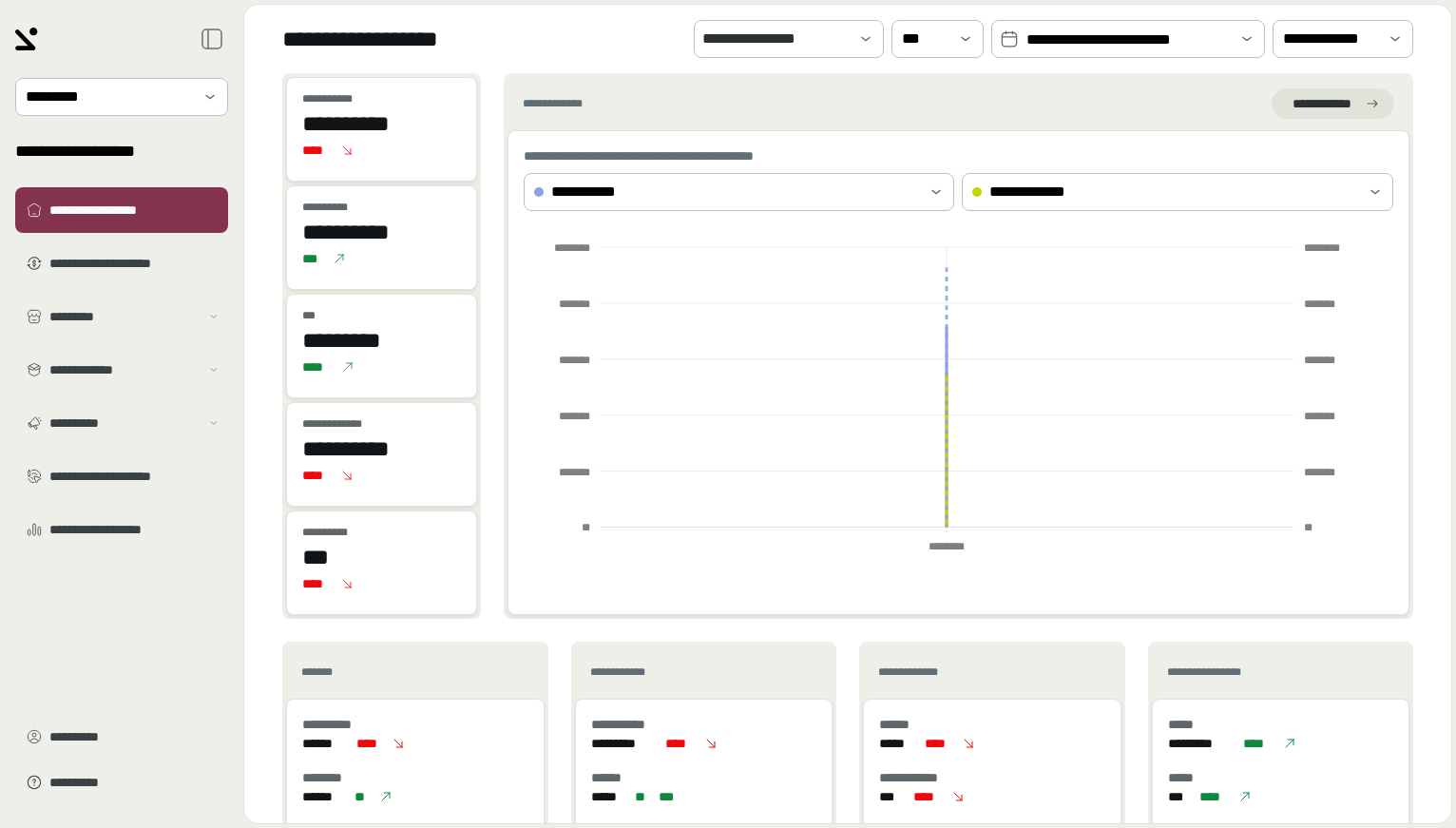 click on "**********" at bounding box center [848, 770] 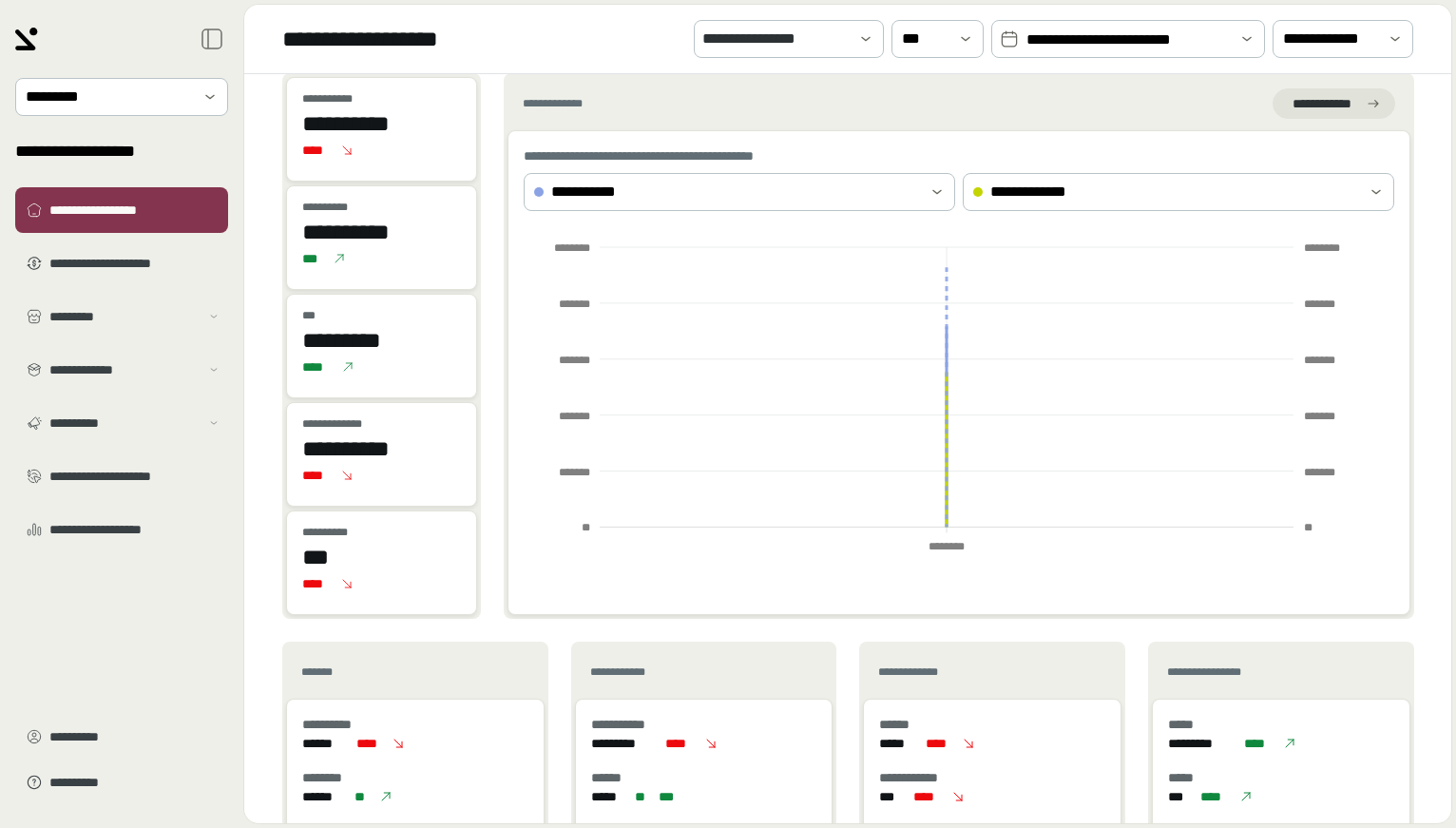 scroll, scrollTop: 95, scrollLeft: 0, axis: vertical 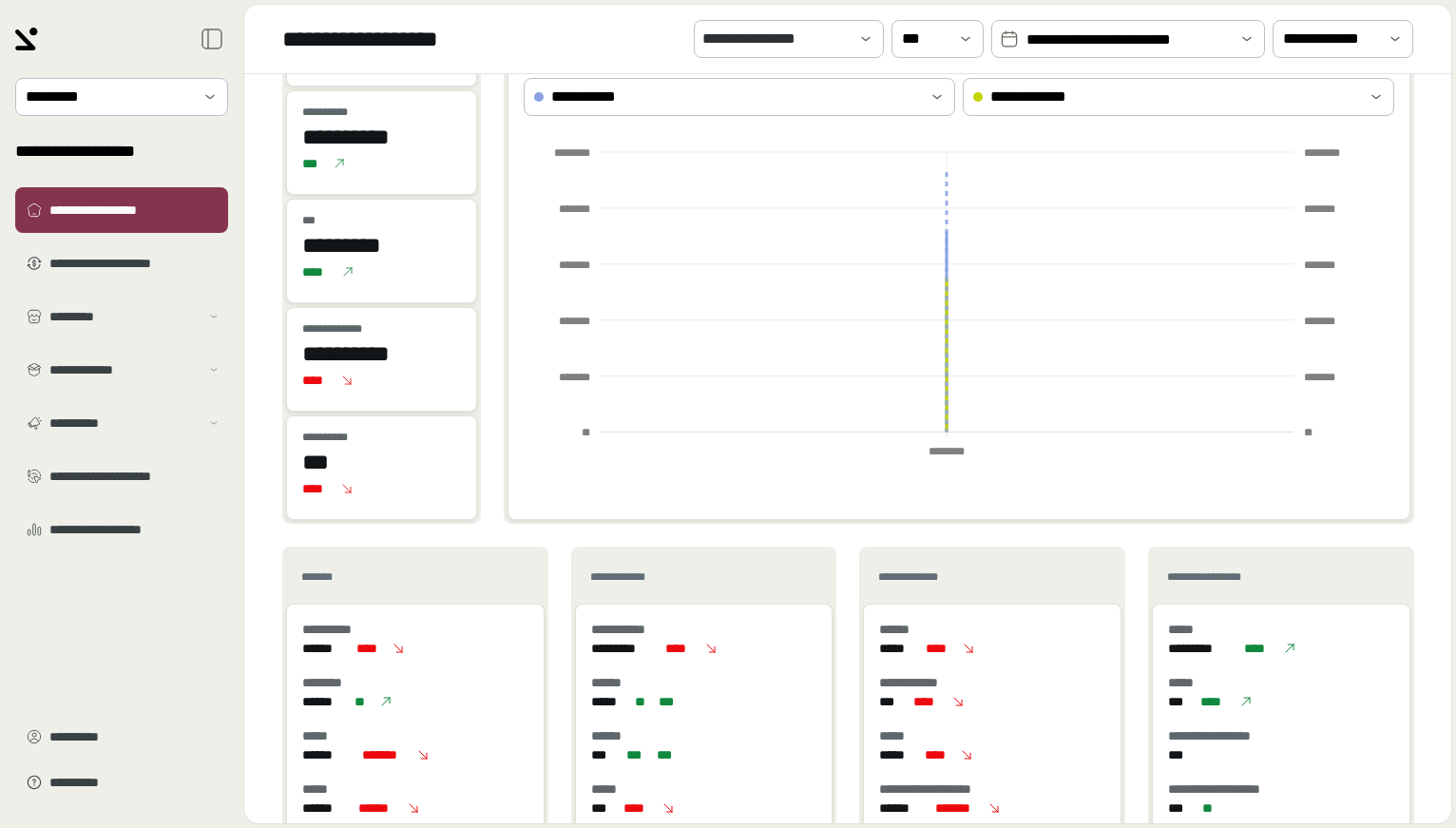 click on "**********" at bounding box center (704, 692) 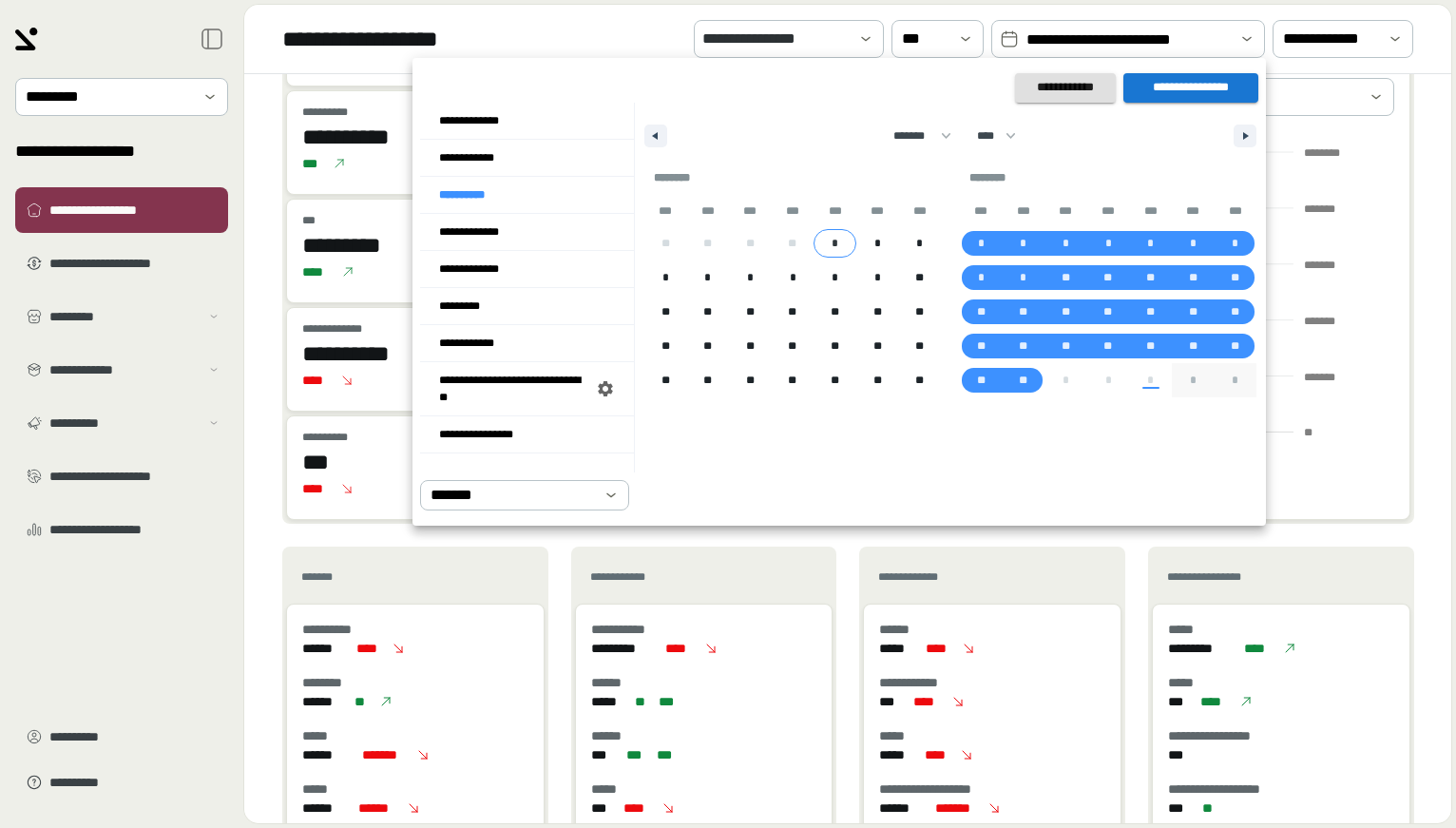 click on "*" at bounding box center [834, 243] 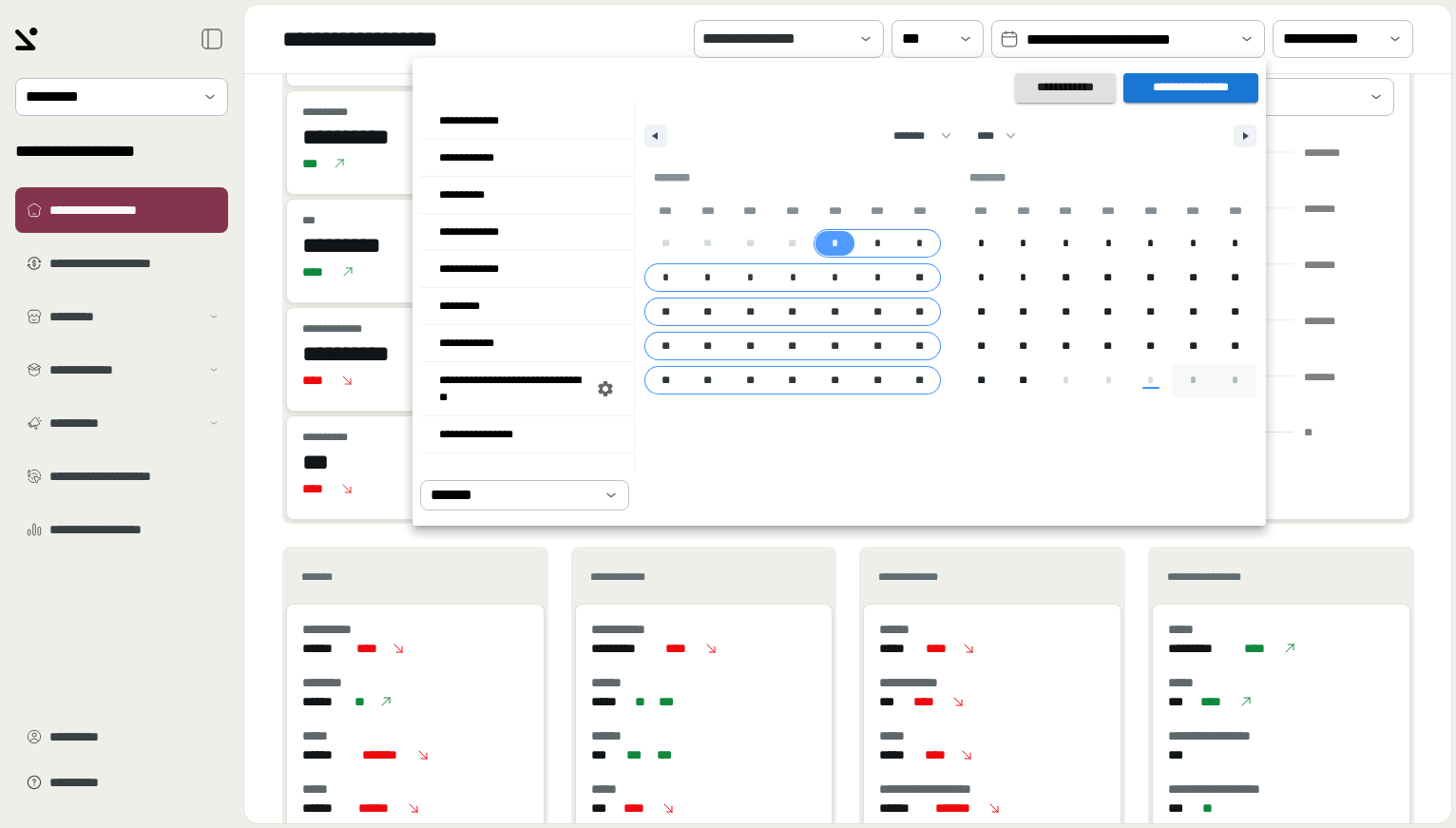 click on "**" at bounding box center (919, 380) 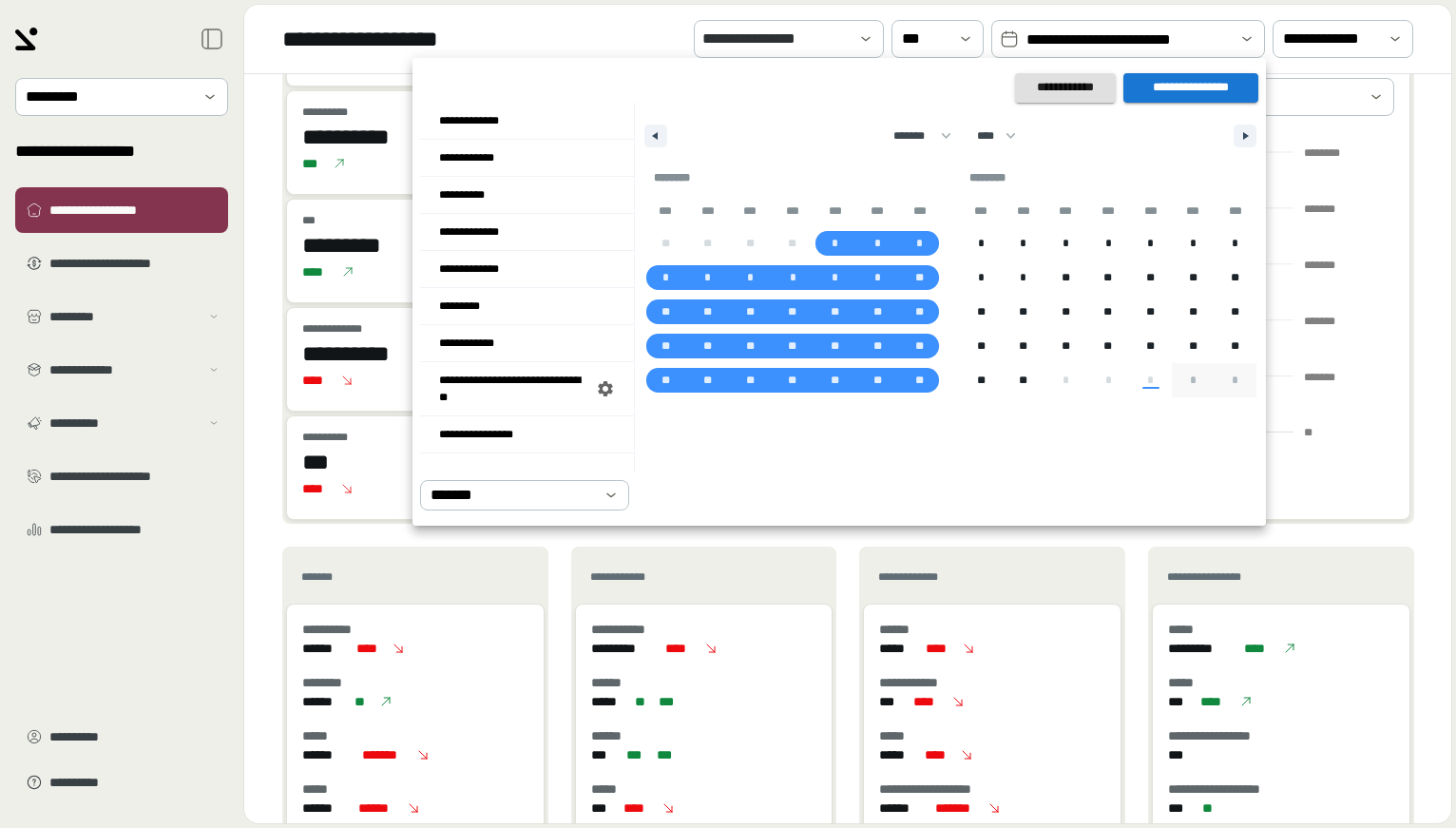 click on "**********" at bounding box center [1191, 87] 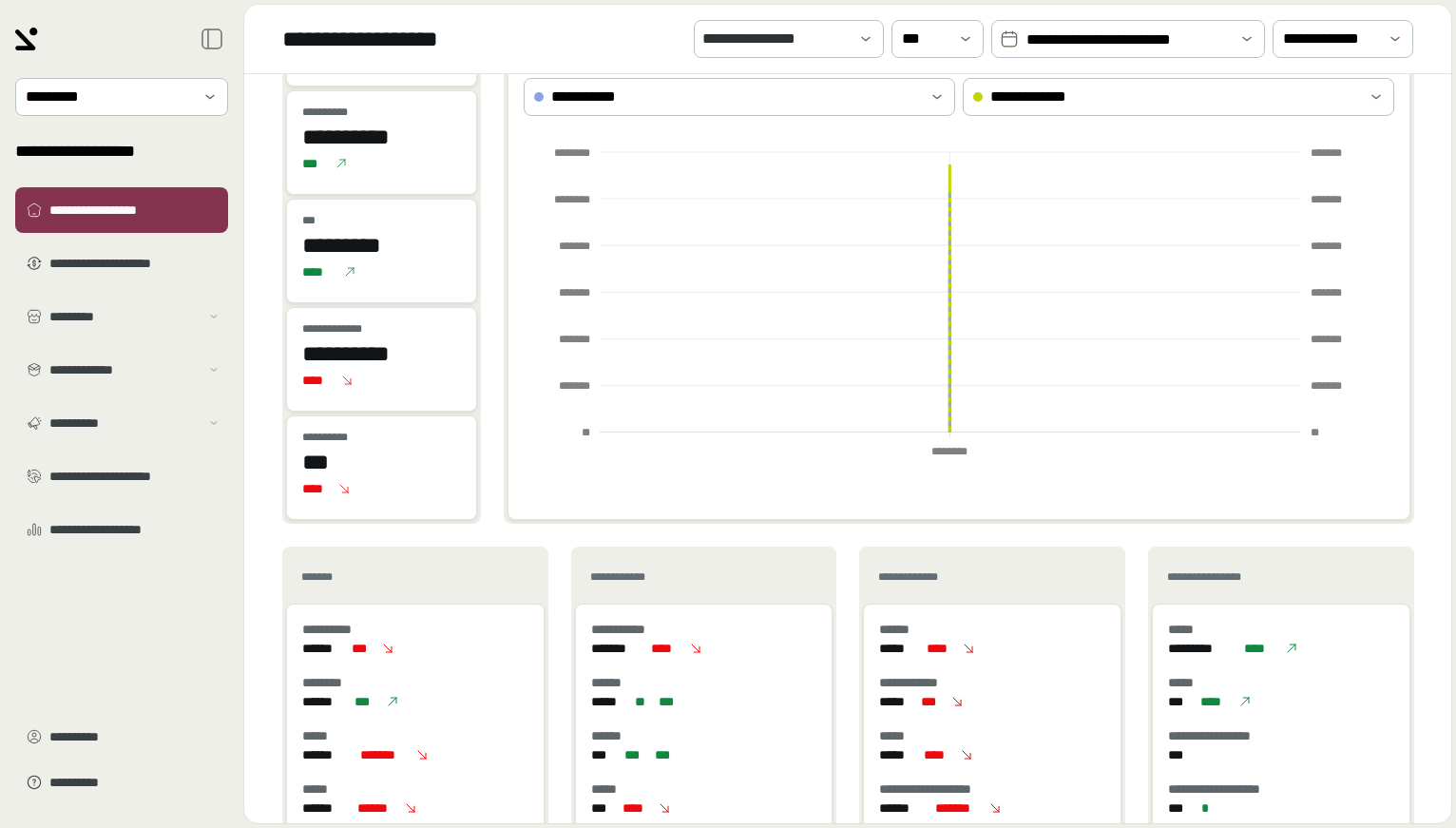 click on "**********" at bounding box center (848, 449) 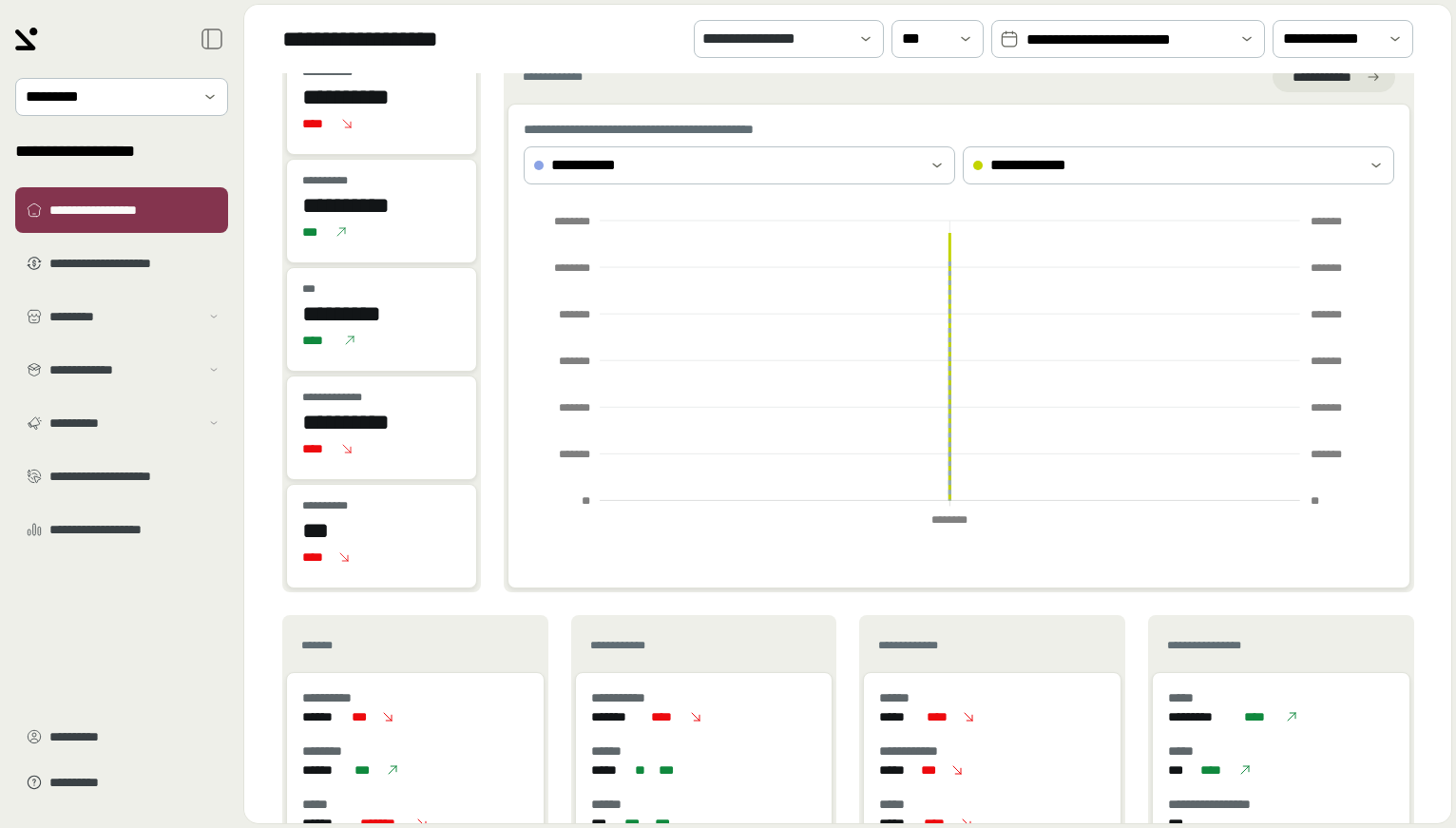 scroll, scrollTop: 0, scrollLeft: 0, axis: both 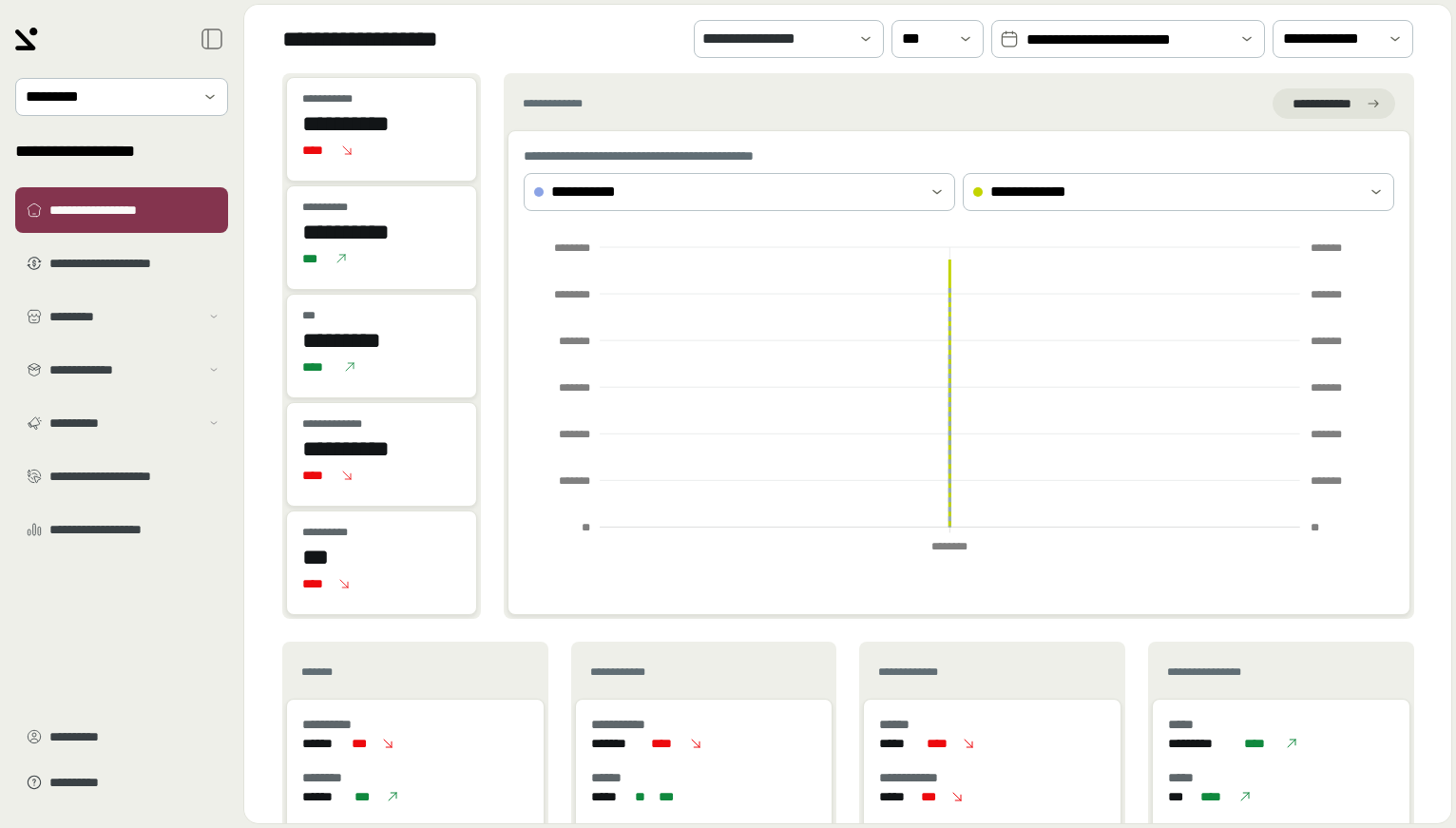 click on "**********" at bounding box center (848, 39) 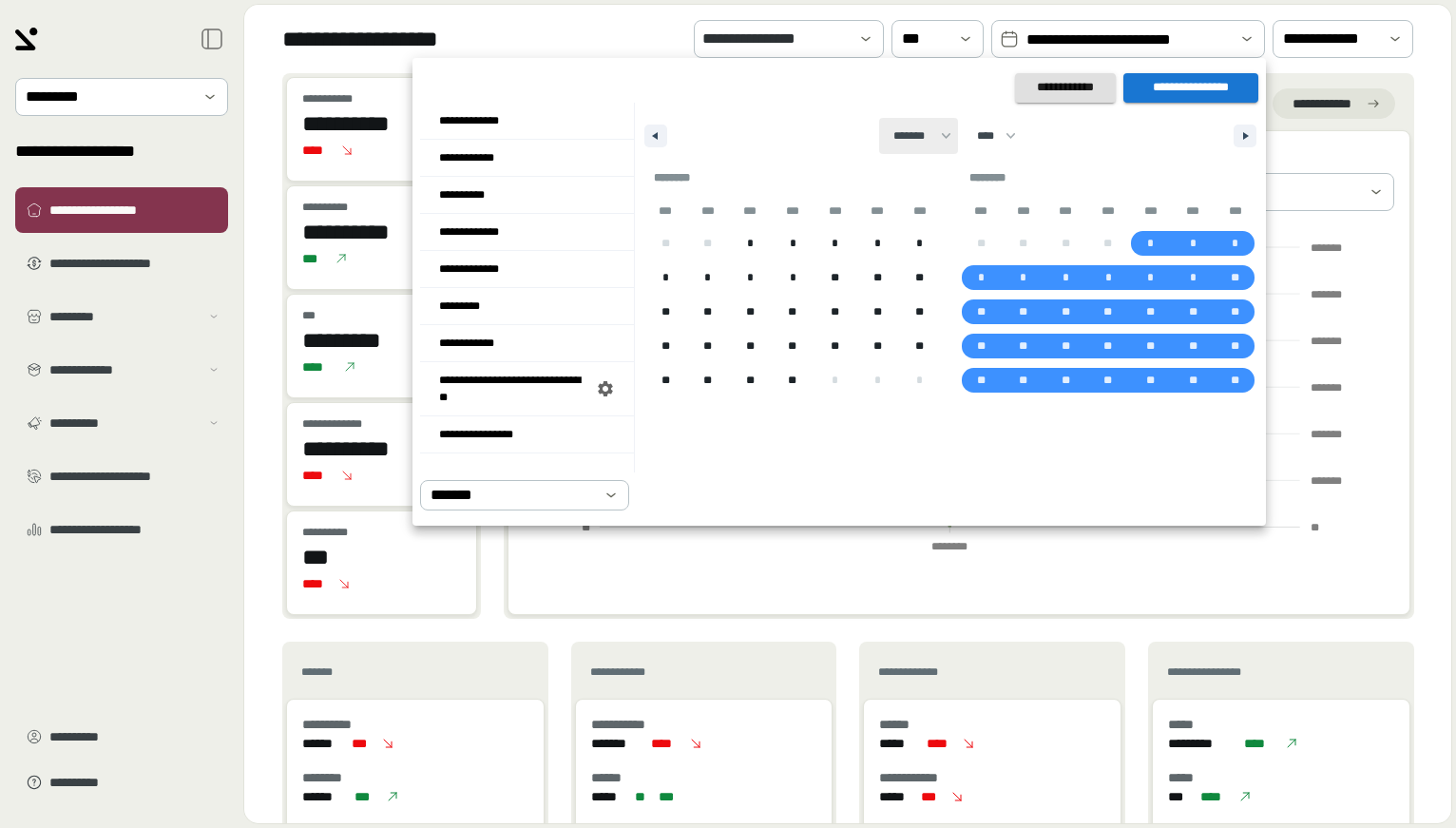 click on "******* ******** ***** ***** *** **** **** ****** ********* ******* ******** ********" at bounding box center [918, 136] 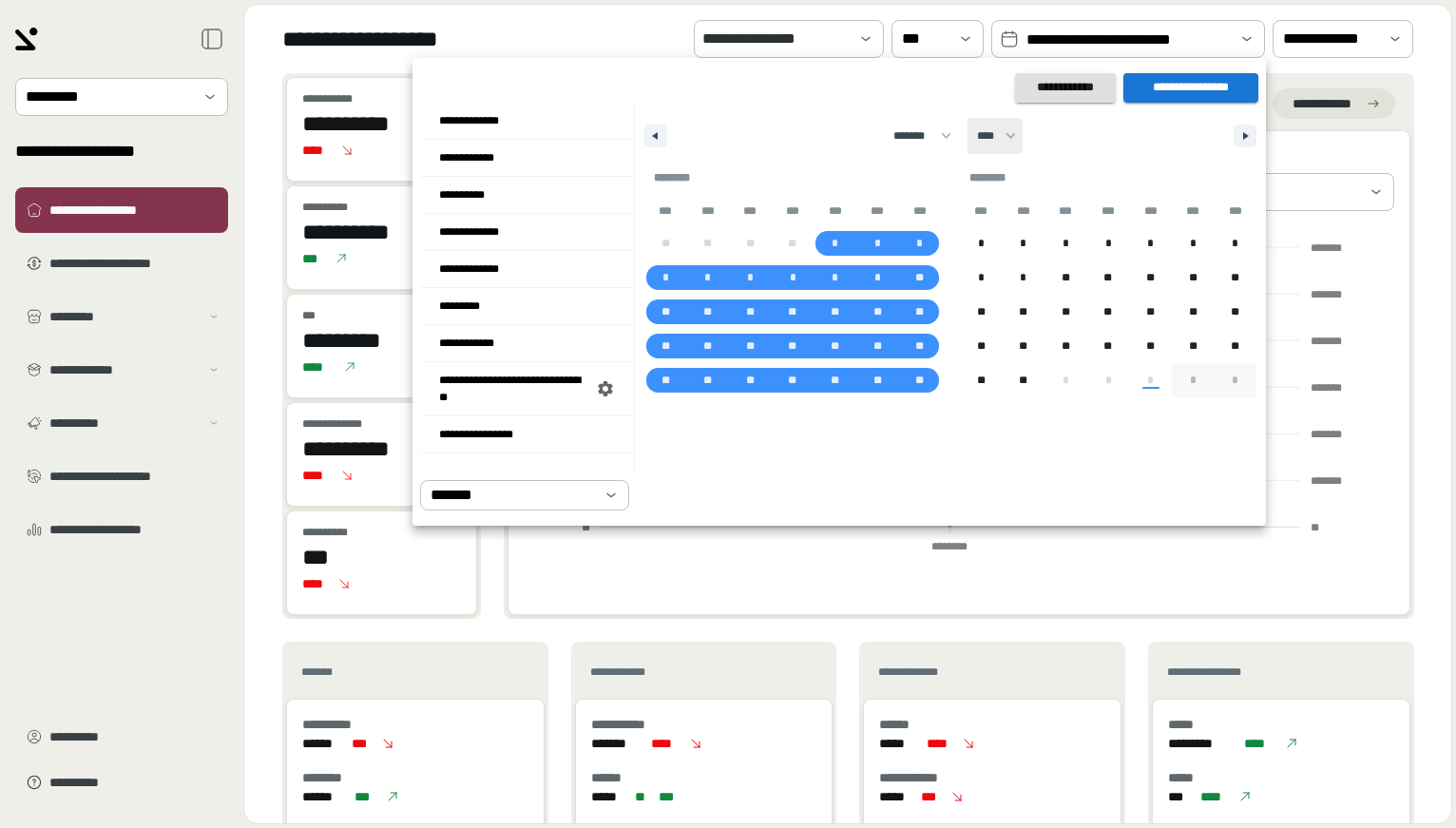 click on "**** **** **** **** **** **** **** **** **** **** **** **** **** **** **** **** **** **** **** **** **** **** **** **** **** **** **** **** **** **** **** **** **** **** **** **** **** **** **** **** **** **** **** **** **** **** **** **** **** **** **** **** **** **** **** **** **** **** **** **** **** **** **** **** **** **** **** **** **** **** **** **** **** **** **** **** **** **** **** **** **** **** **** **** **** **** **** **** **** **** **** **** **** **** **** **** **** **** **** **** ****" at bounding box center (995, 136) 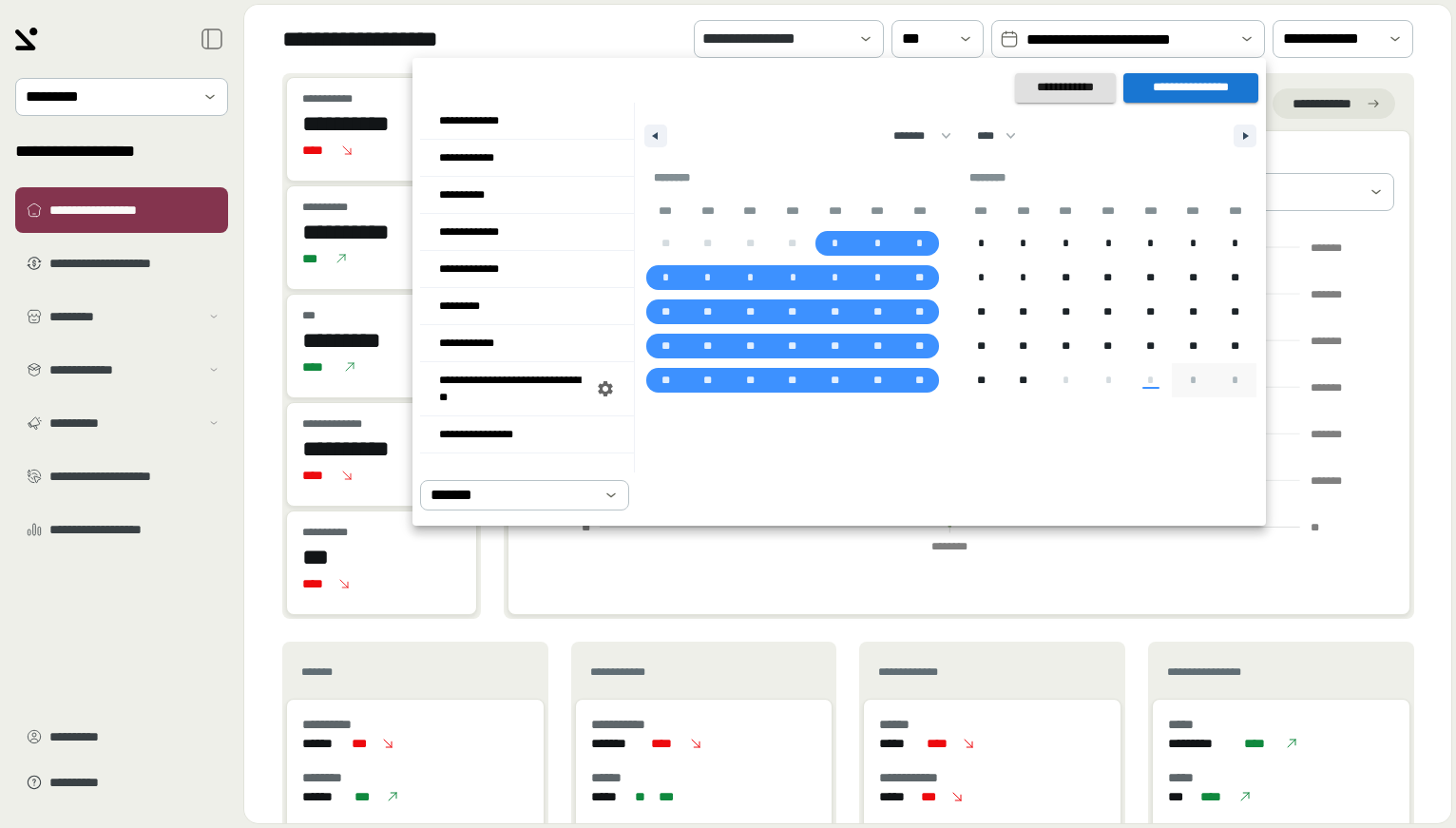 select on "****" 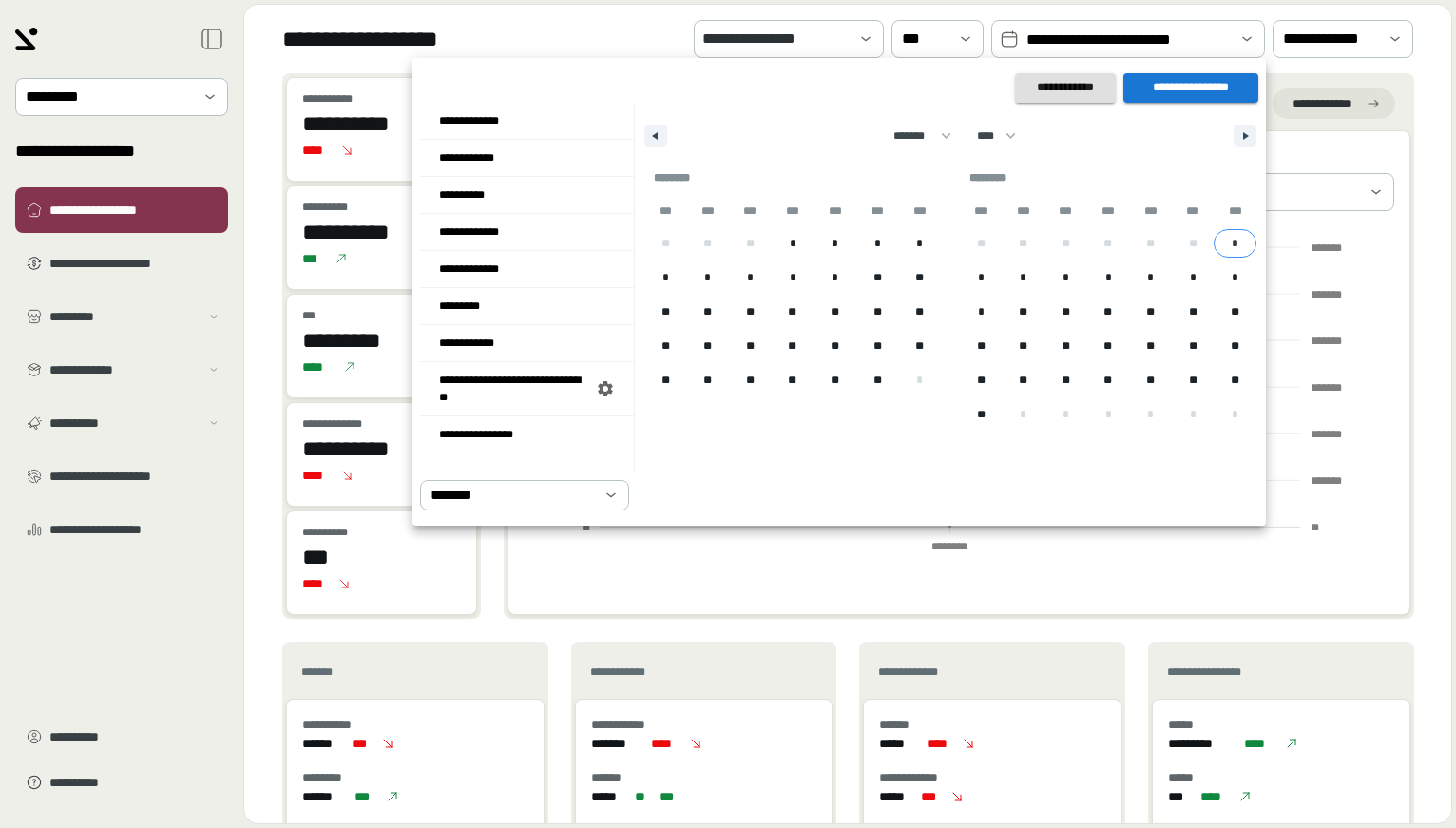 drag, startPoint x: 1222, startPoint y: 241, endPoint x: 1209, endPoint y: 252, distance: 17.029386 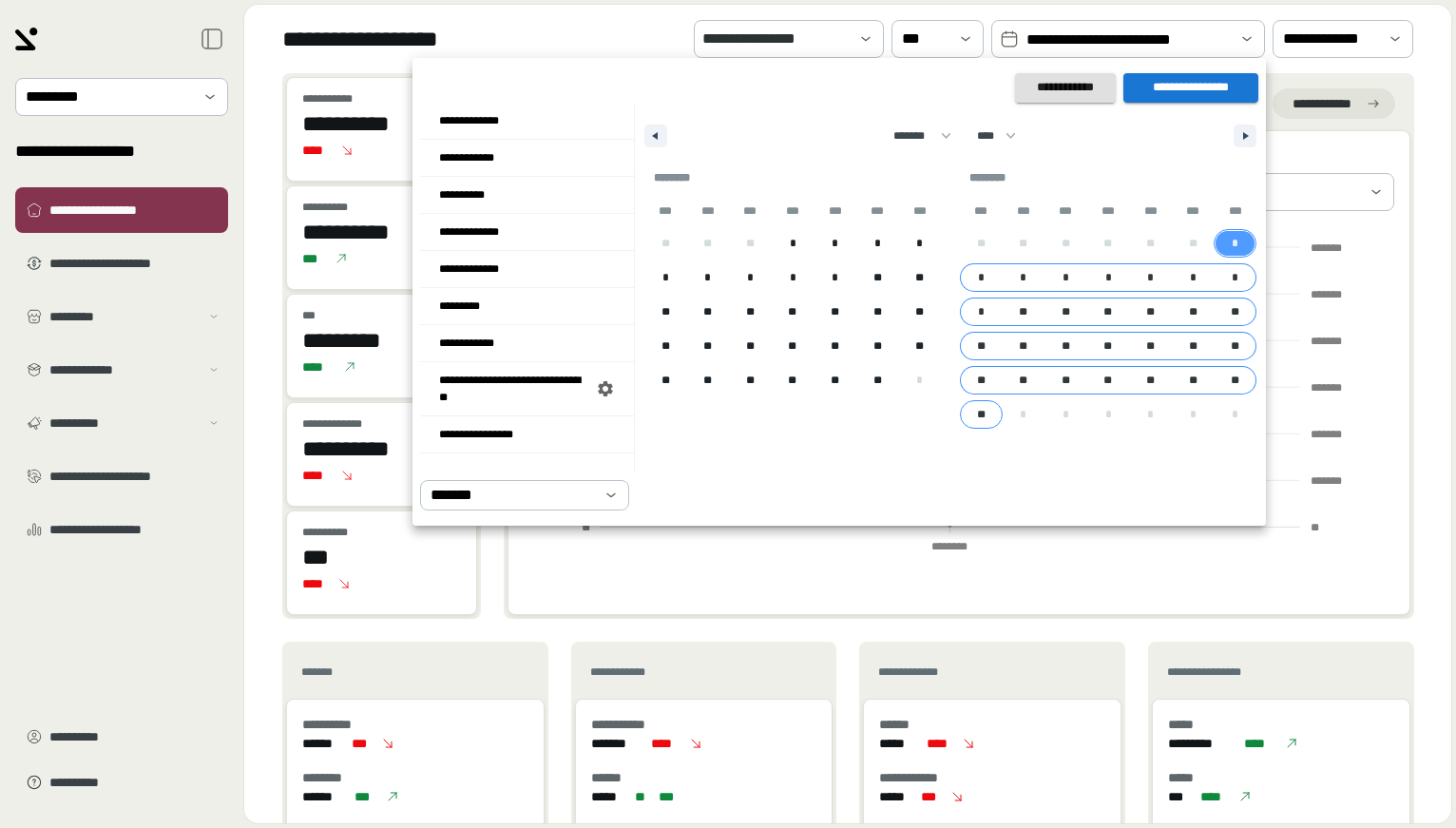 click on "**" at bounding box center [981, 414] 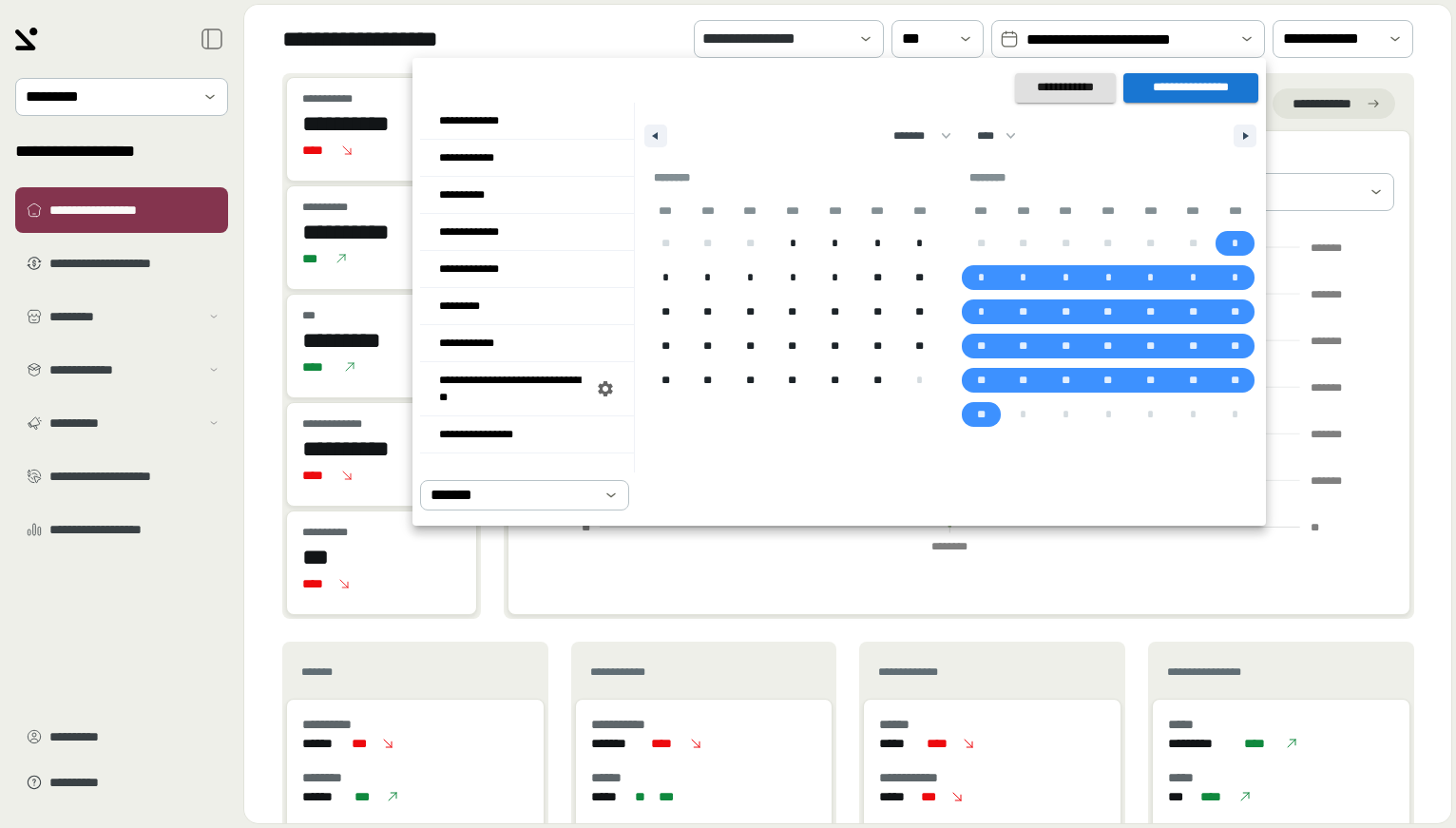 click on "**********" at bounding box center (1191, 87) 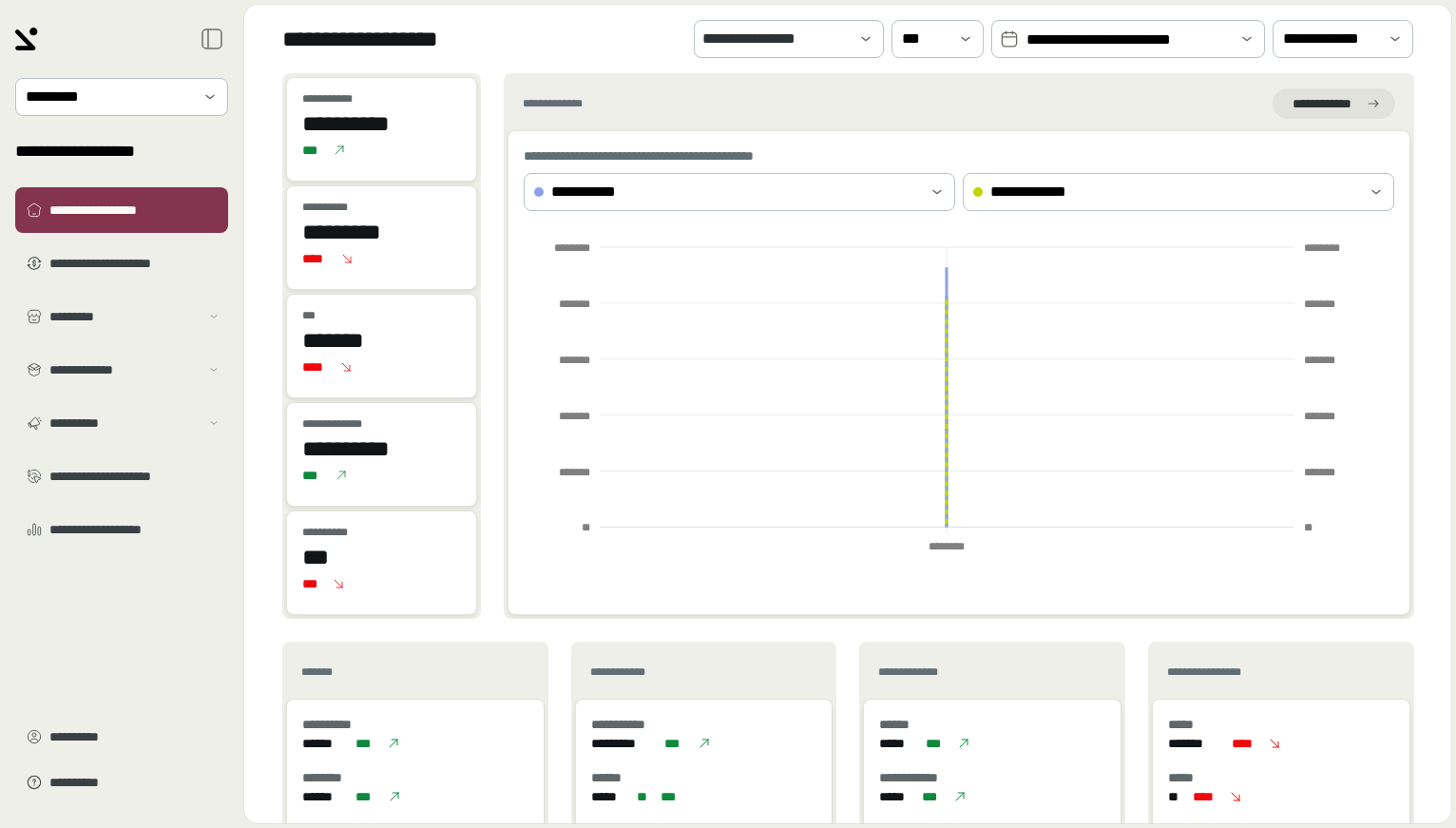 click on "**********" at bounding box center (848, 770) 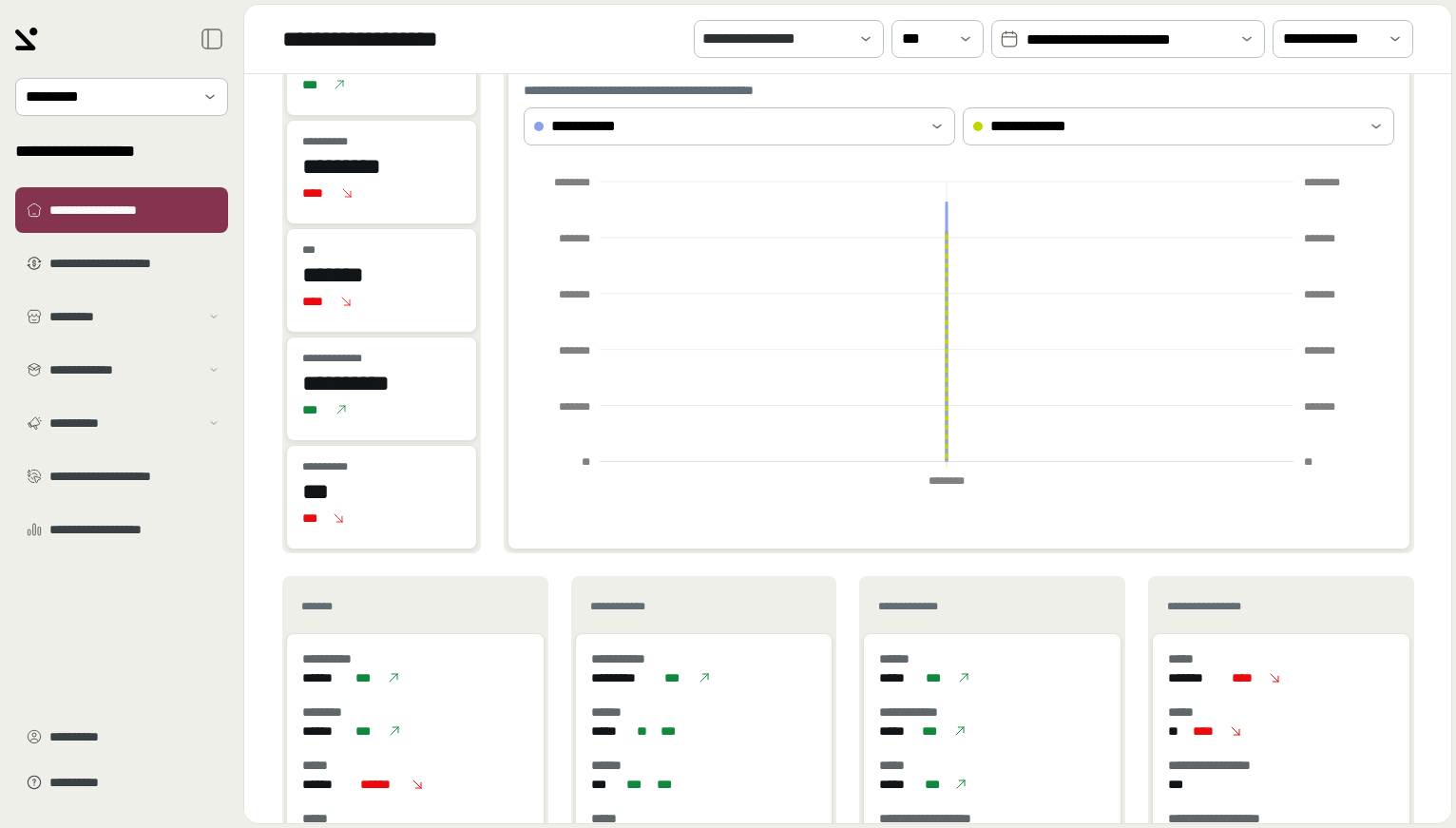 scroll, scrollTop: 95, scrollLeft: 0, axis: vertical 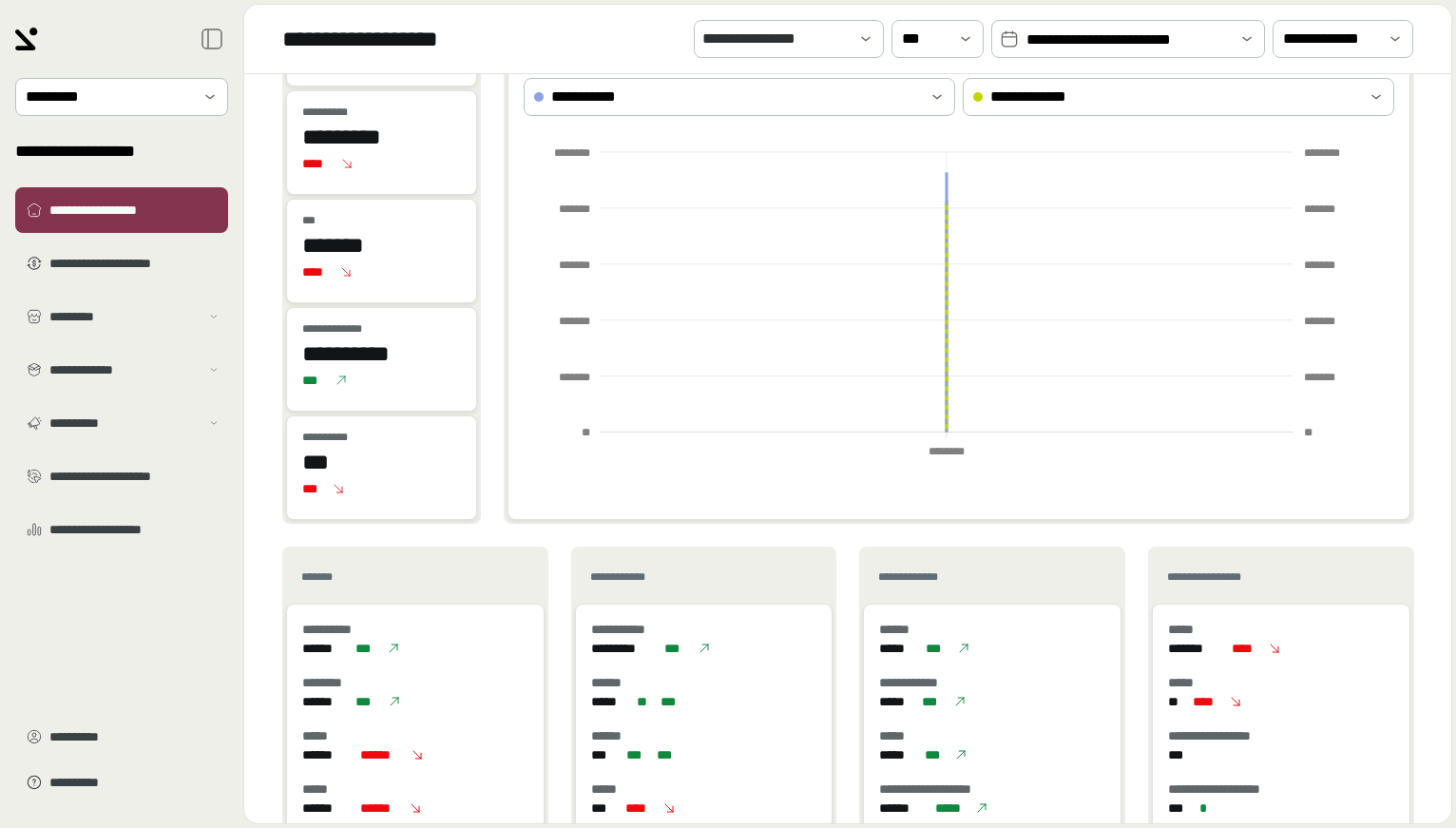 click on "**********" at bounding box center [122, 414] 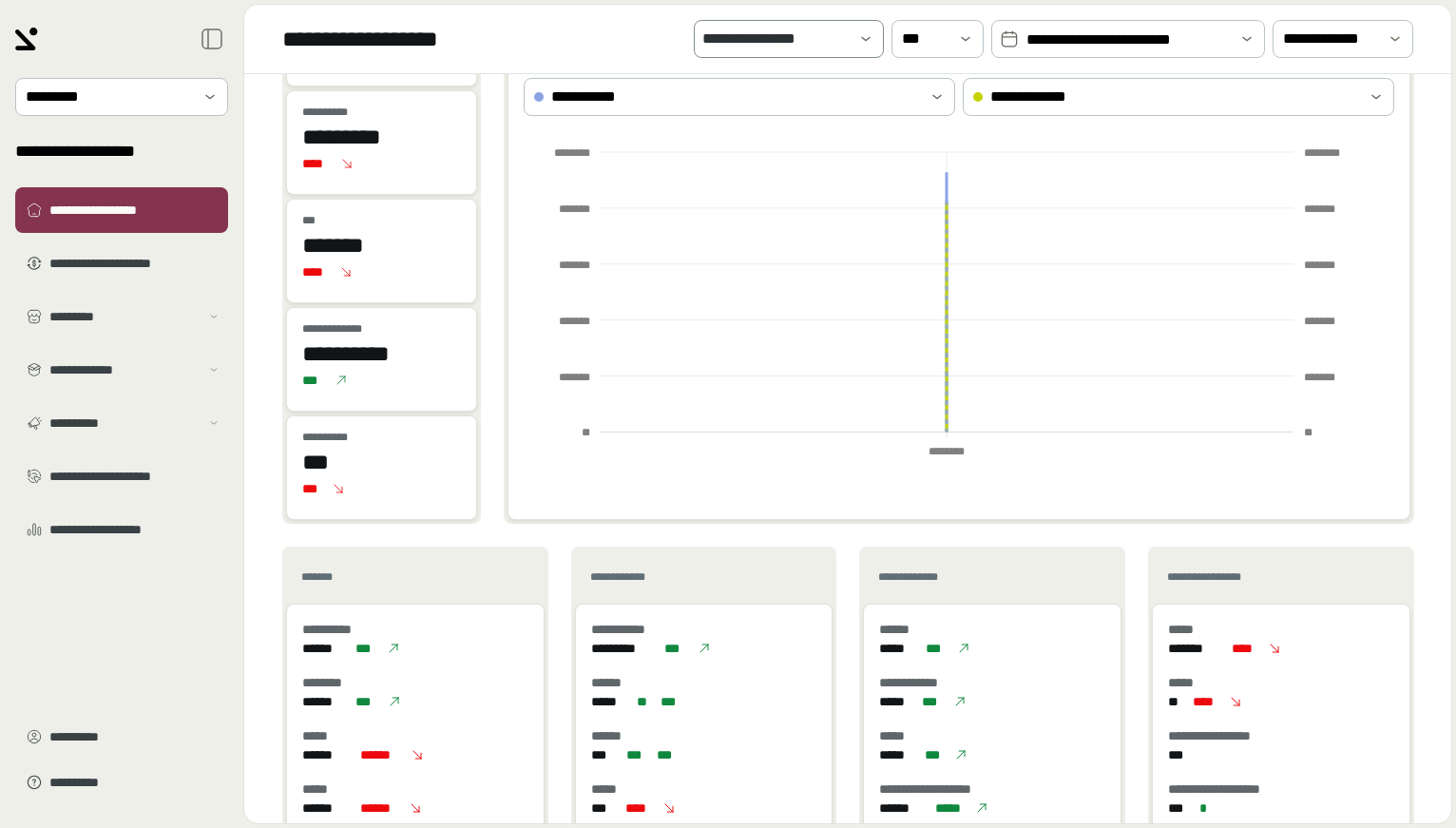 click on "**********" at bounding box center (776, 39) 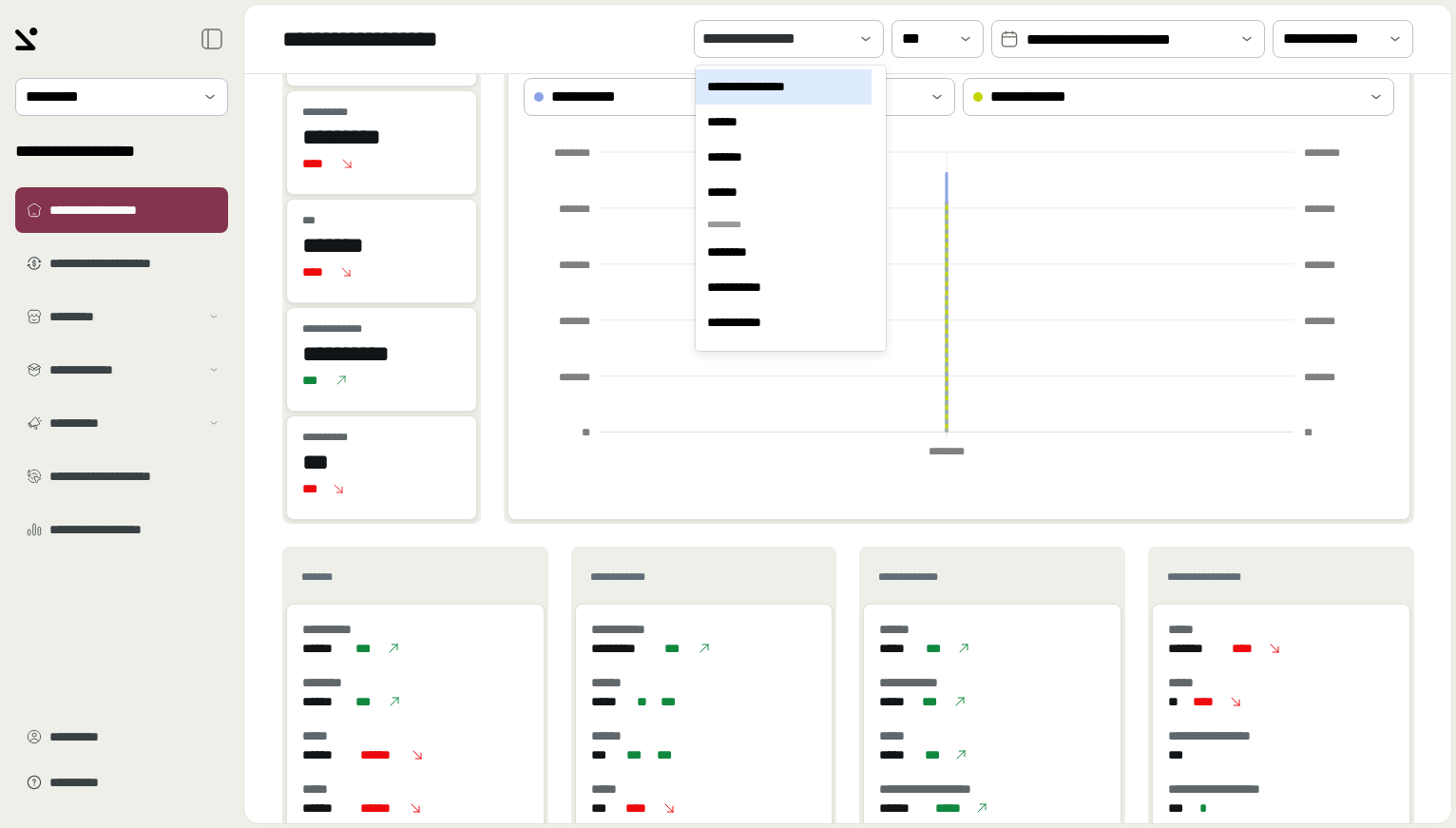 click on "**********" at bounding box center [848, 39] 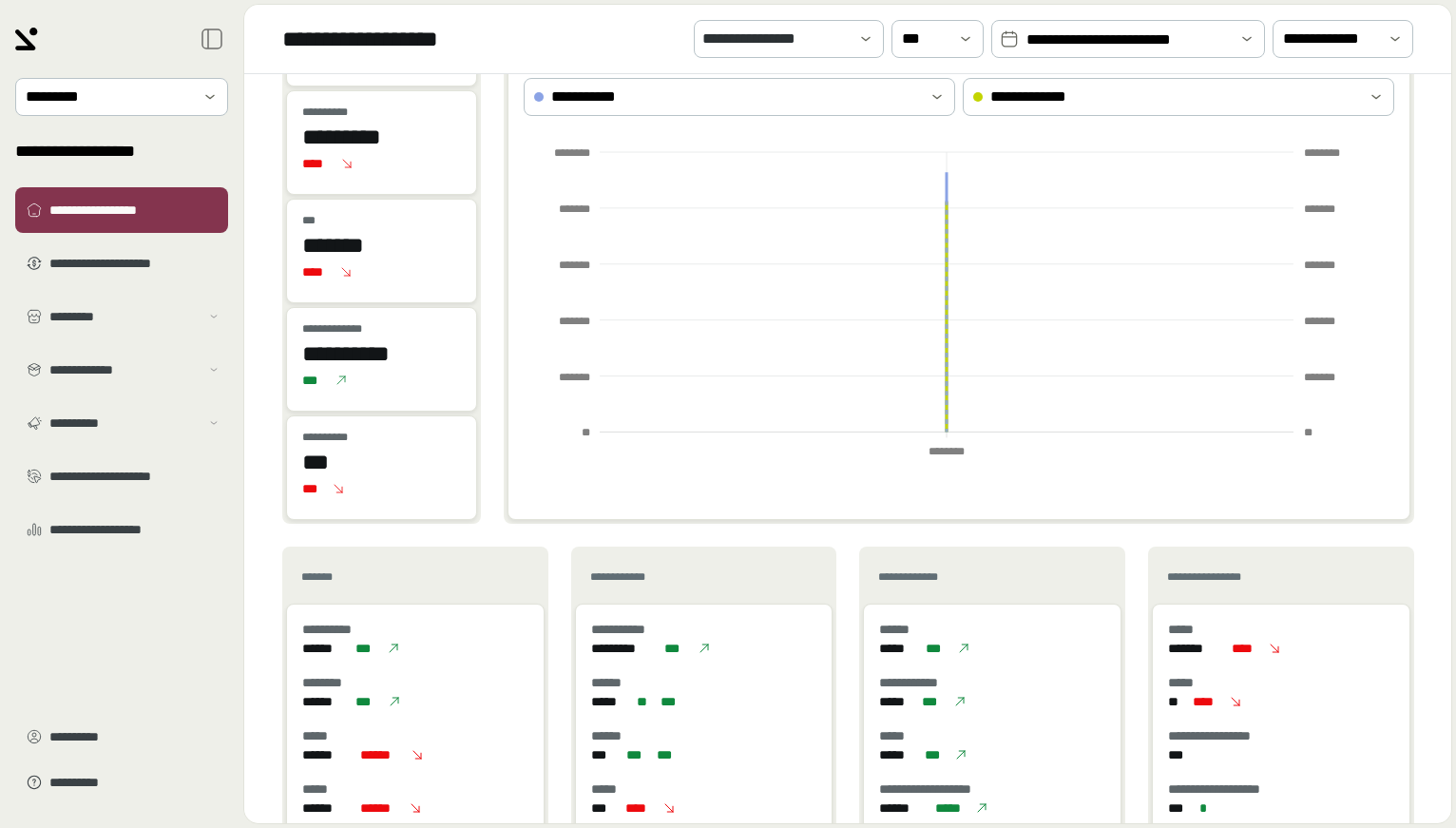 click on "**********" at bounding box center (1128, 39) 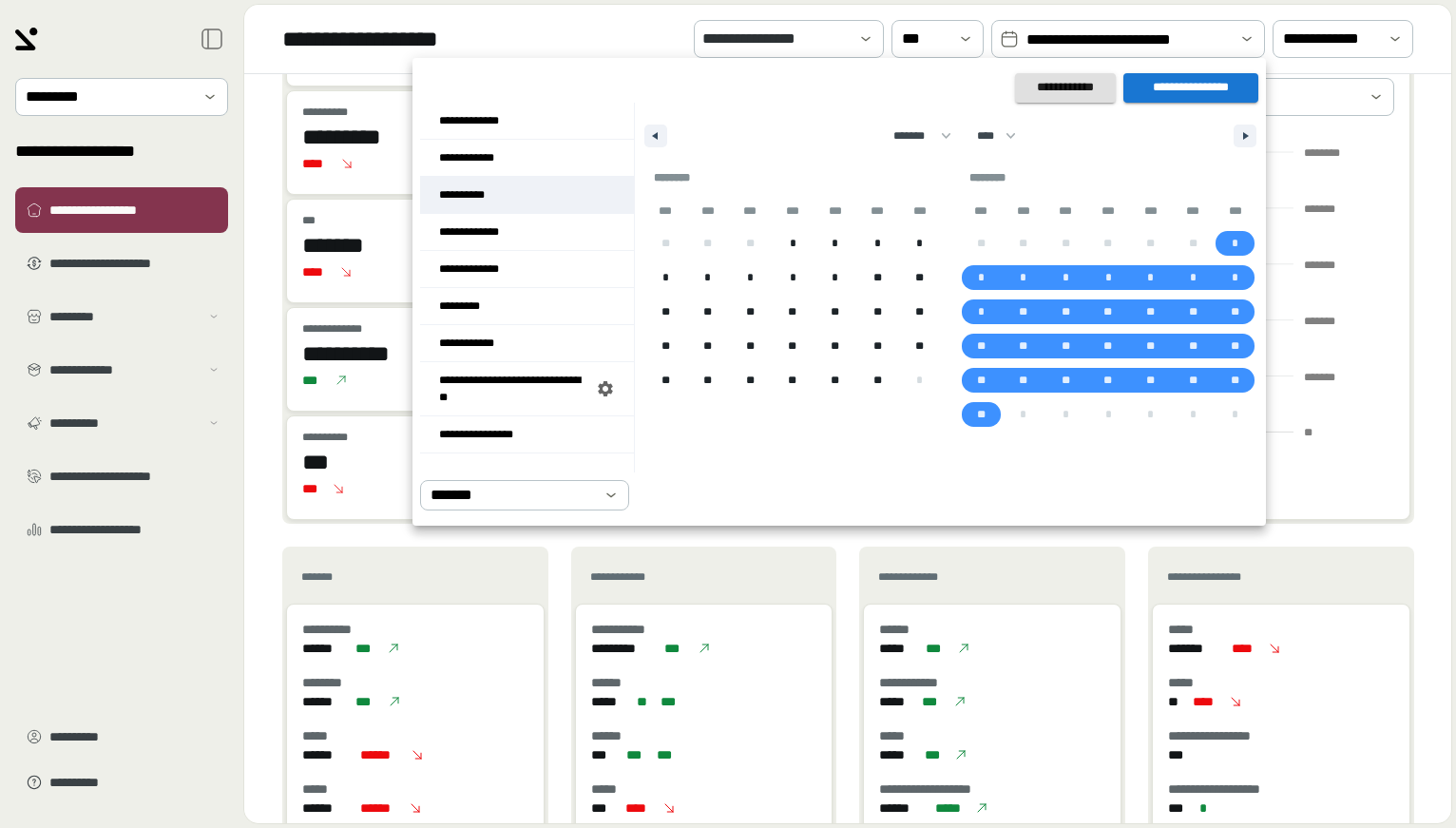 click on "**********" at bounding box center [527, 195] 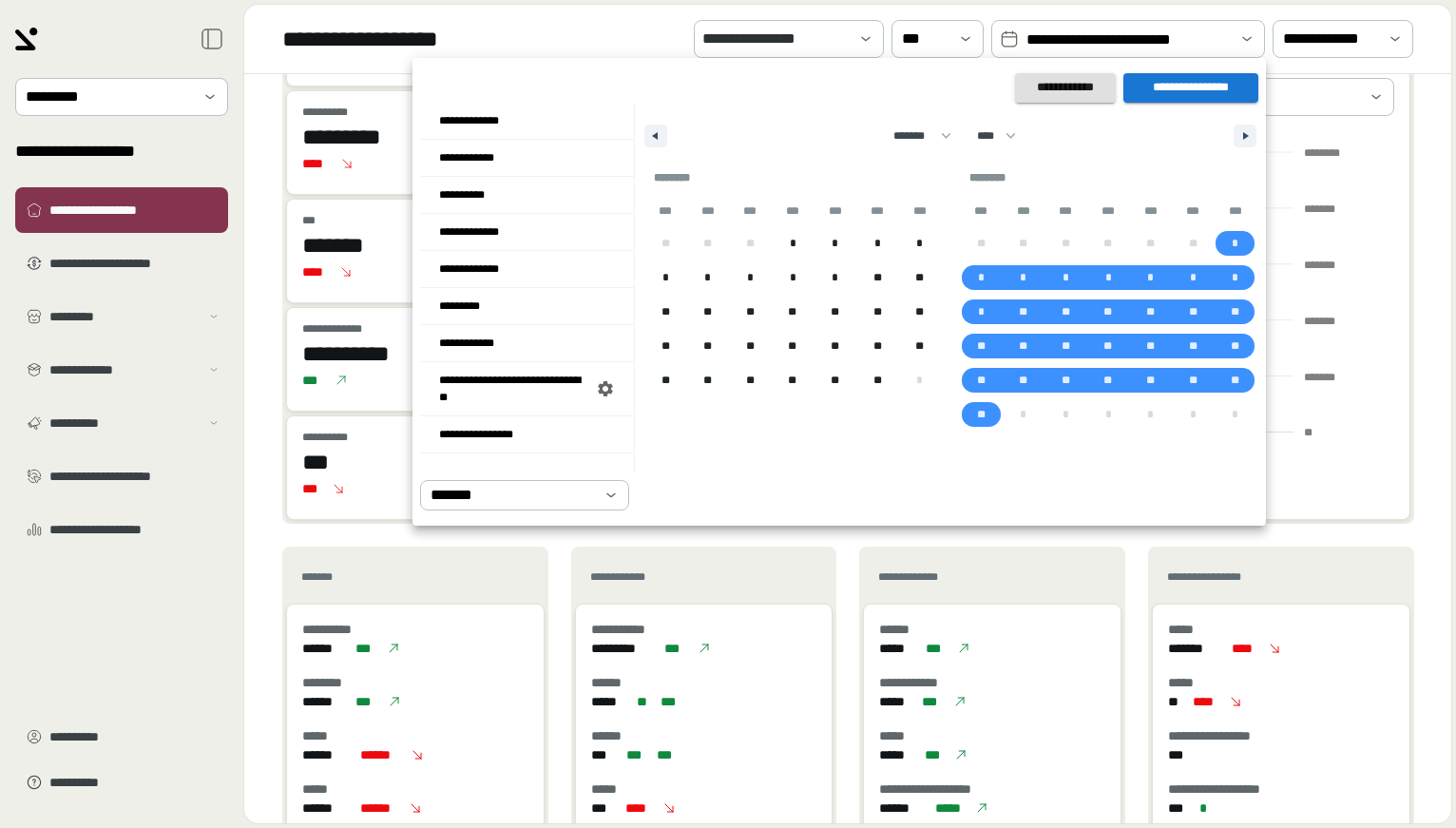 select on "****" 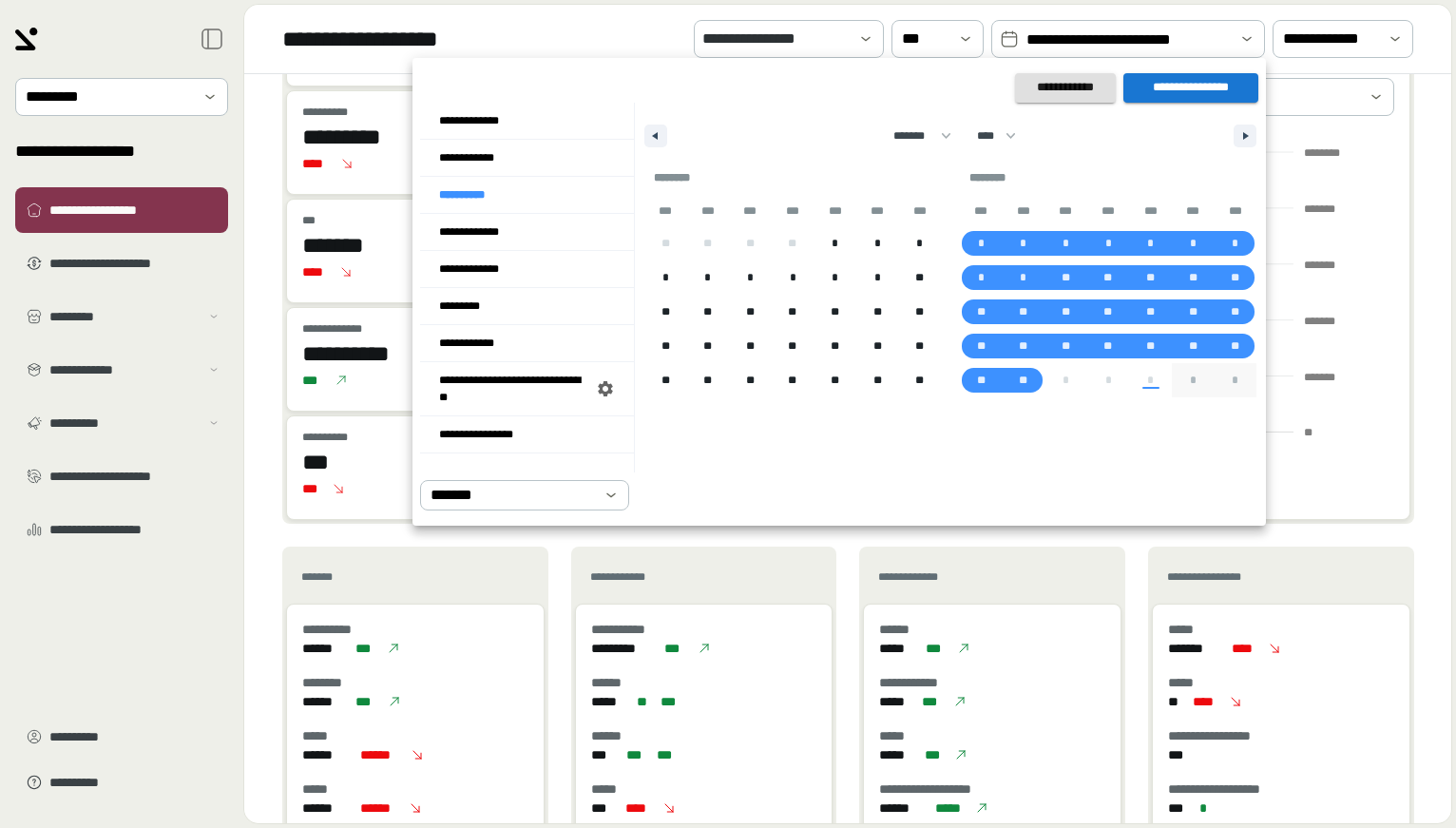 click on "**********" at bounding box center (1191, 87) 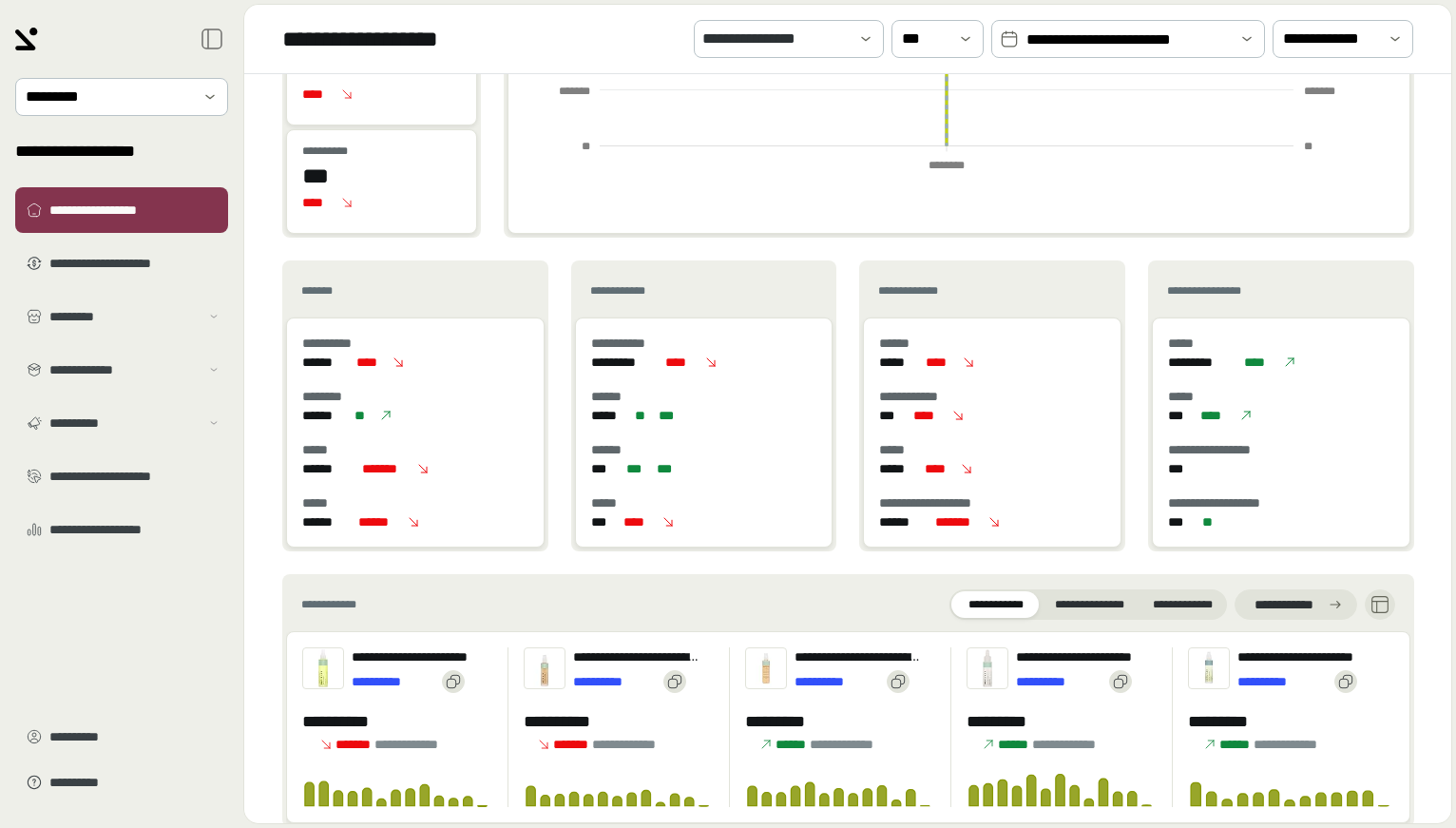 scroll, scrollTop: 678, scrollLeft: 0, axis: vertical 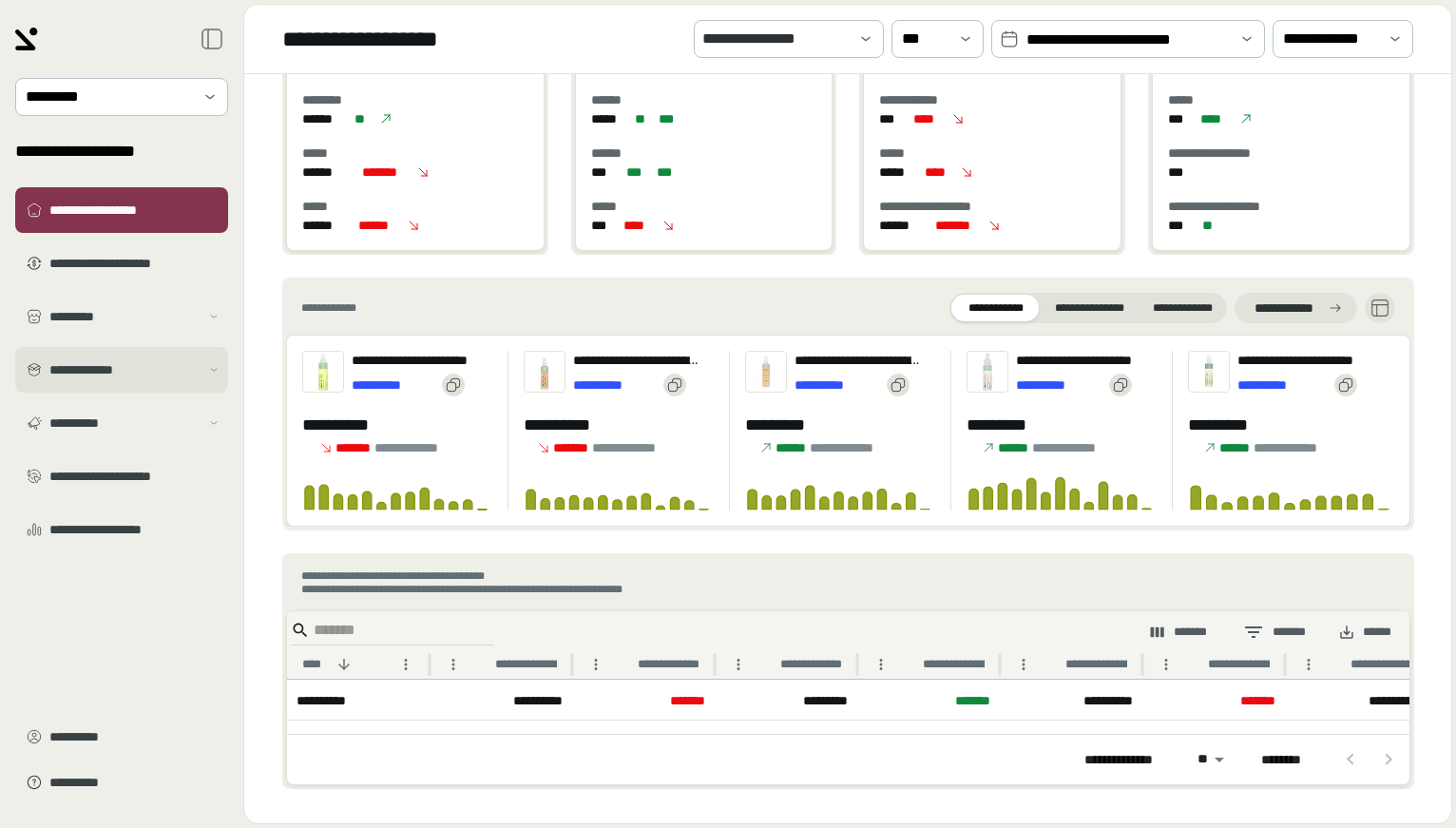 click on "**********" at bounding box center [122, 370] 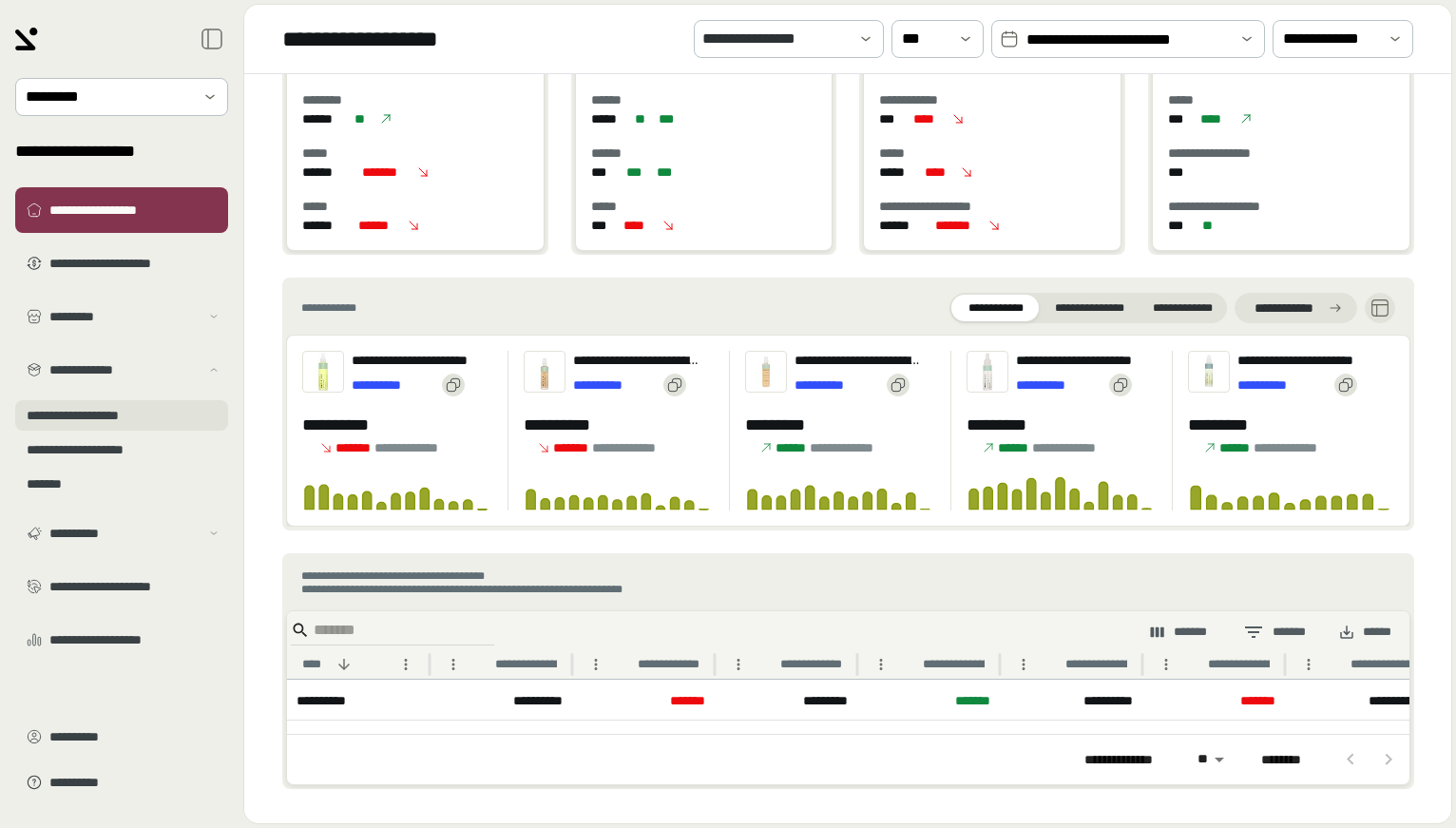 click on "**********" at bounding box center [122, 415] 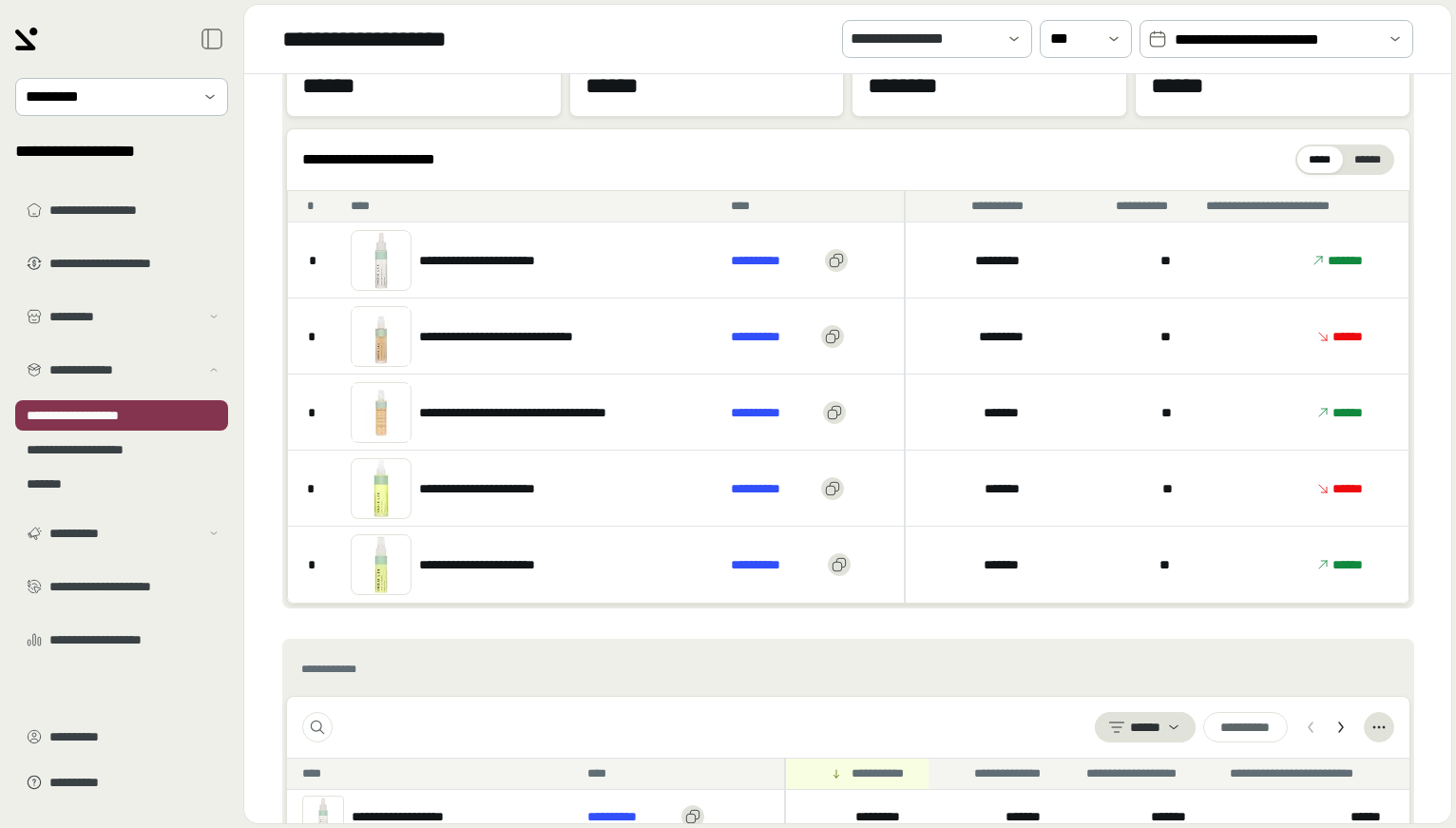 scroll, scrollTop: 95, scrollLeft: 0, axis: vertical 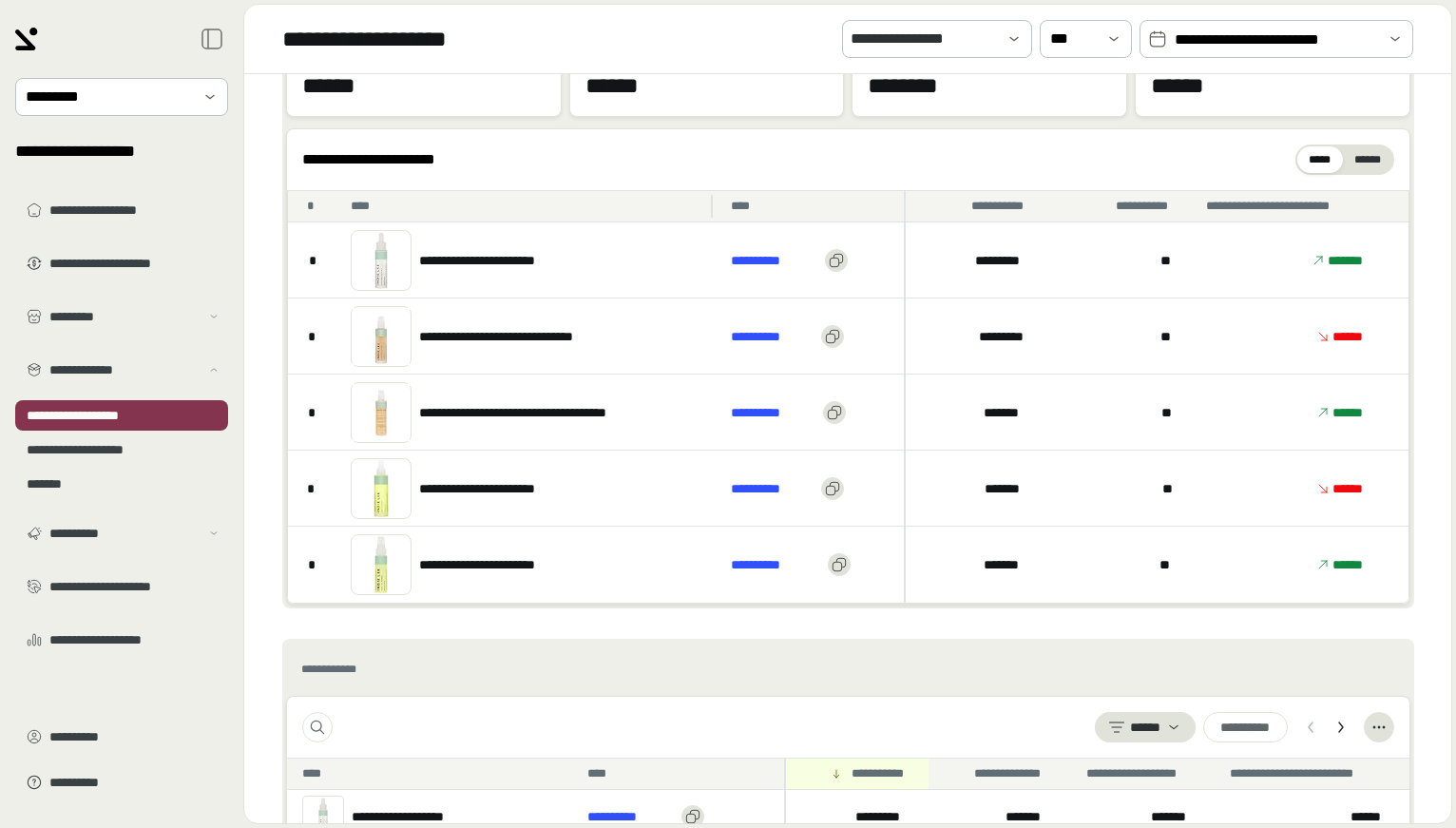 click on "****" at bounding box center [526, 206] 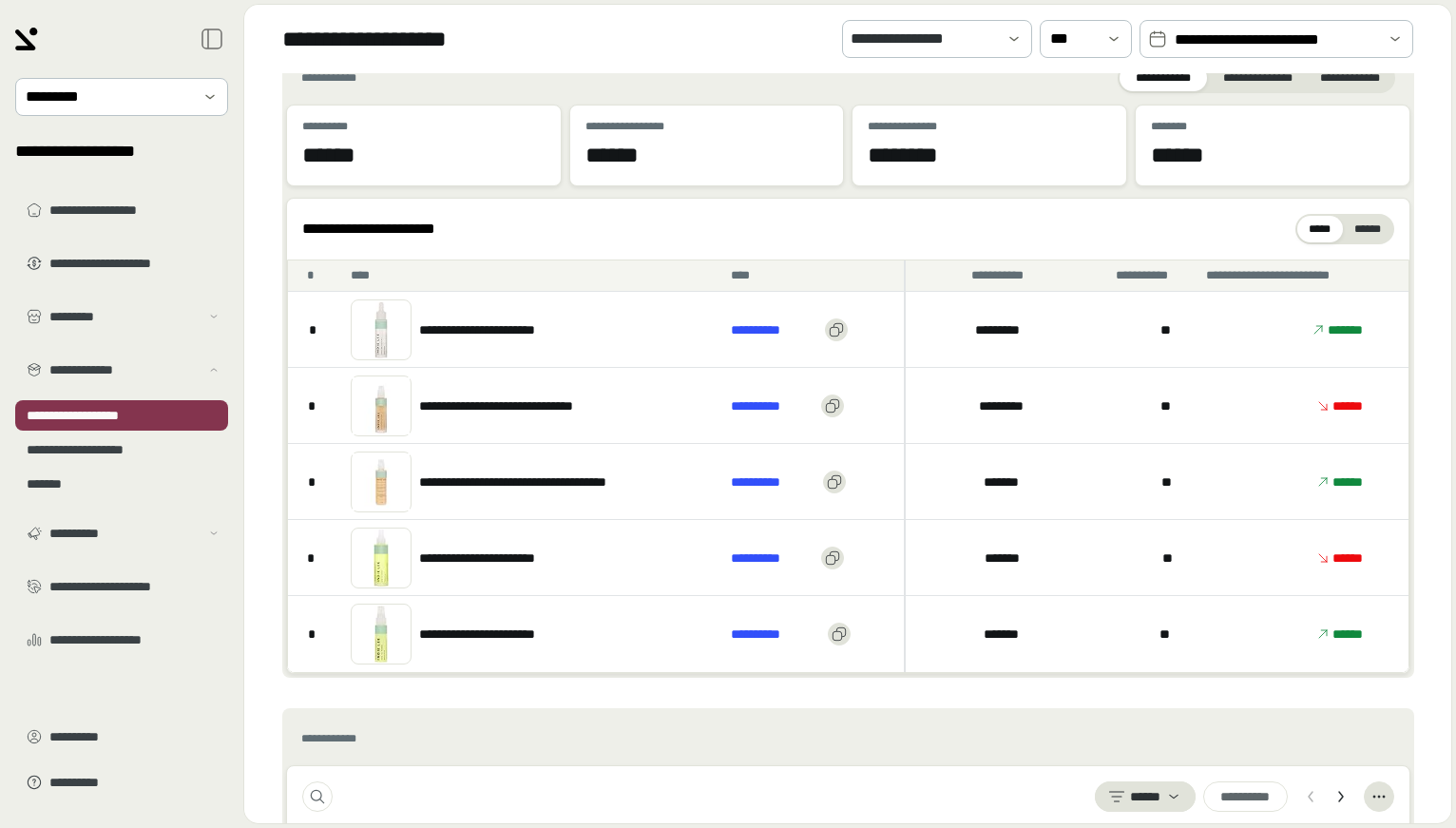 scroll, scrollTop: 0, scrollLeft: 0, axis: both 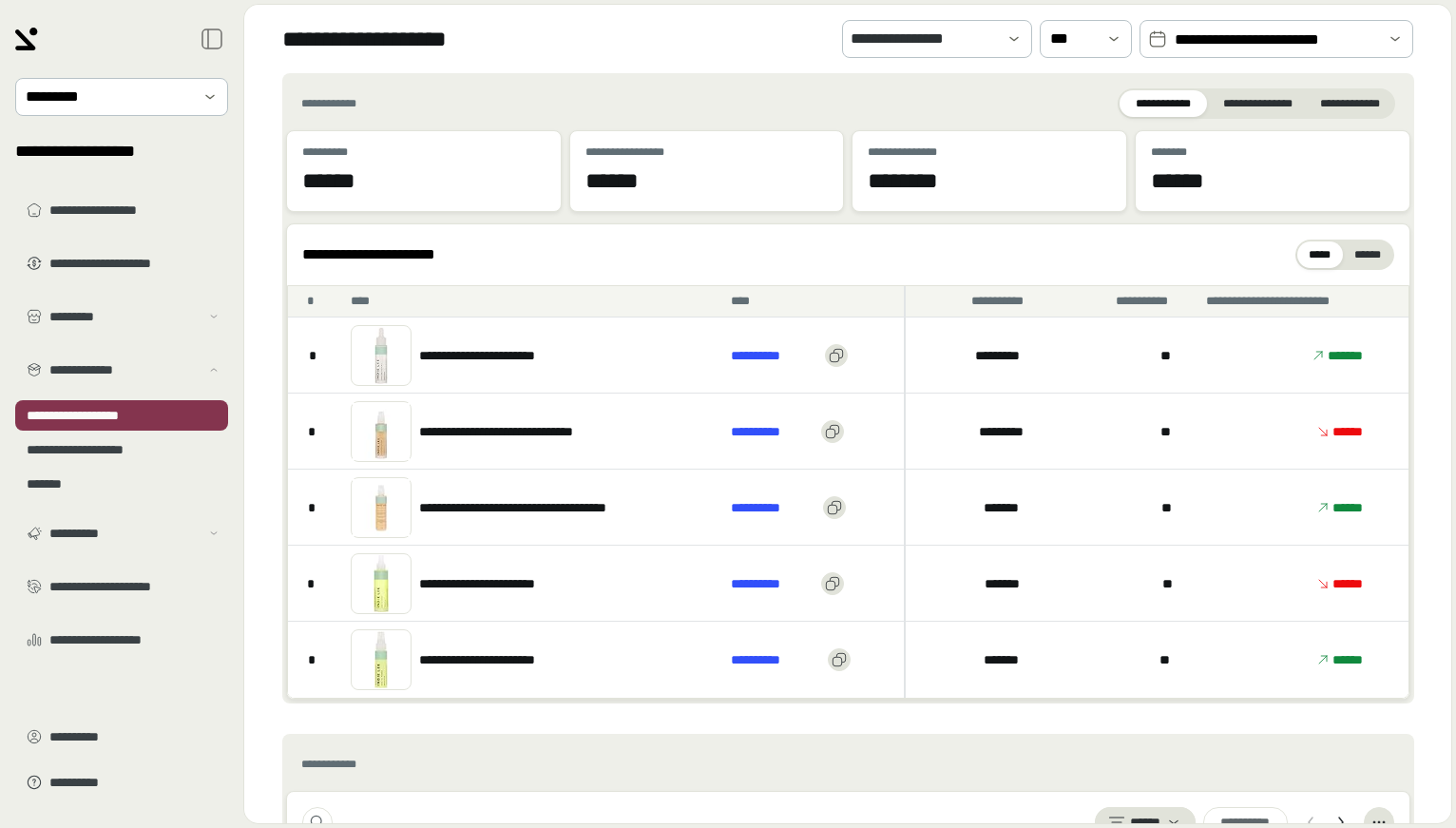 click on "**********" at bounding box center (848, 255) 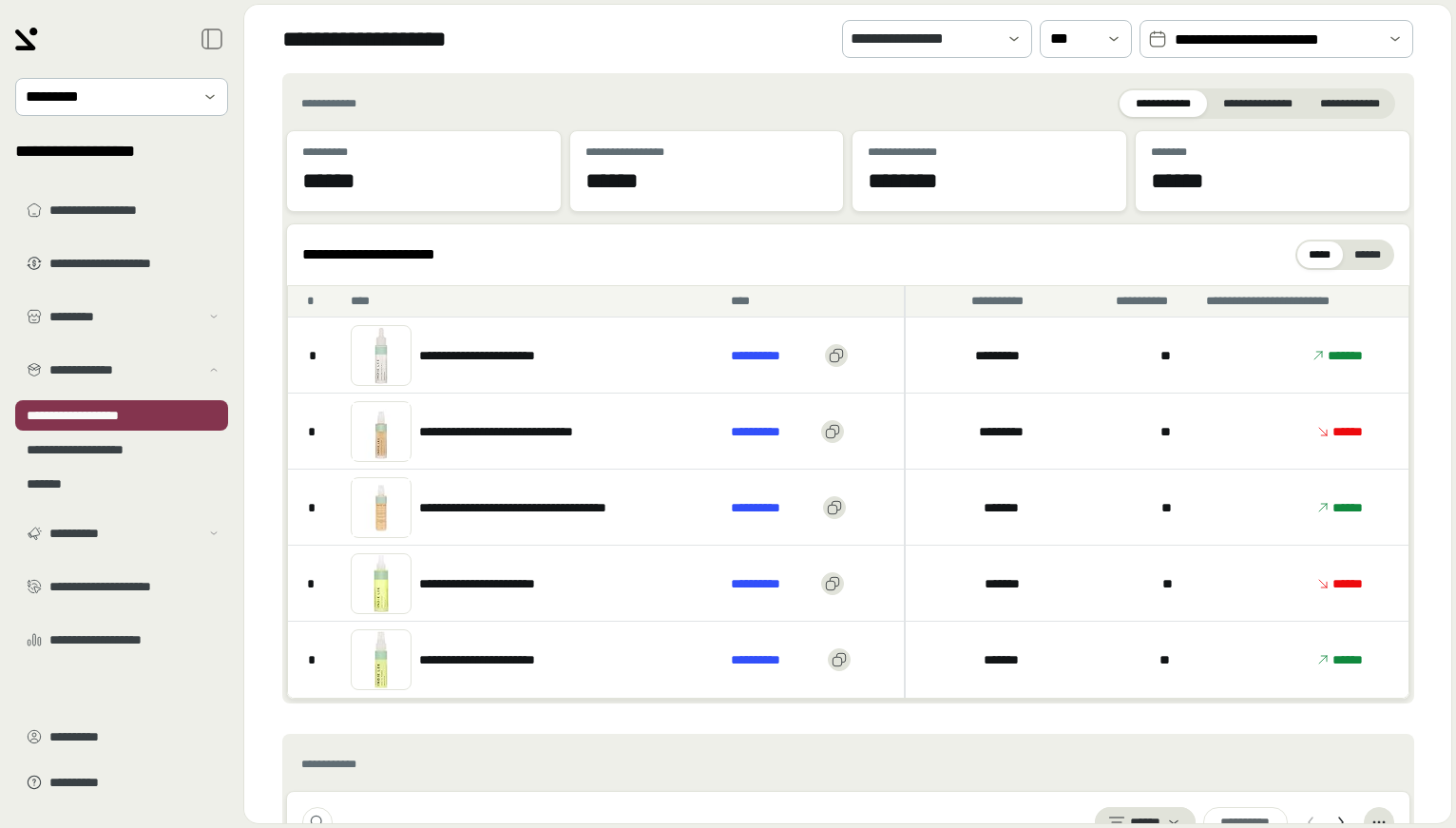 click on "**********" at bounding box center (1276, 40) 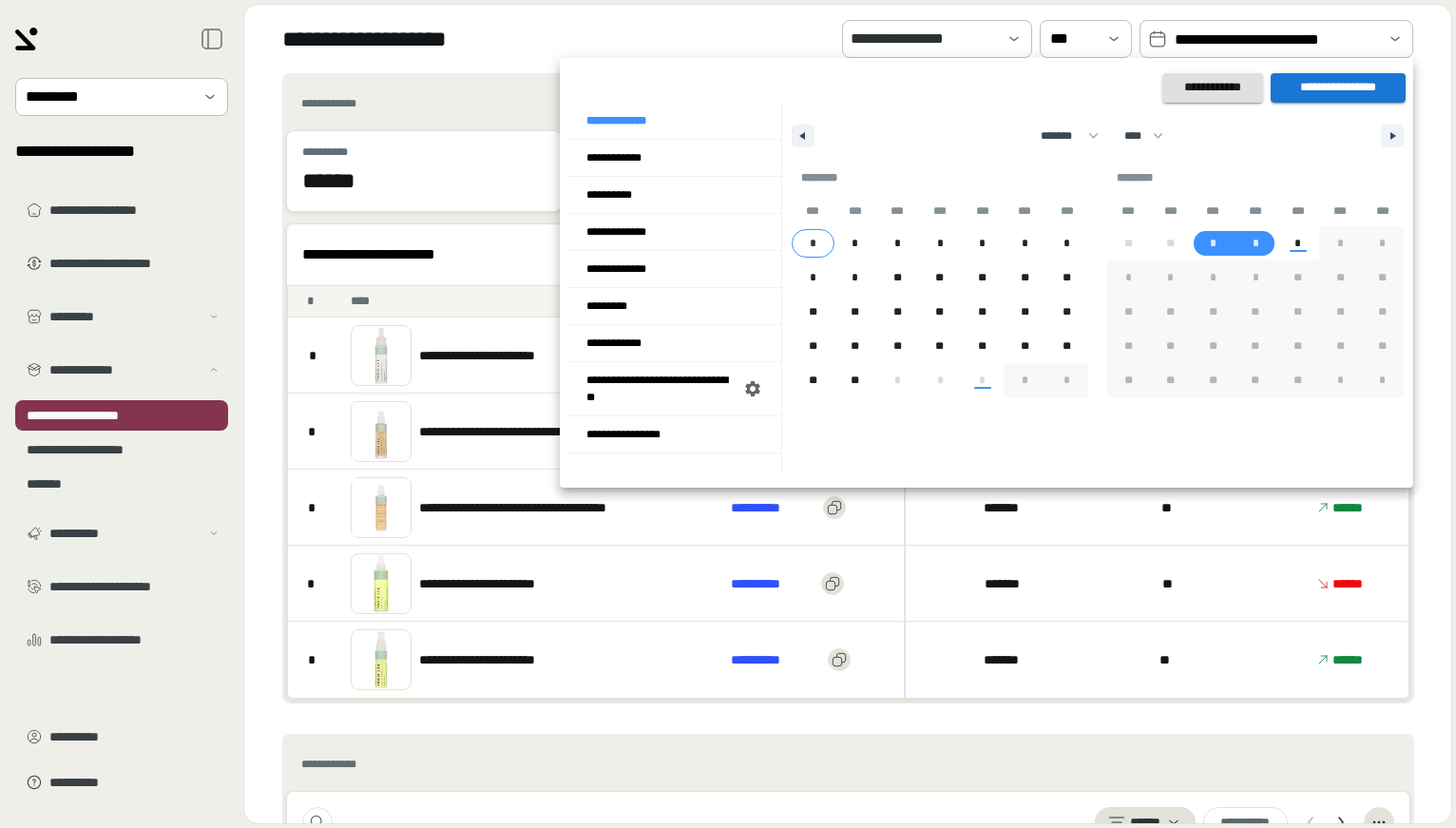 click on "*" at bounding box center [813, 243] 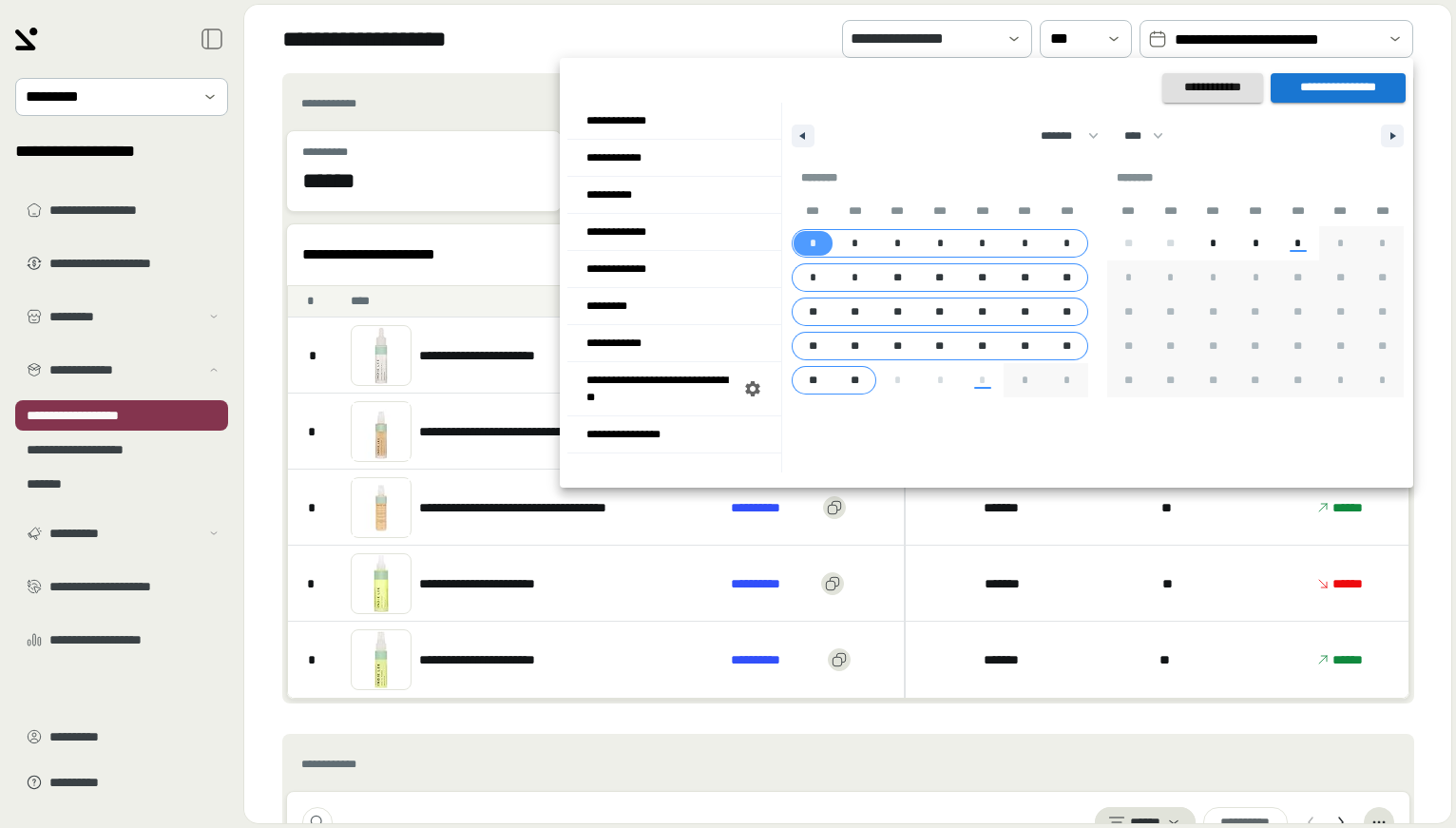 click on "**" at bounding box center [854, 380] 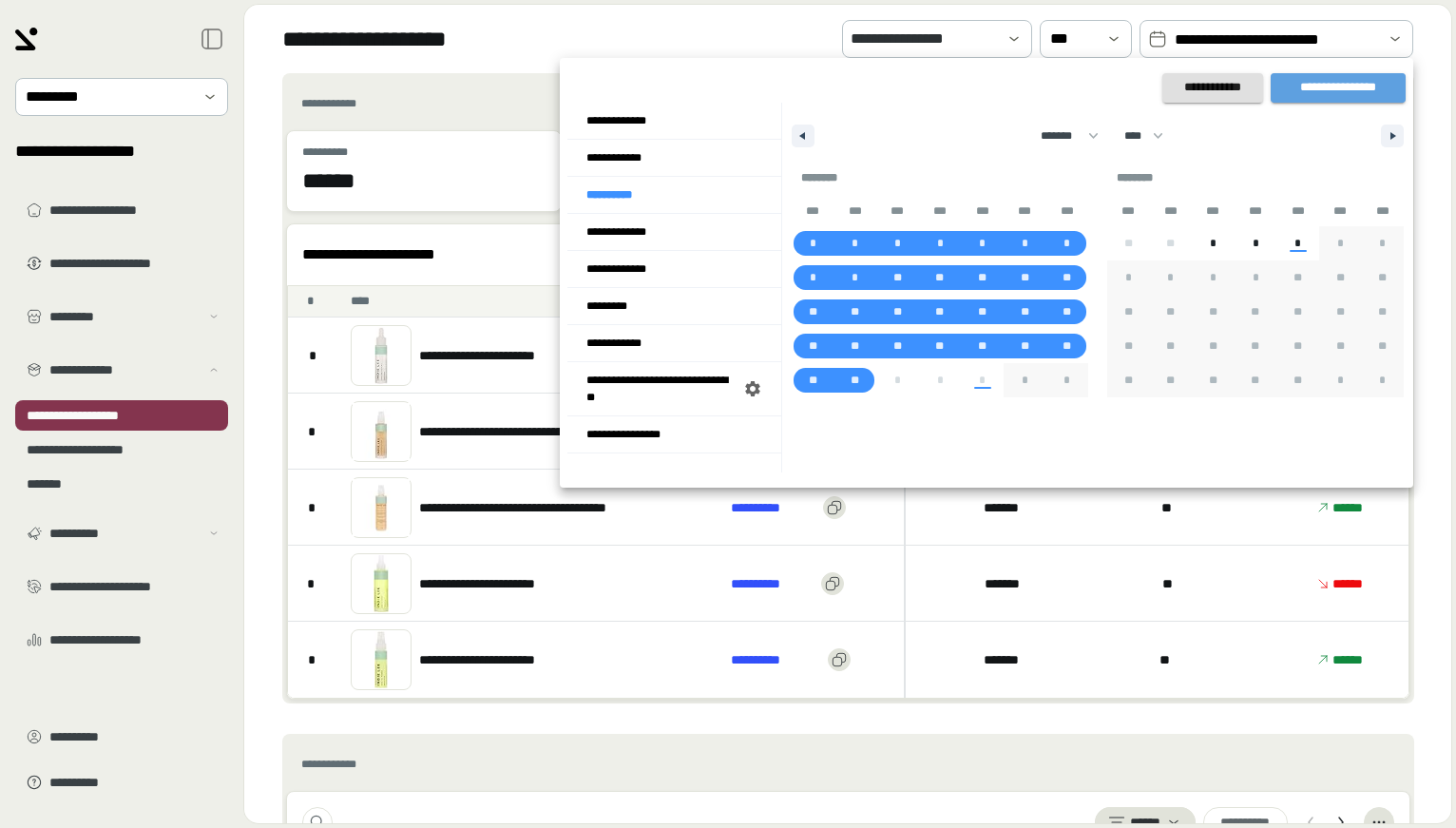drag, startPoint x: 1337, startPoint y: 90, endPoint x: 1255, endPoint y: 827, distance: 741.5477 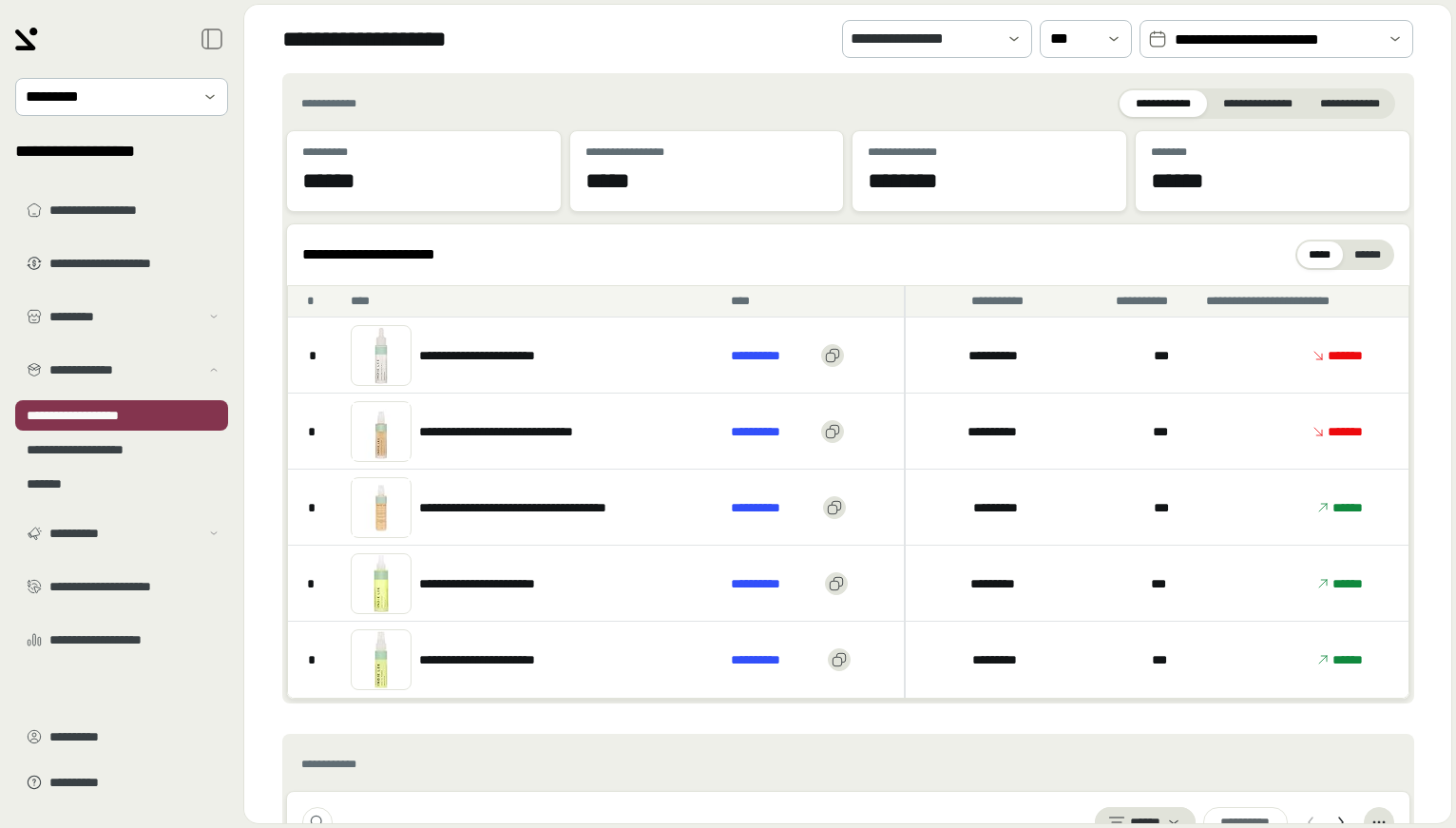 drag, startPoint x: 64, startPoint y: 204, endPoint x: 1452, endPoint y: 737, distance: 1486.8198 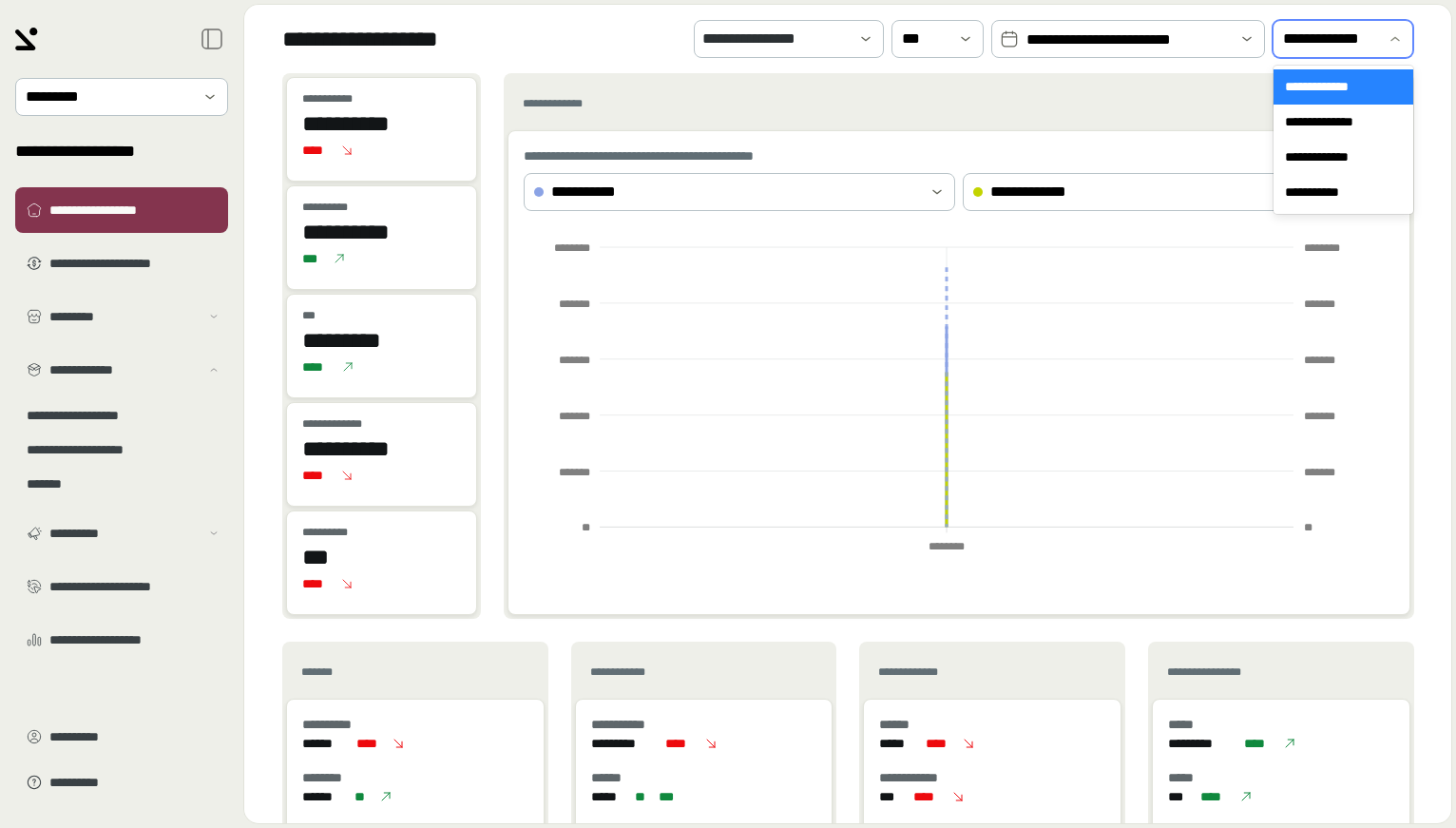 click on "**********" at bounding box center (1330, 39) 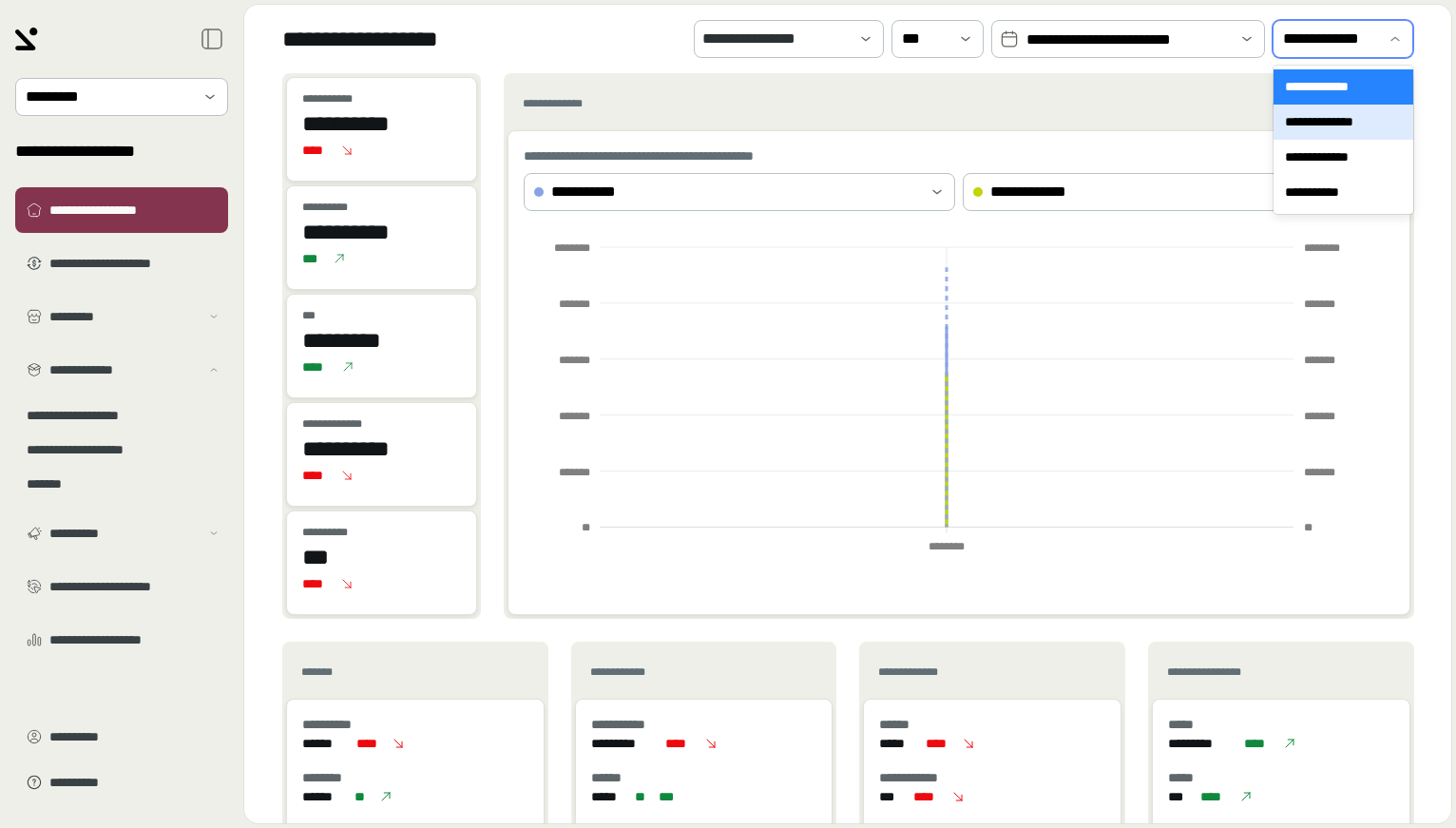 click on "**********" at bounding box center [1343, 122] 